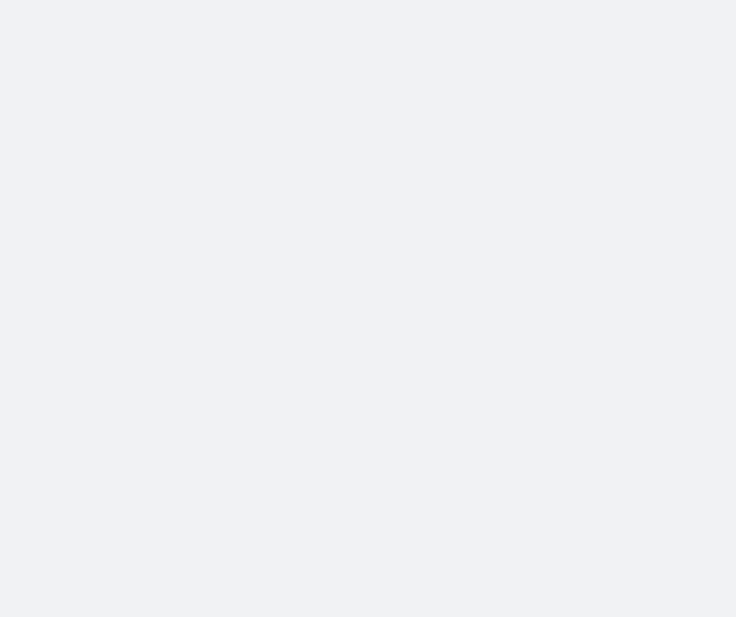 scroll, scrollTop: 0, scrollLeft: 0, axis: both 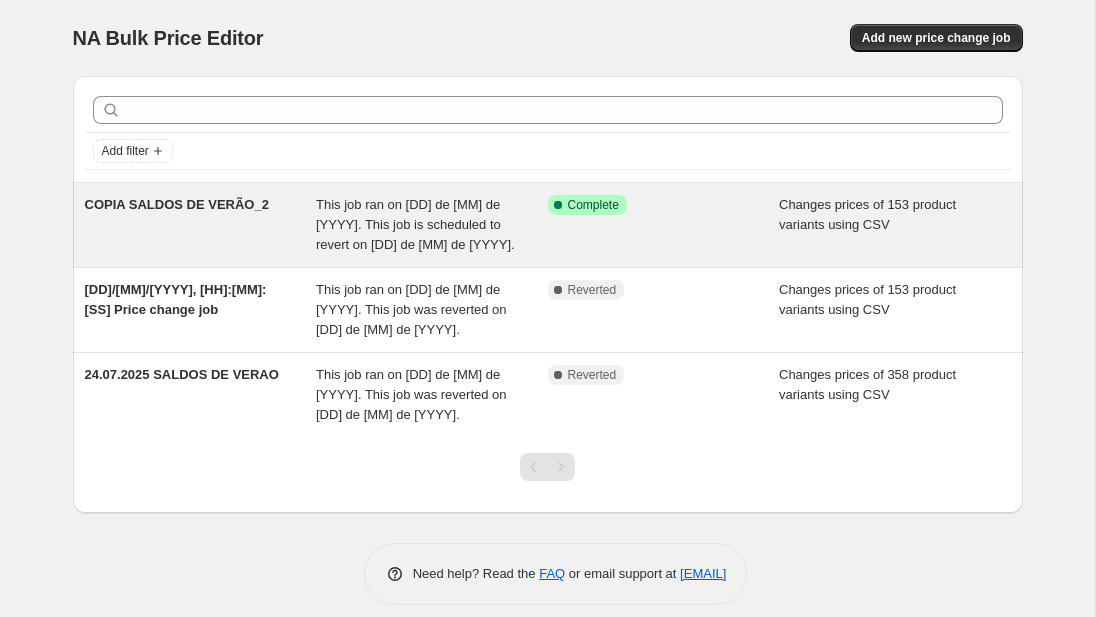 click on "This job ran on [DD] de [MM] de [YYYY]. This job is scheduled to revert on [DD] de [MM] de [YYYY]." at bounding box center [415, 224] 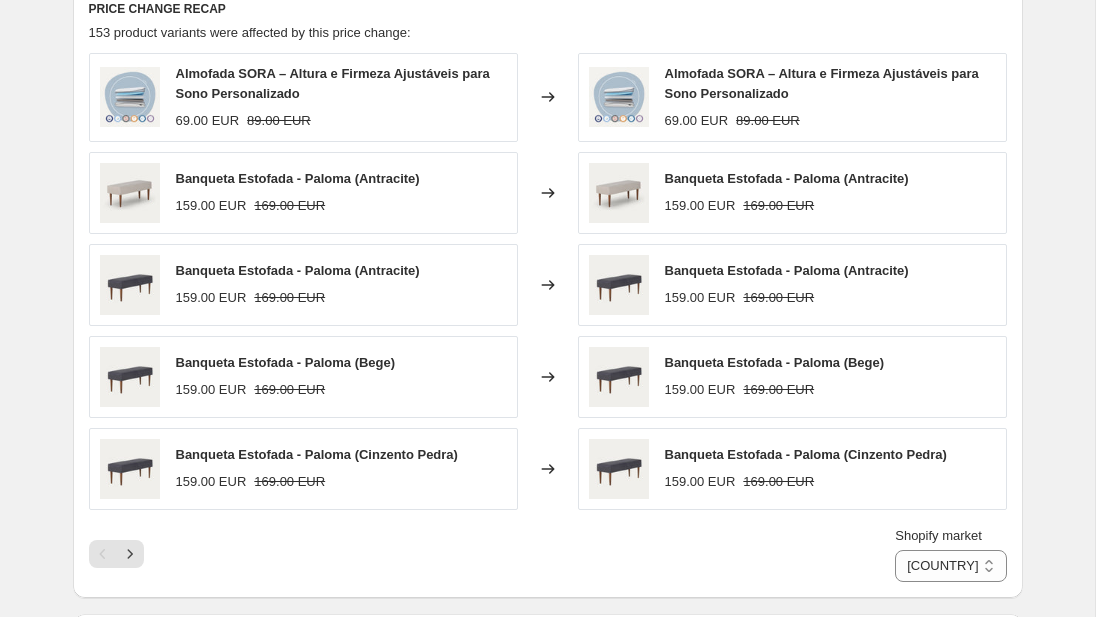 scroll, scrollTop: 969, scrollLeft: 0, axis: vertical 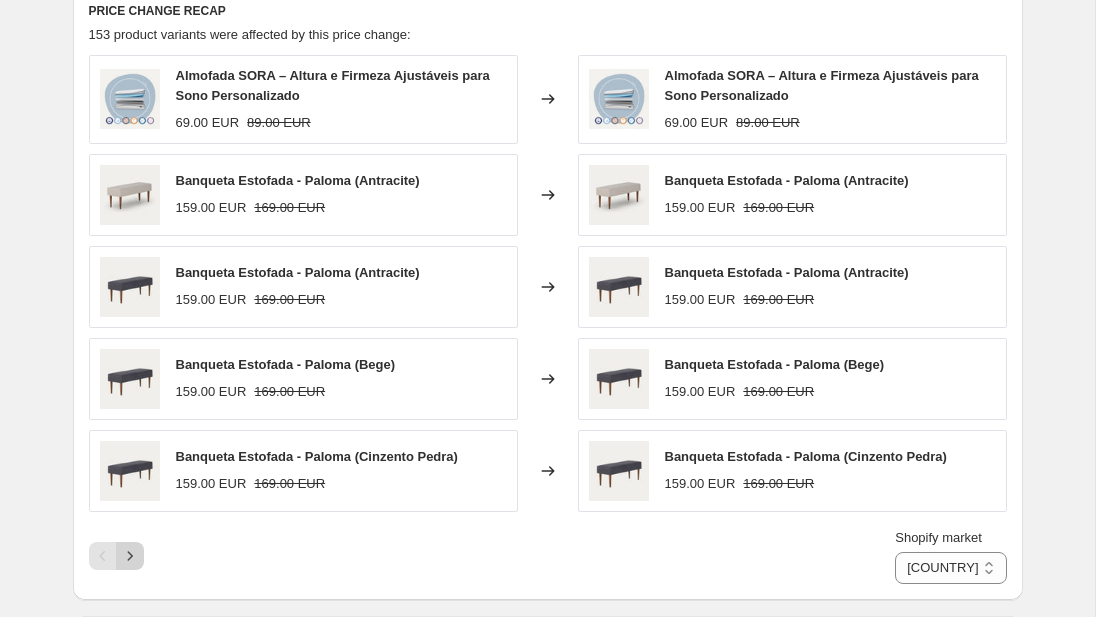 click 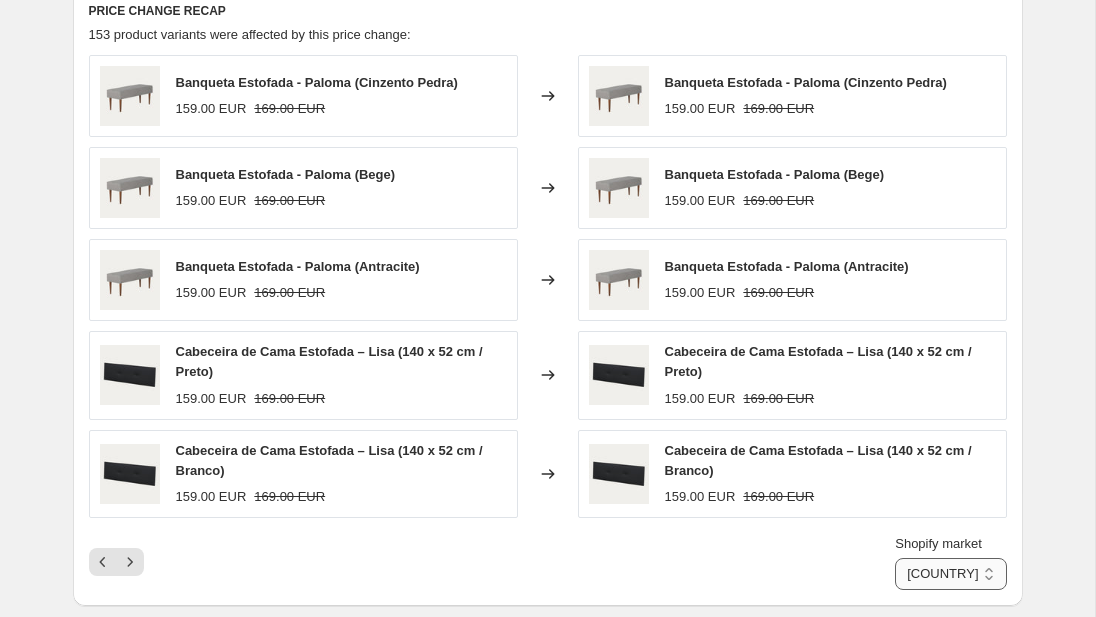 click on "Alemanha Austria Belgica Espanha Franca International Italia Paises Baixos Portugal" at bounding box center (950, 574) 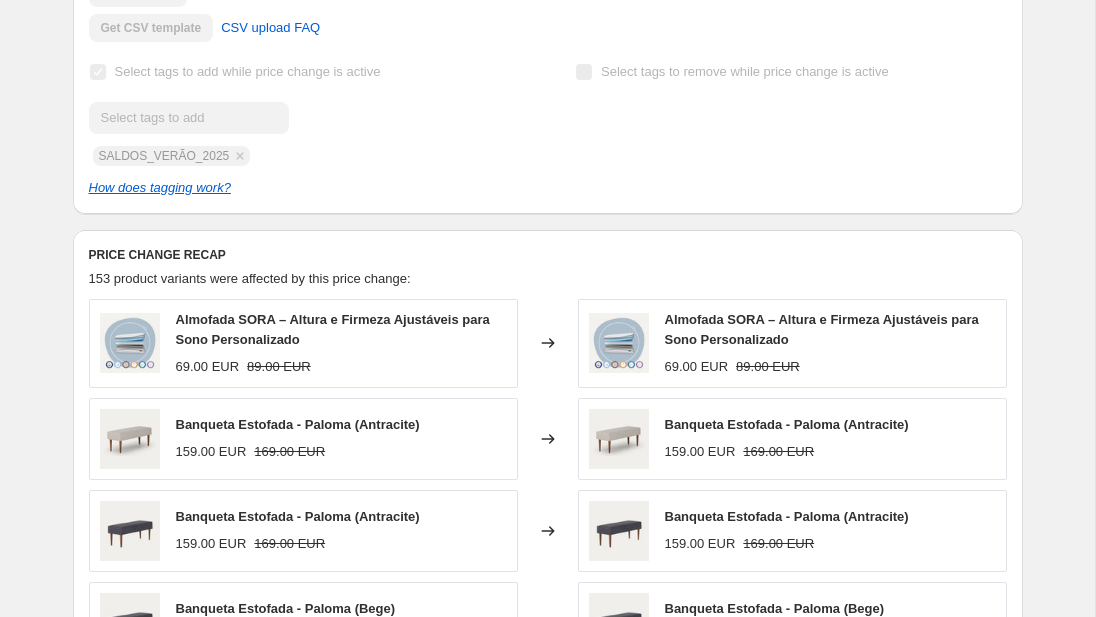 scroll, scrollTop: 713, scrollLeft: 0, axis: vertical 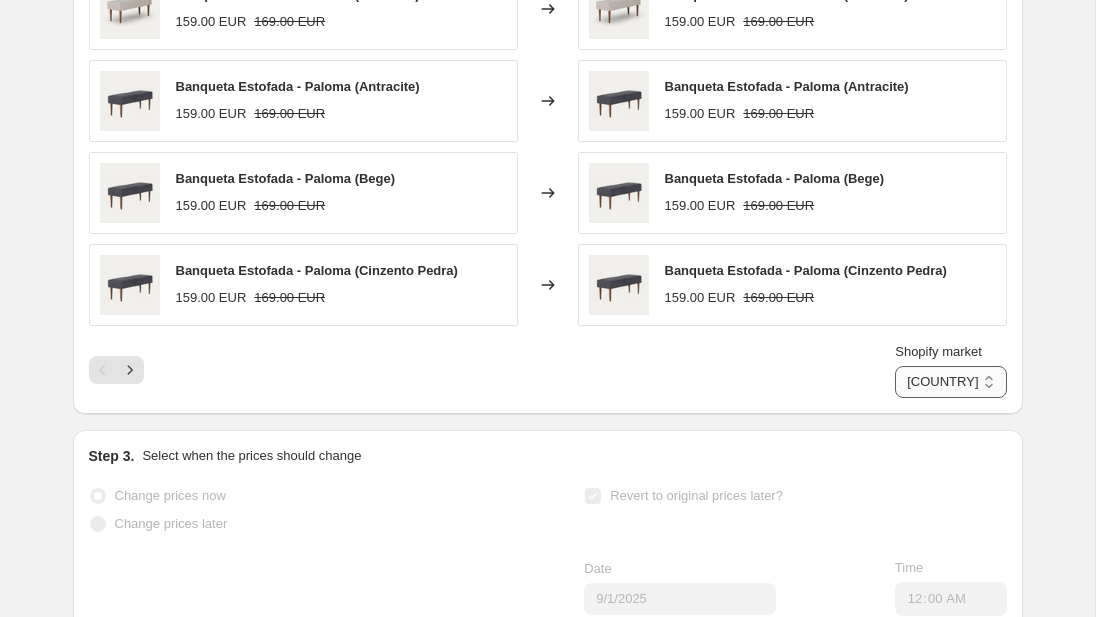 click on "Alemanha Austria Belgica Espanha Franca International Italia Paises Baixos Portugal" at bounding box center (950, 382) 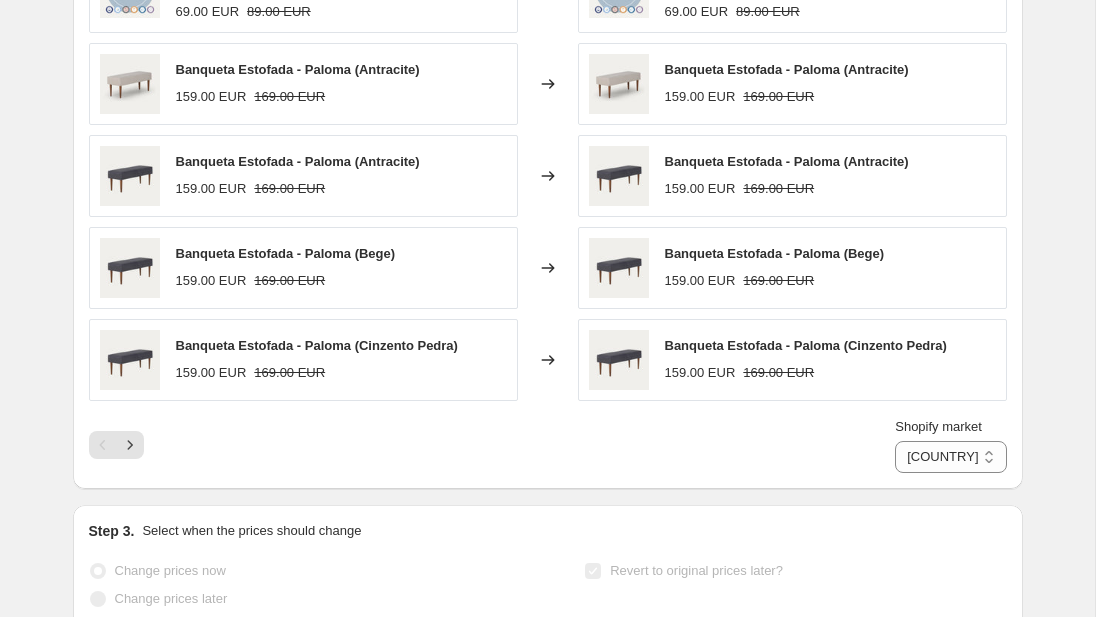 scroll, scrollTop: 1079, scrollLeft: 0, axis: vertical 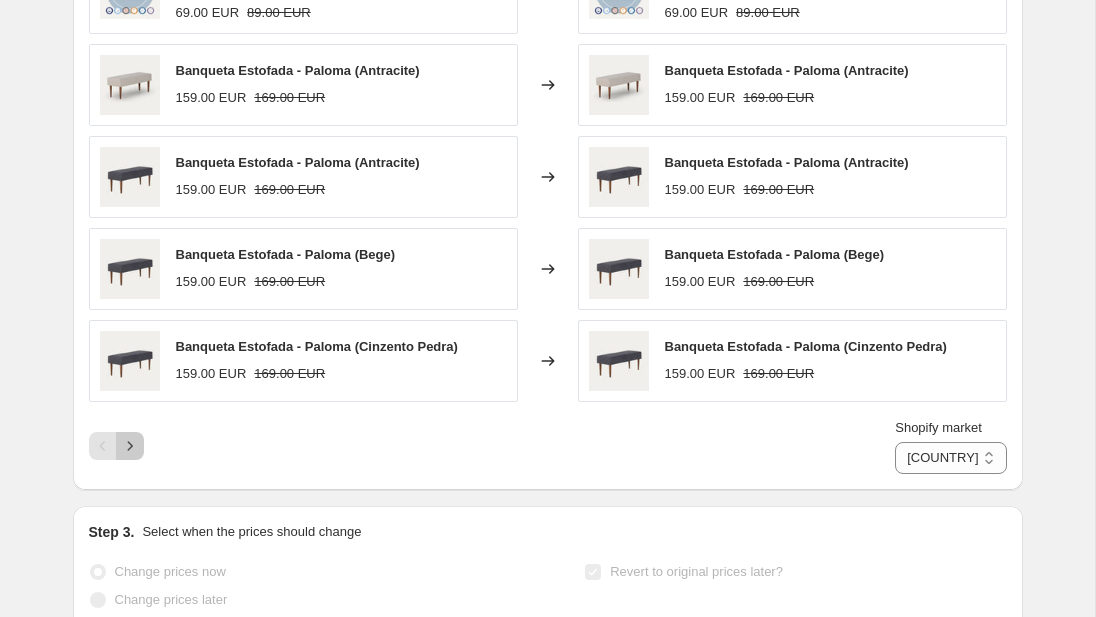 click 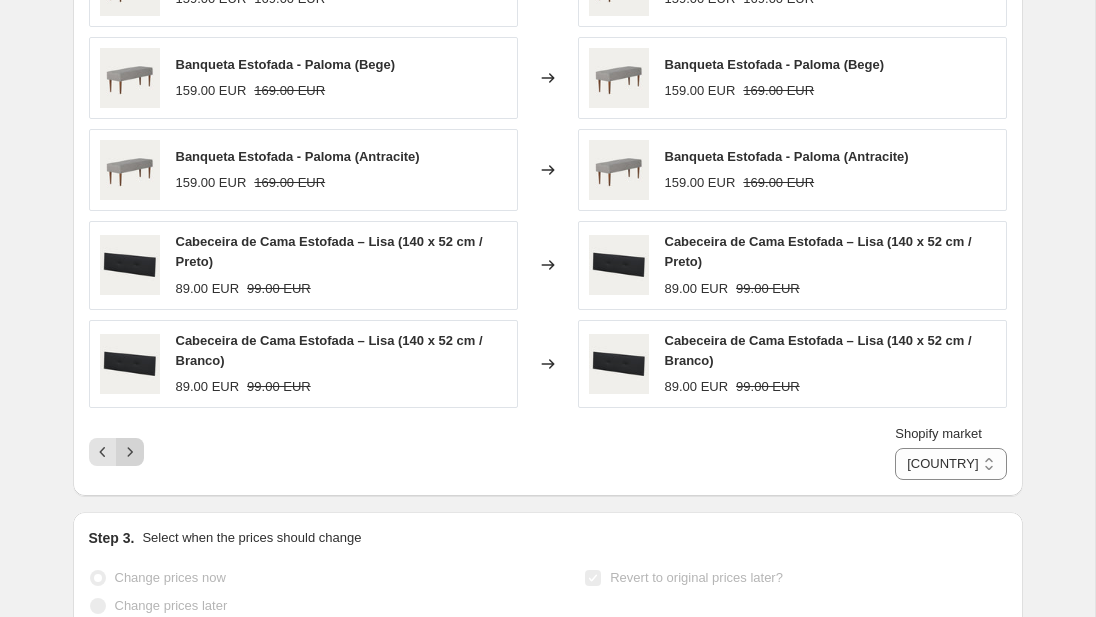 click 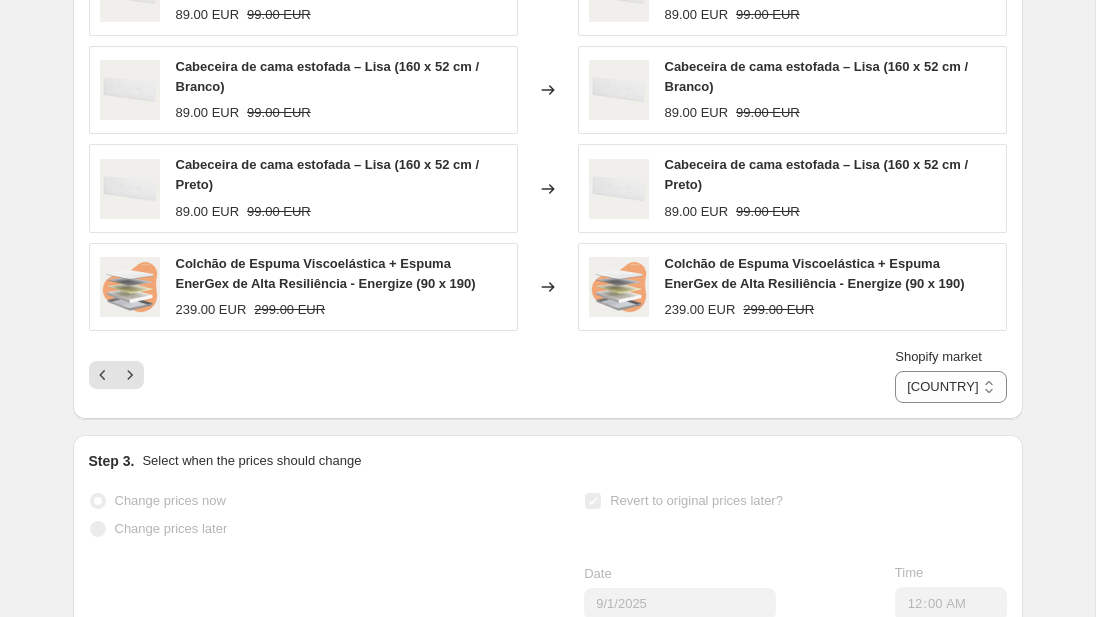 scroll, scrollTop: 1174, scrollLeft: 0, axis: vertical 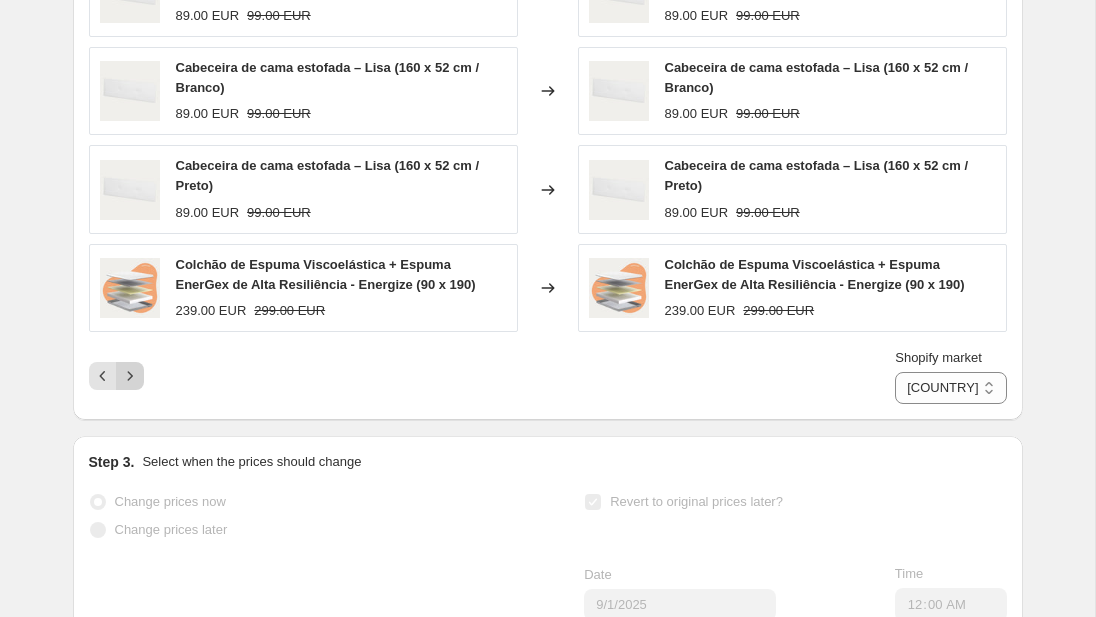 click 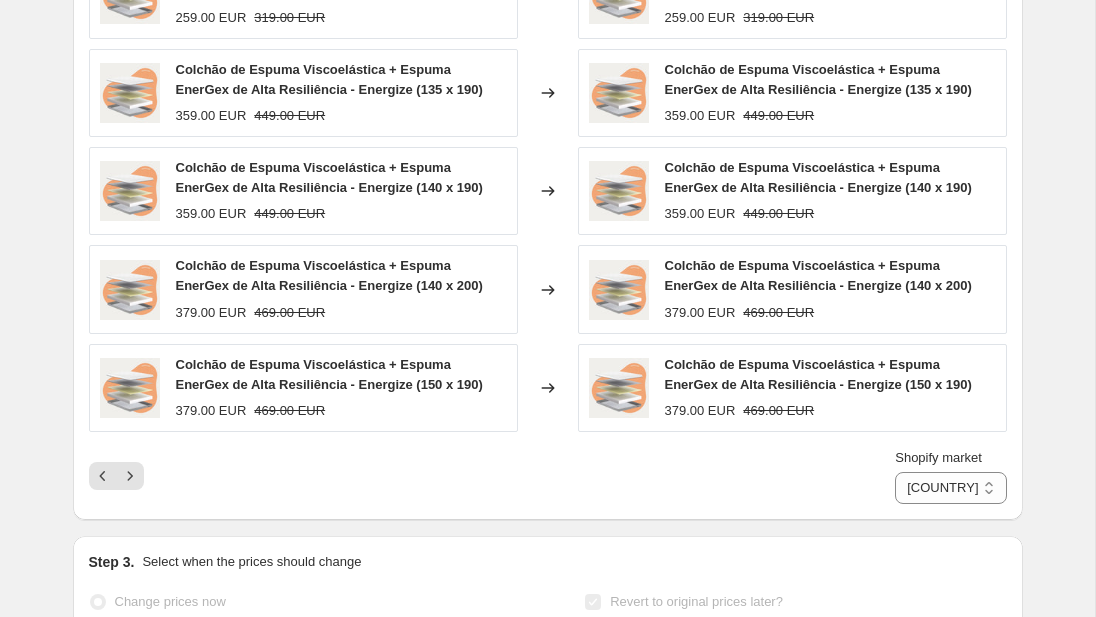 scroll, scrollTop: 1076, scrollLeft: 0, axis: vertical 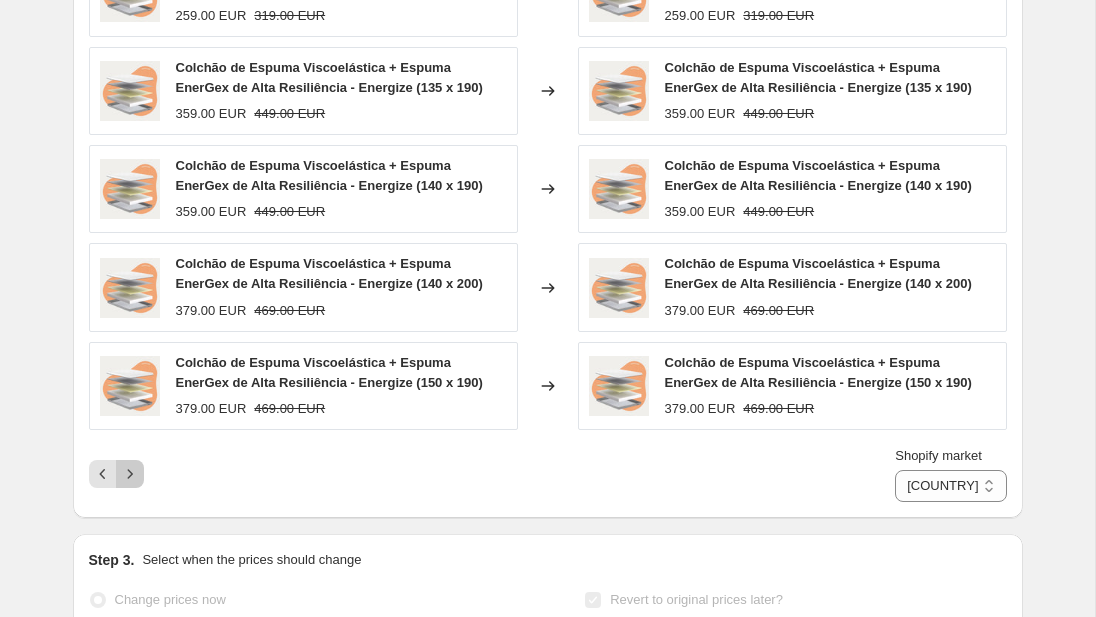 click at bounding box center (130, 474) 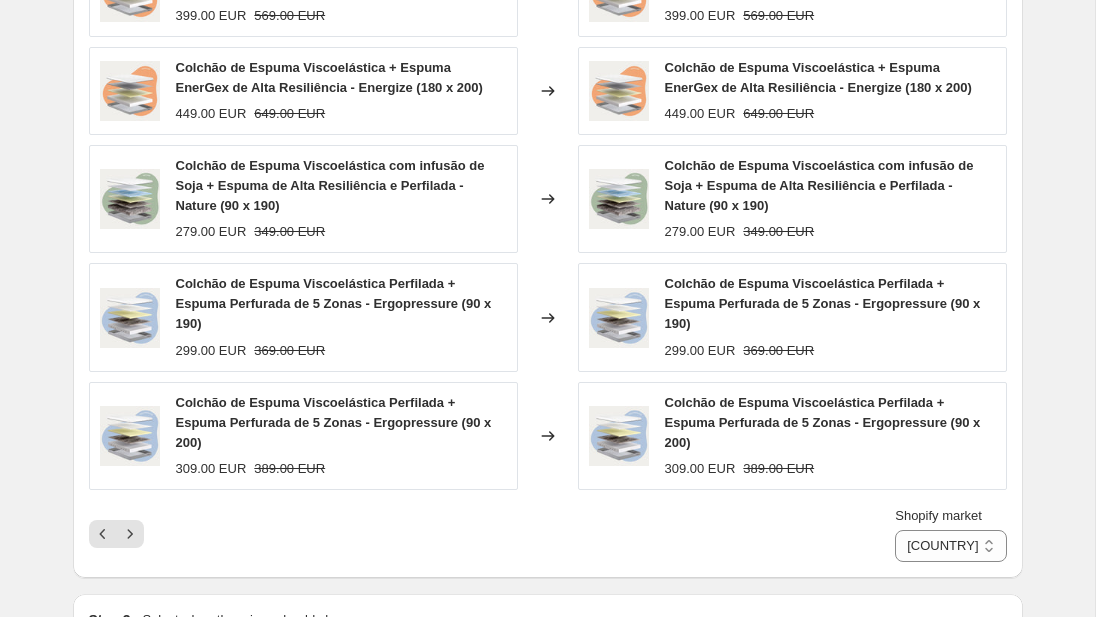 click on "Shopify market Alemanha Austria Belgica Espanha Franca International Italia Paises Baixos Portugal Portugal" at bounding box center (548, 534) 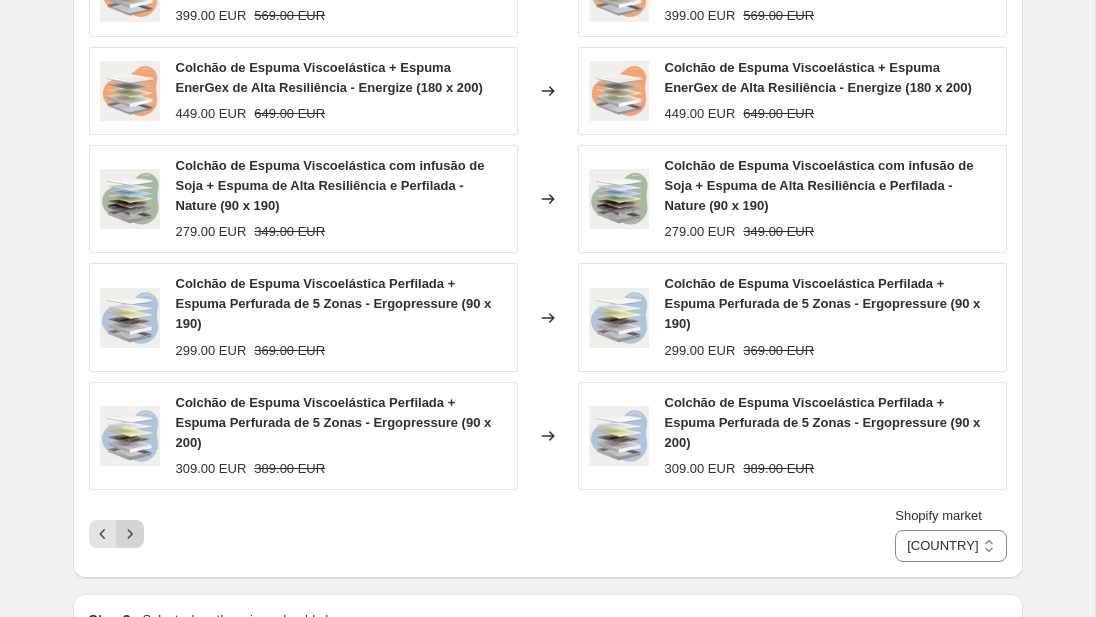 click 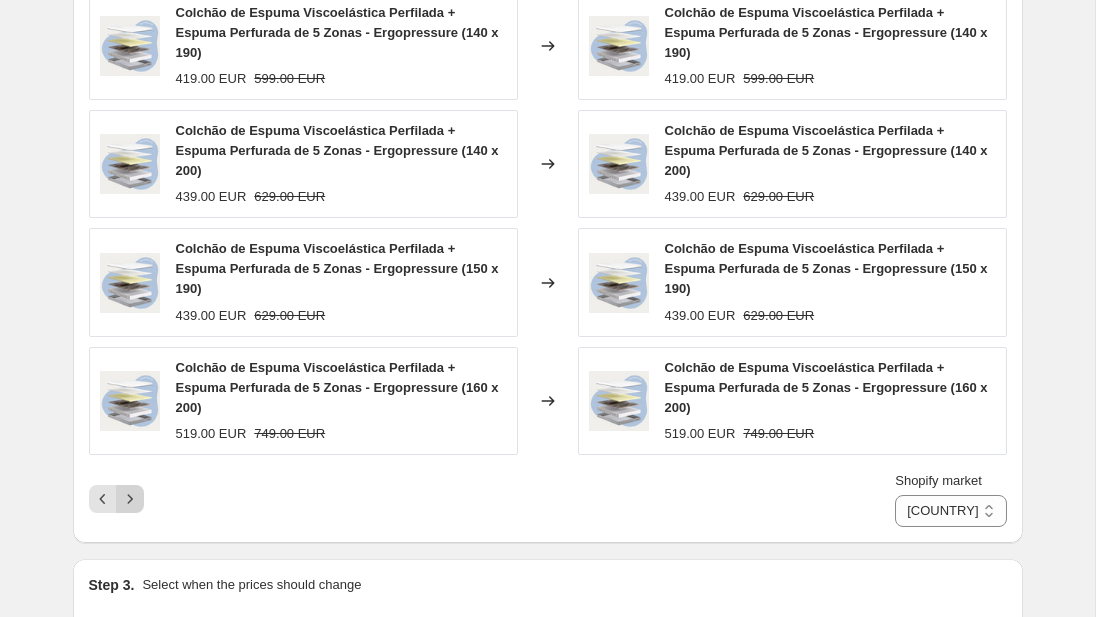 scroll, scrollTop: 1152, scrollLeft: 0, axis: vertical 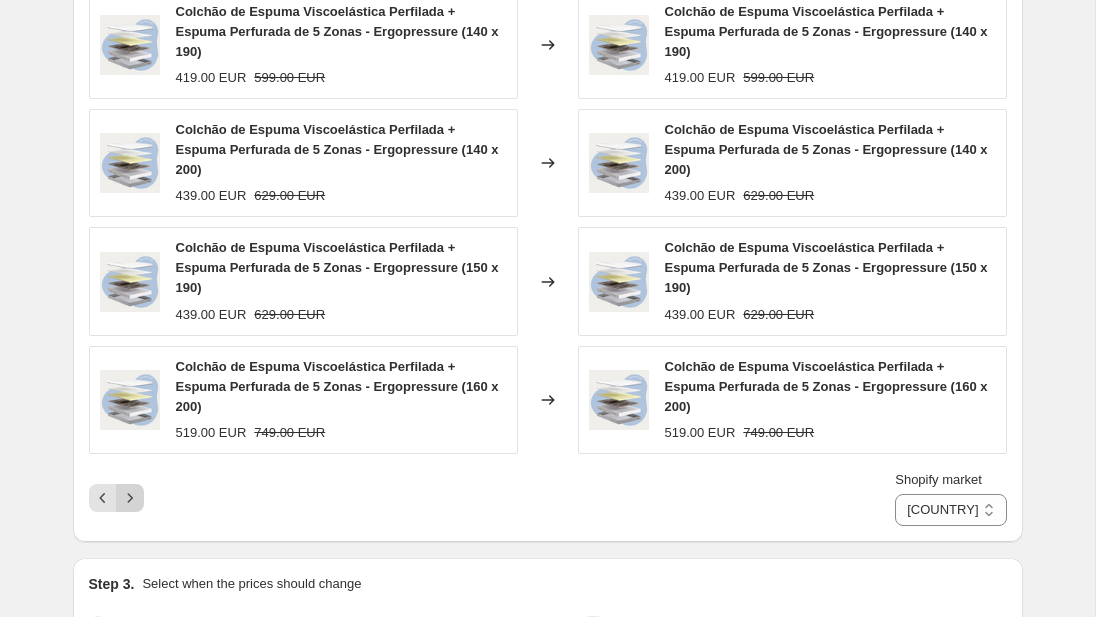click 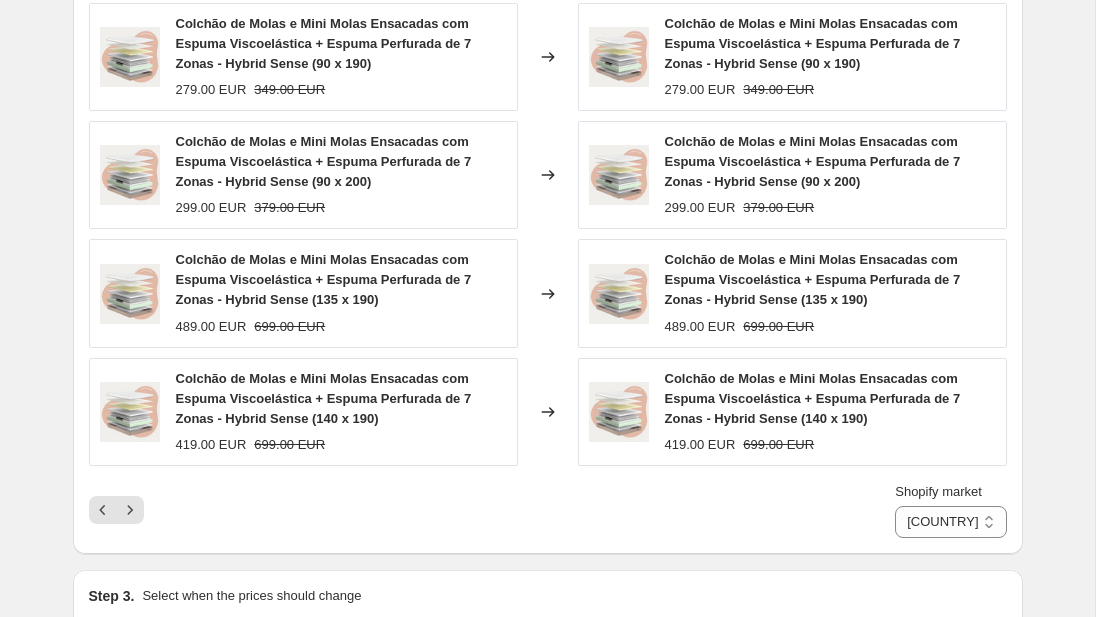 scroll, scrollTop: 1141, scrollLeft: 0, axis: vertical 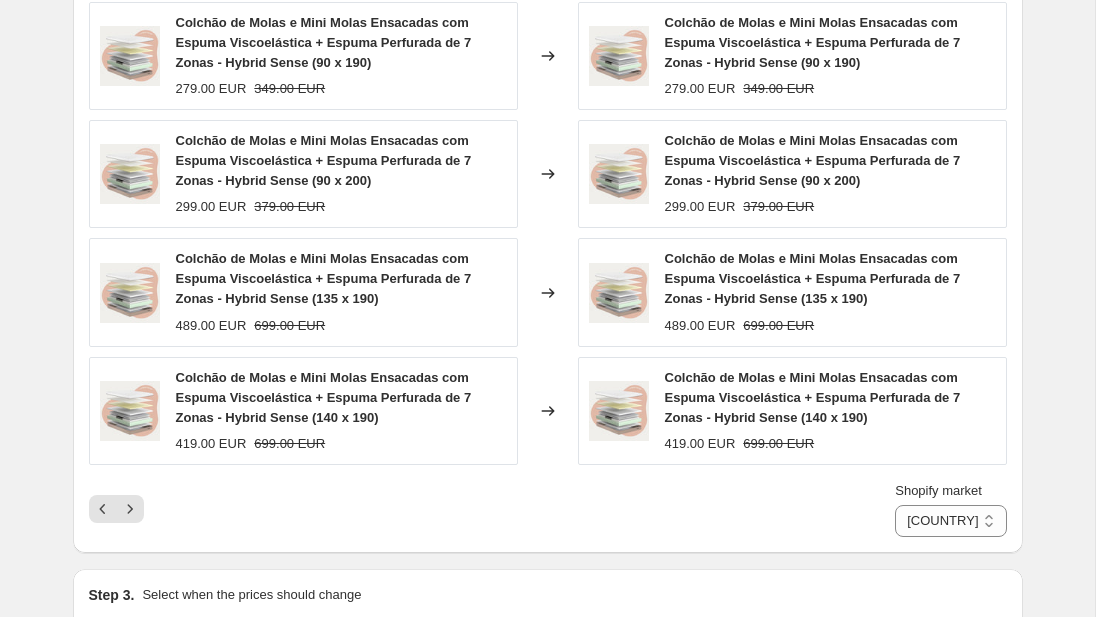 click on "Shopify market Alemanha Austria Belgica Espanha Franca International Italia Paises Baixos Portugal Portugal" at bounding box center (548, 509) 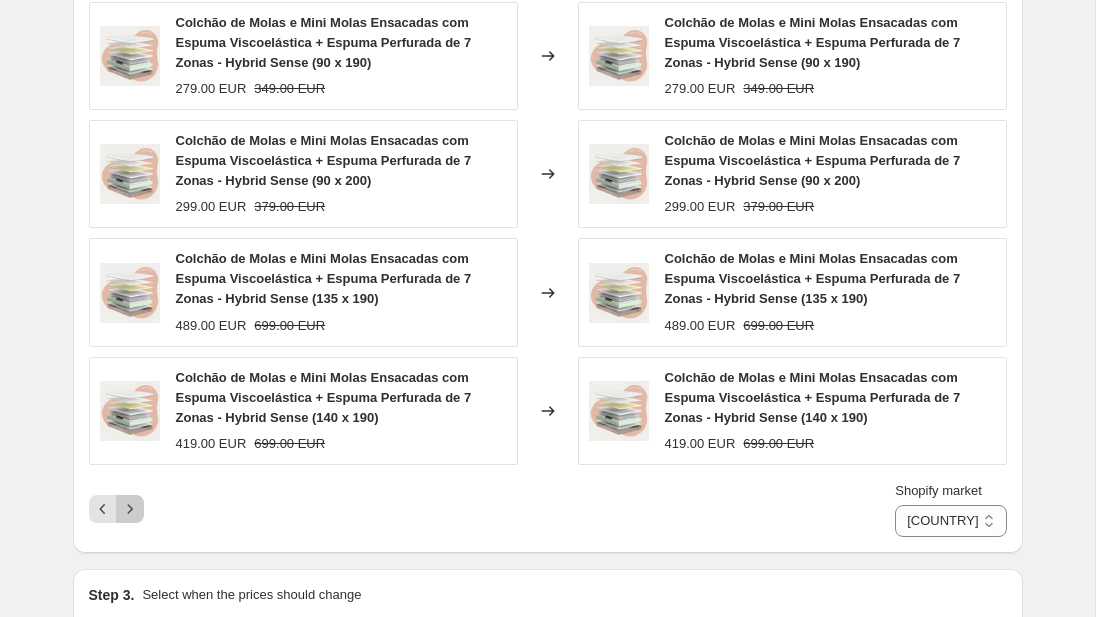 click 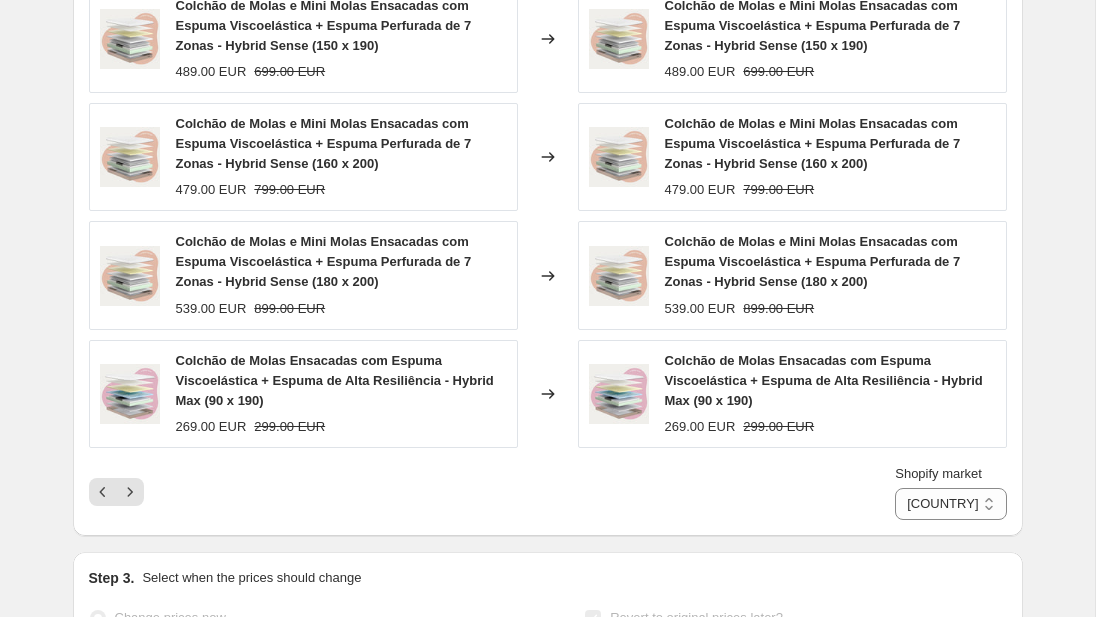 scroll, scrollTop: 1159, scrollLeft: 0, axis: vertical 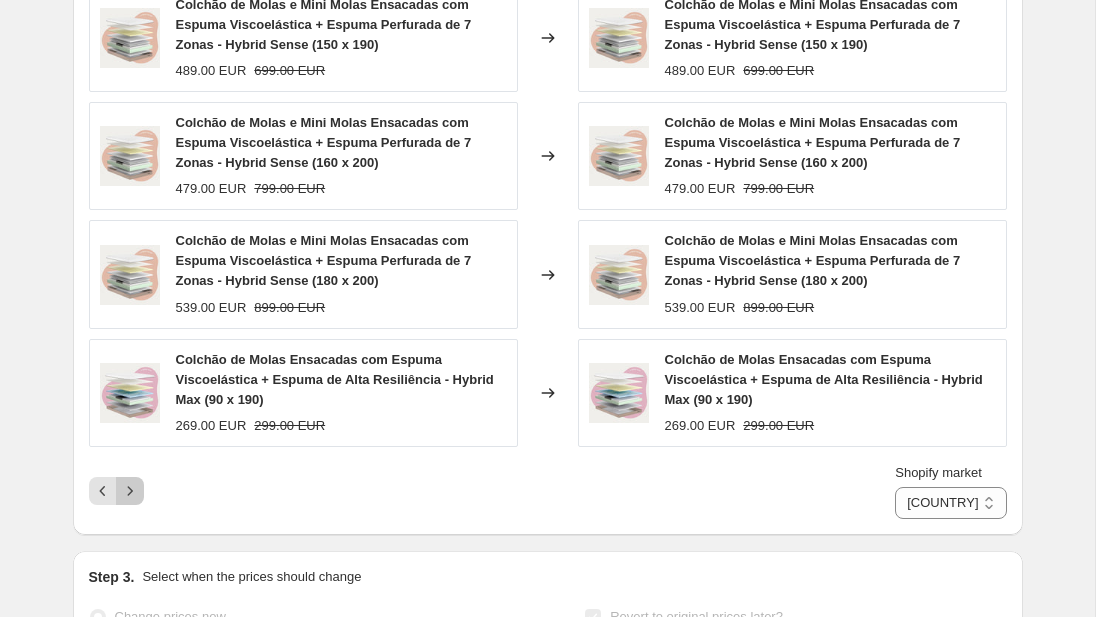 click 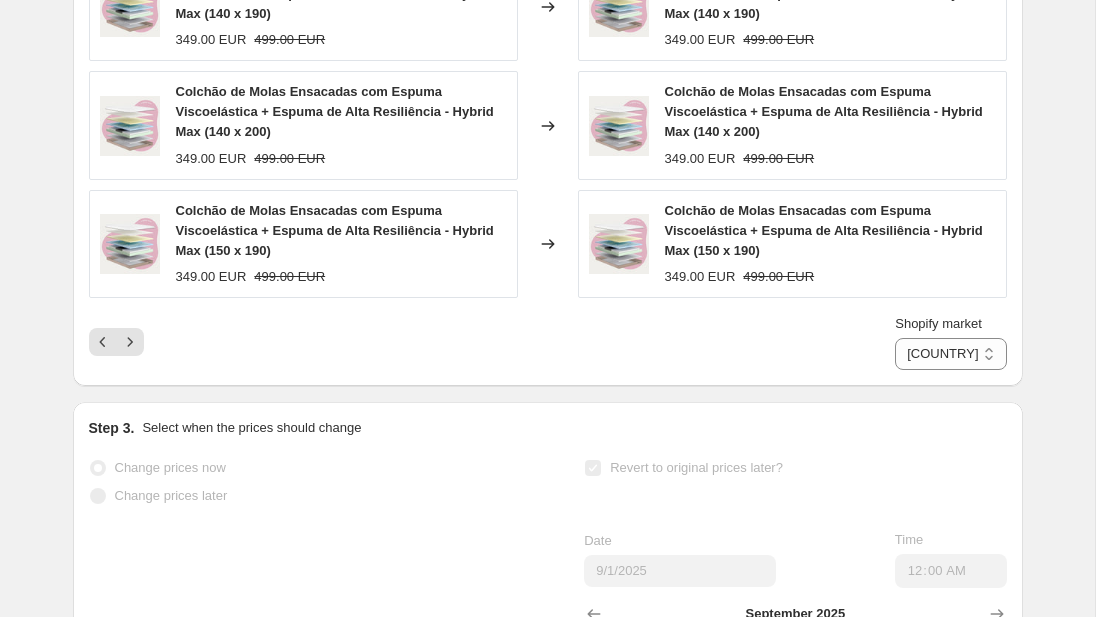 scroll, scrollTop: 1309, scrollLeft: 0, axis: vertical 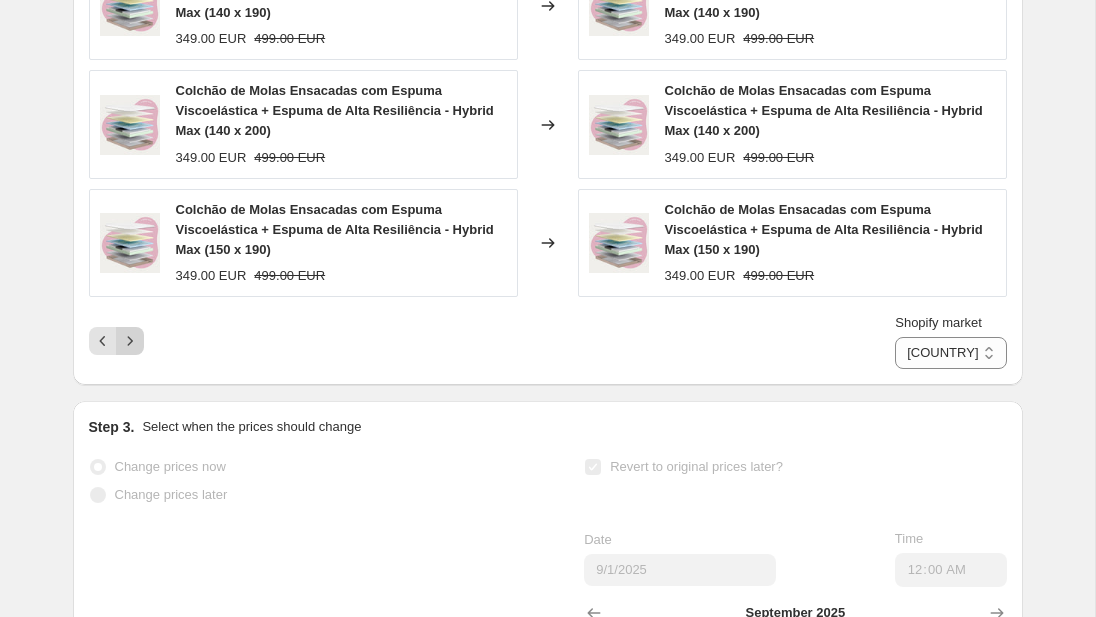 click 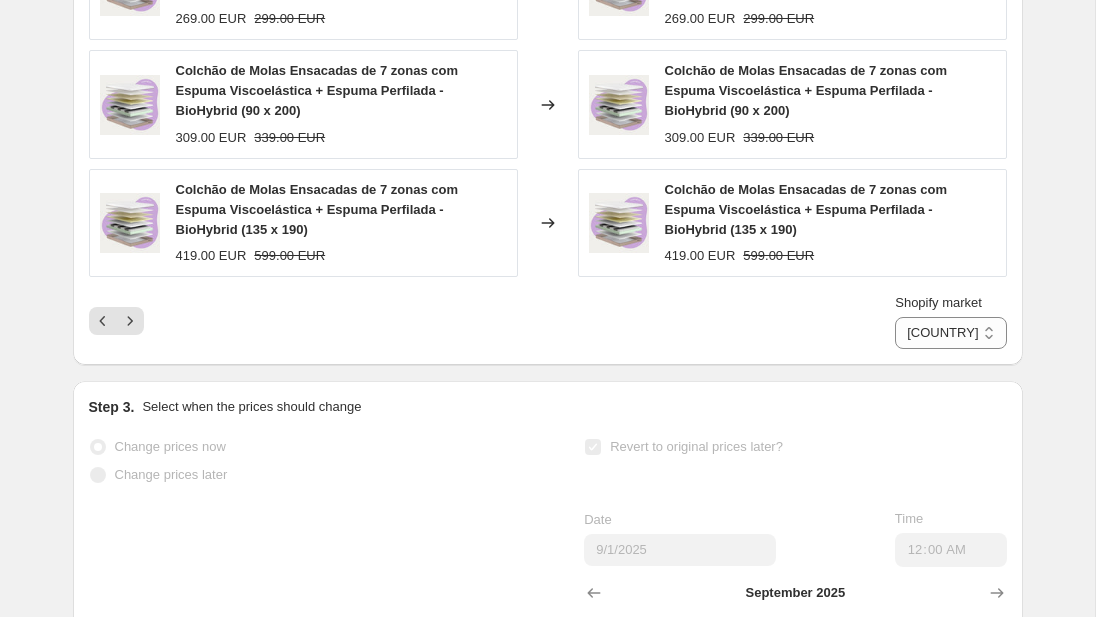 scroll, scrollTop: 1323, scrollLeft: 0, axis: vertical 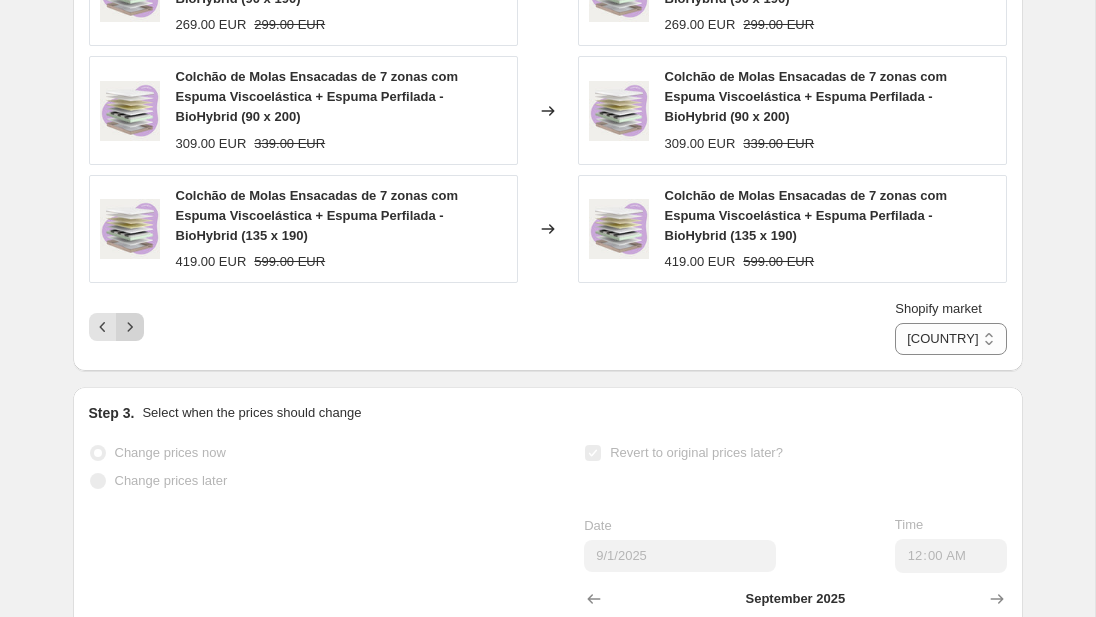 click 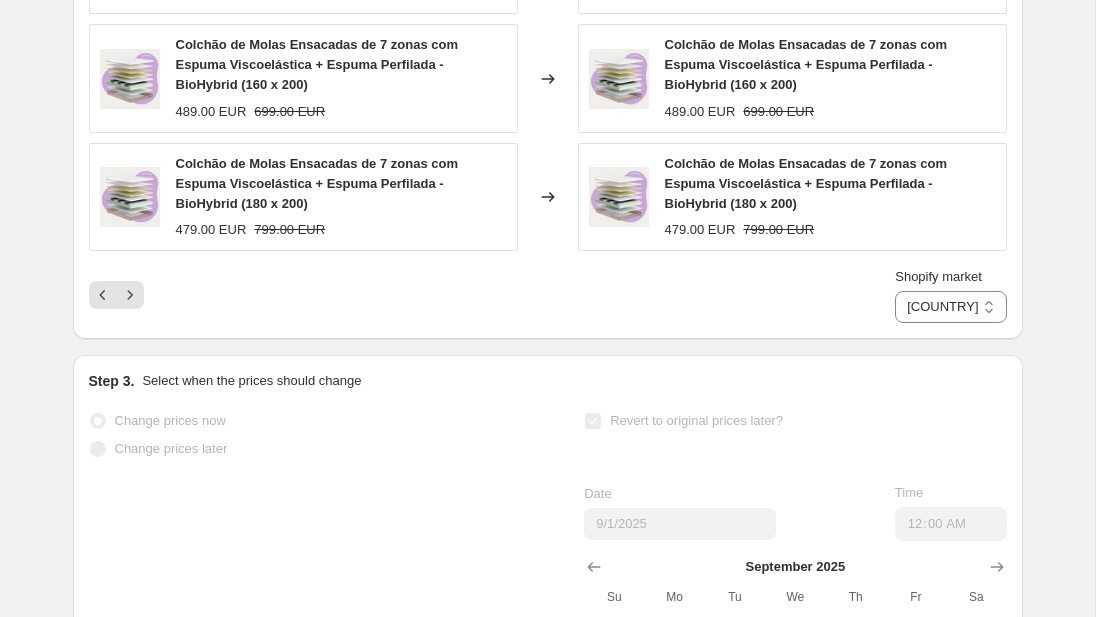 scroll, scrollTop: 1385, scrollLeft: 0, axis: vertical 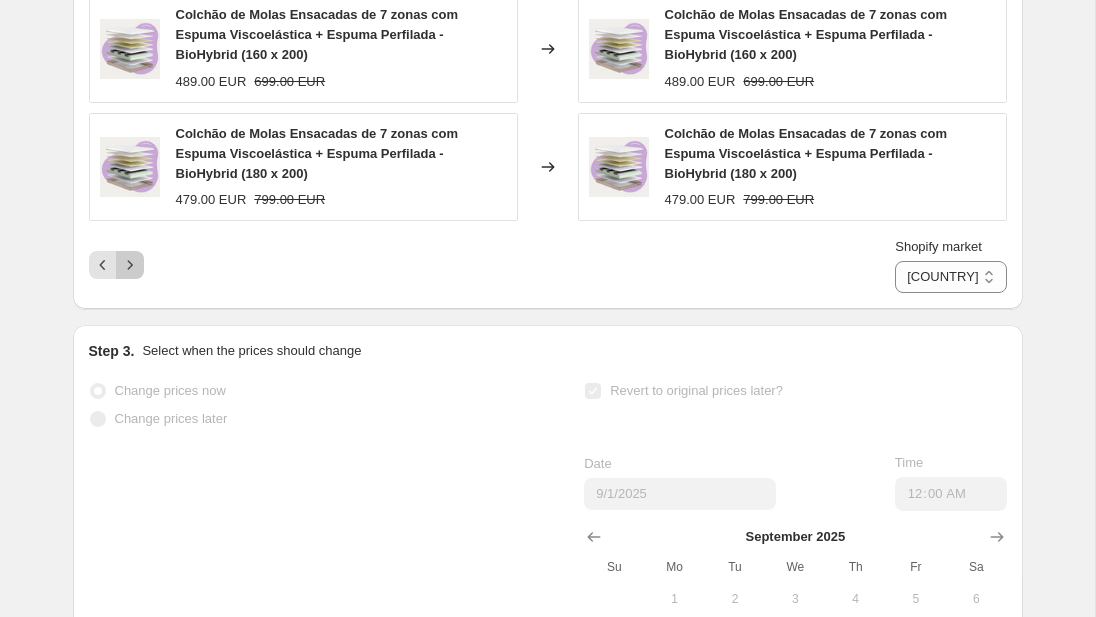 click at bounding box center [130, 265] 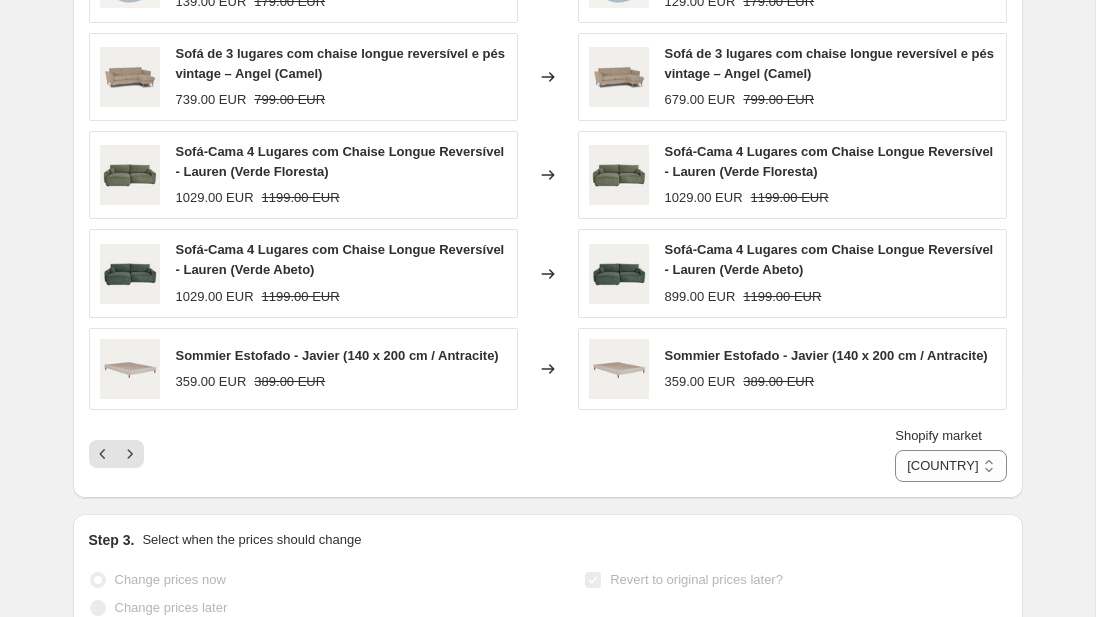 scroll, scrollTop: 1058, scrollLeft: 0, axis: vertical 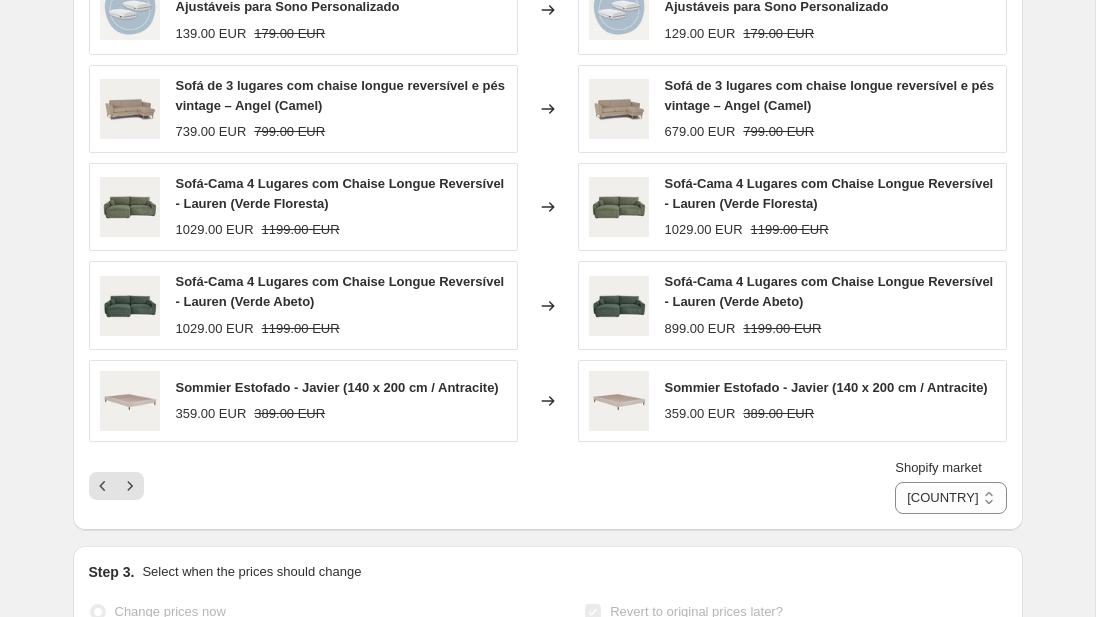 click on "Sofá-Cama 4 Lugares com Chaise Longue Reversível - Lauren ([COLOR] [COLOR])" at bounding box center [829, 193] 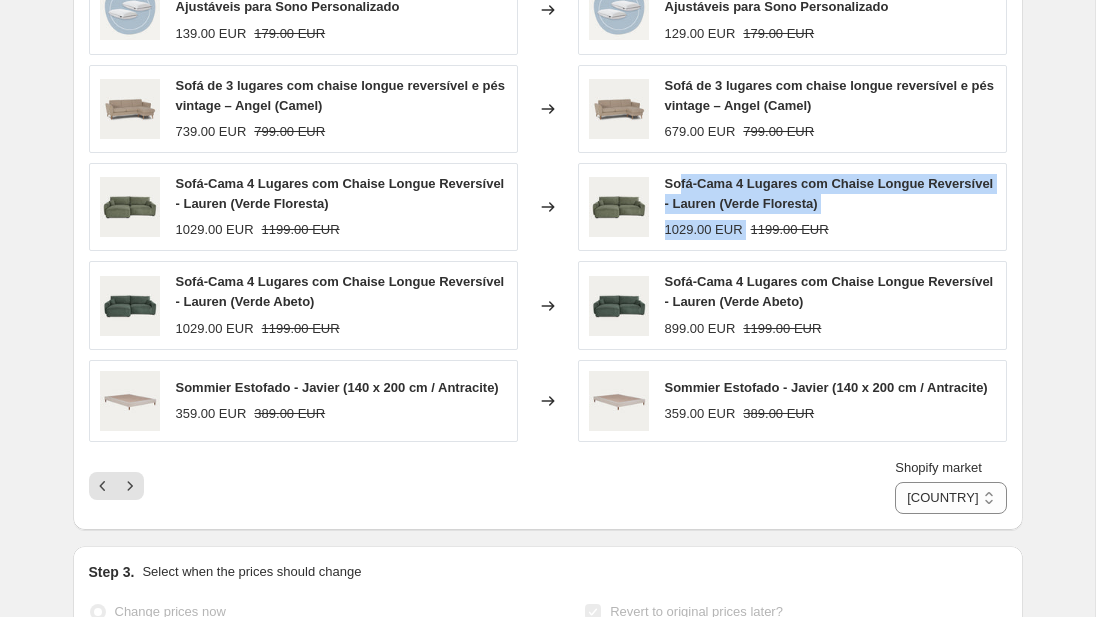 drag, startPoint x: 679, startPoint y: 183, endPoint x: 752, endPoint y: 237, distance: 90.80198 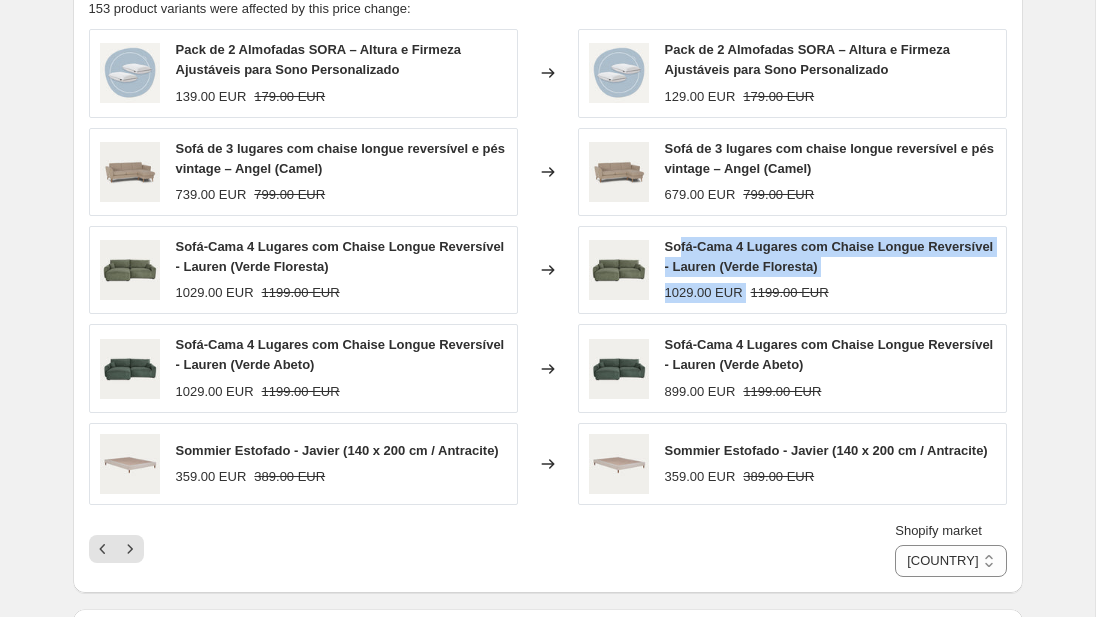 scroll, scrollTop: 1000, scrollLeft: 0, axis: vertical 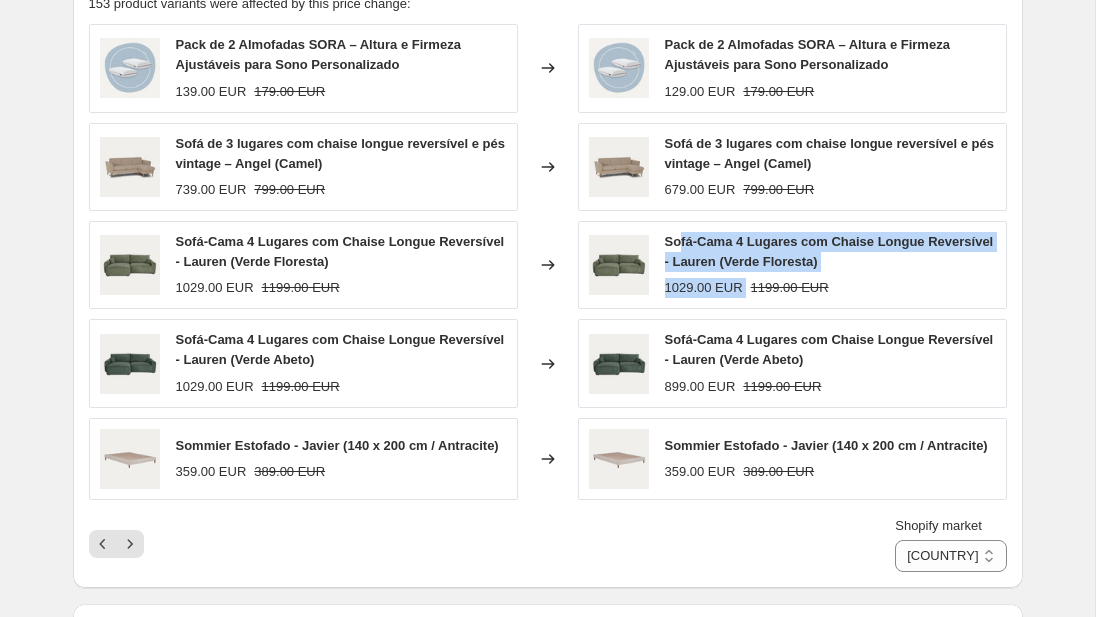 click on "1029.00 EUR" at bounding box center (704, 288) 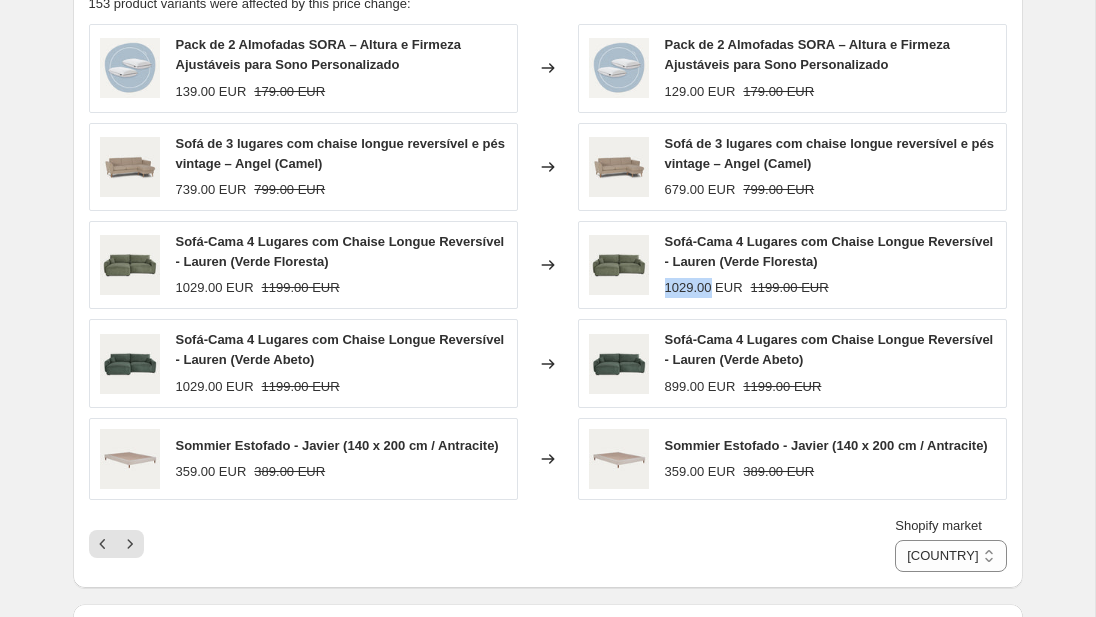 click on "1029.00 EUR" at bounding box center [704, 288] 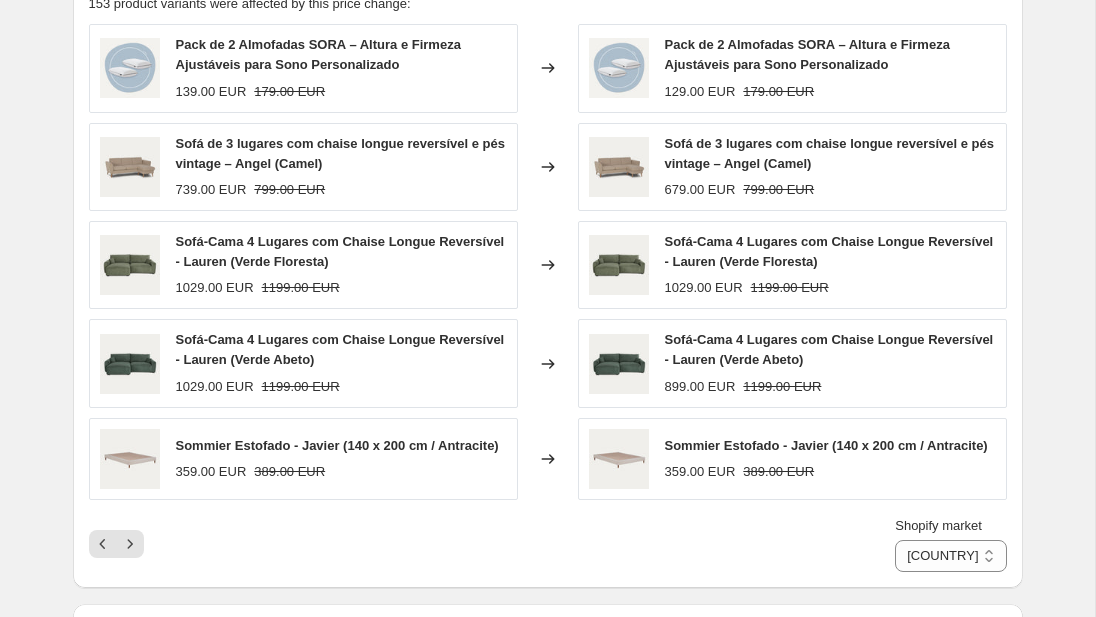 click on "1199.00 EUR" at bounding box center (301, 288) 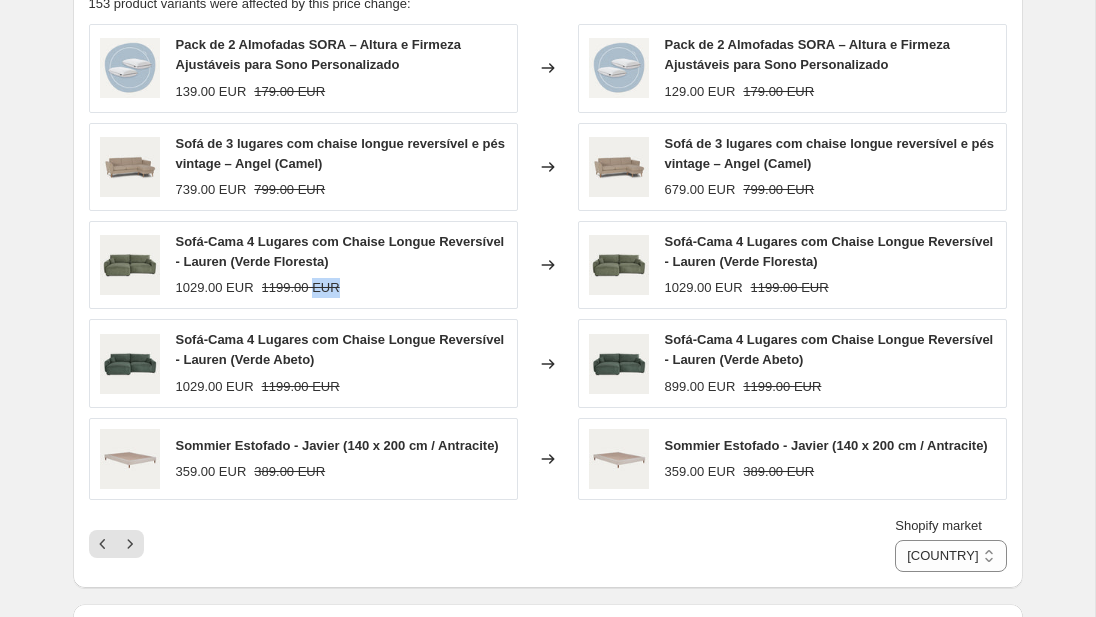 click on "1199.00 EUR" at bounding box center (301, 288) 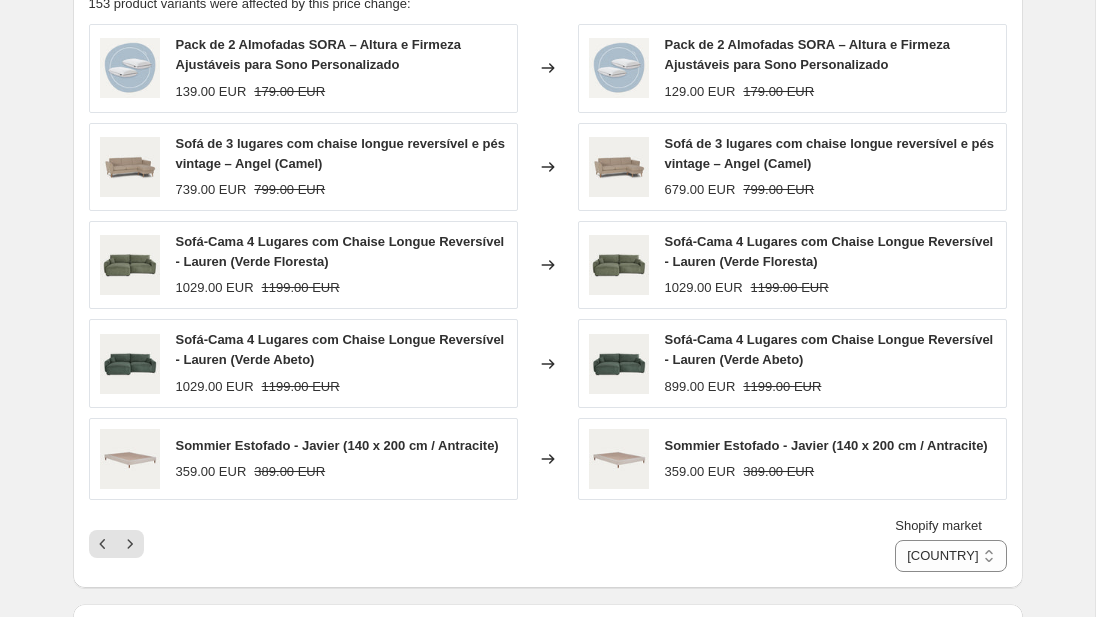 click on "1029.00 EUR 1199.00 EUR" at bounding box center (341, 288) 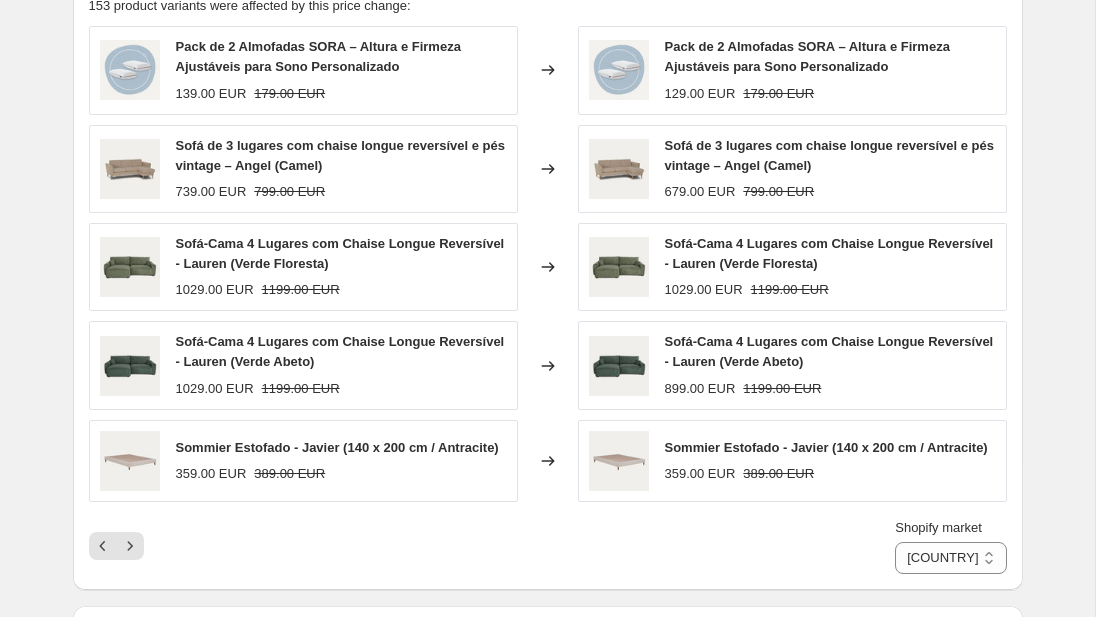 scroll, scrollTop: 991, scrollLeft: 0, axis: vertical 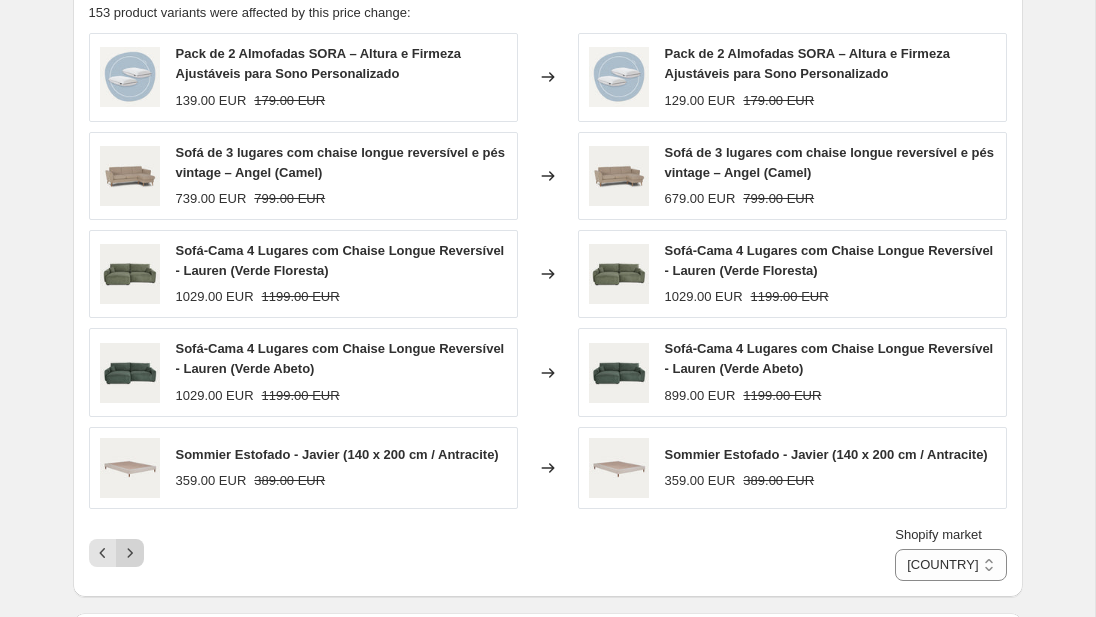 click 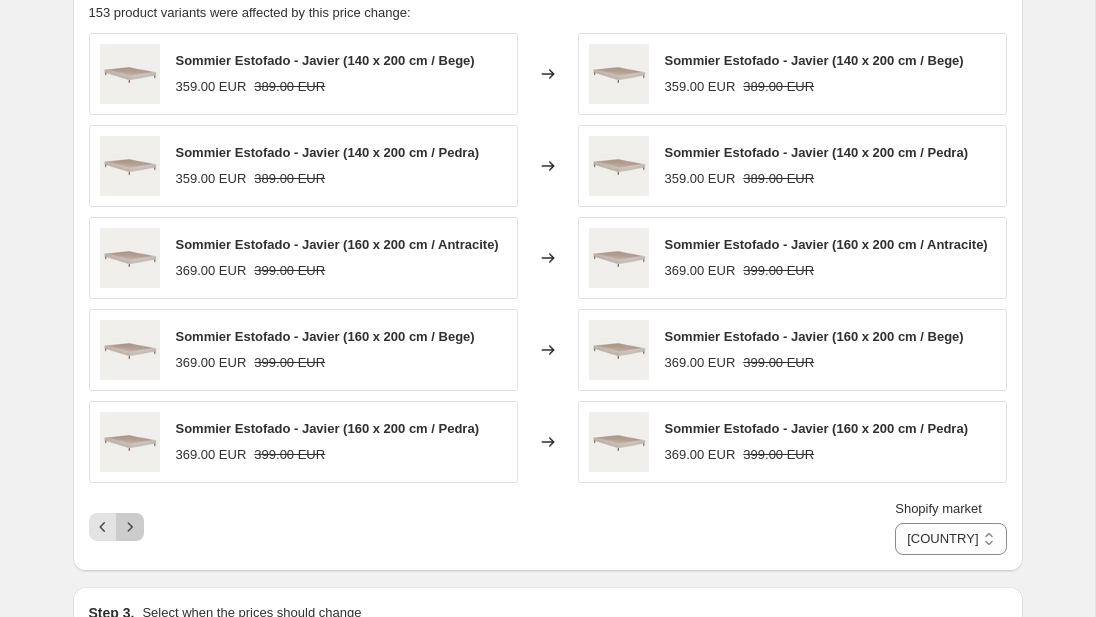click at bounding box center [130, 527] 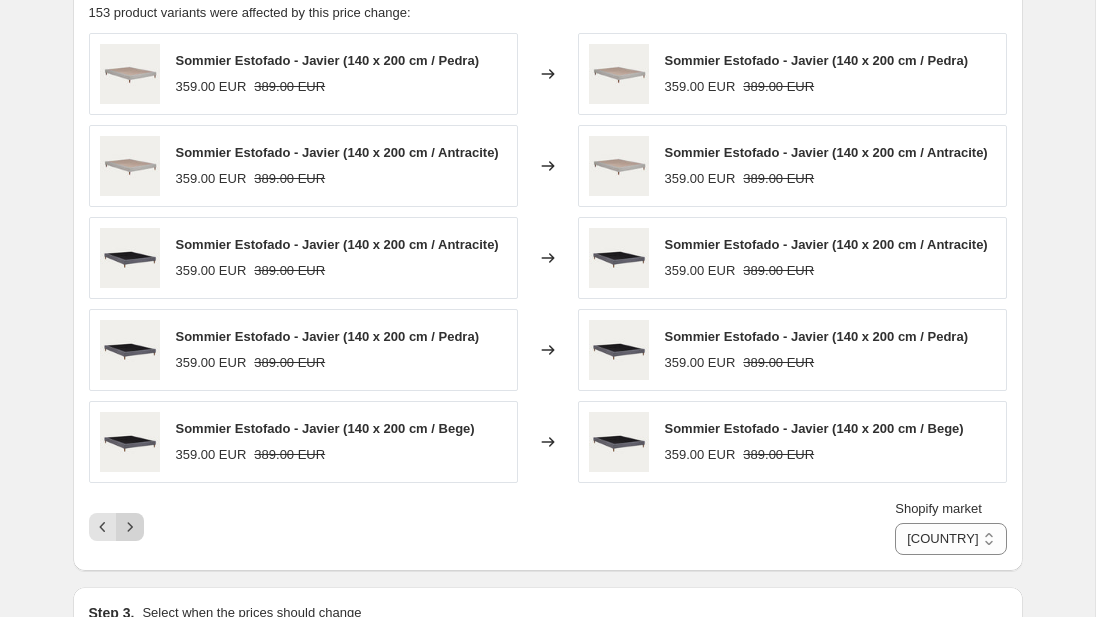 click 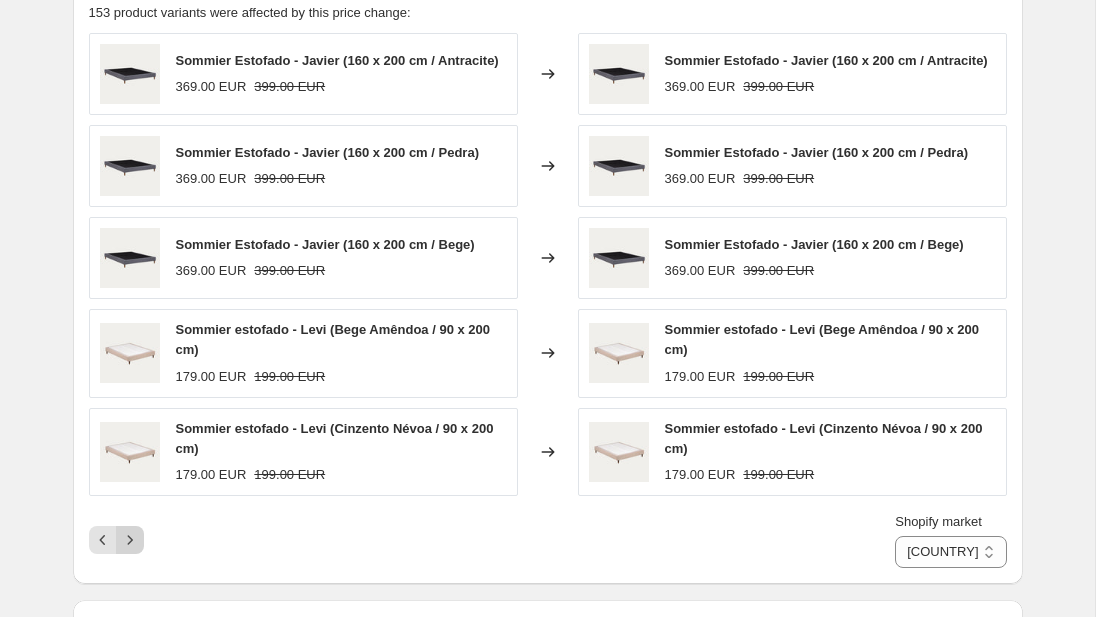 click 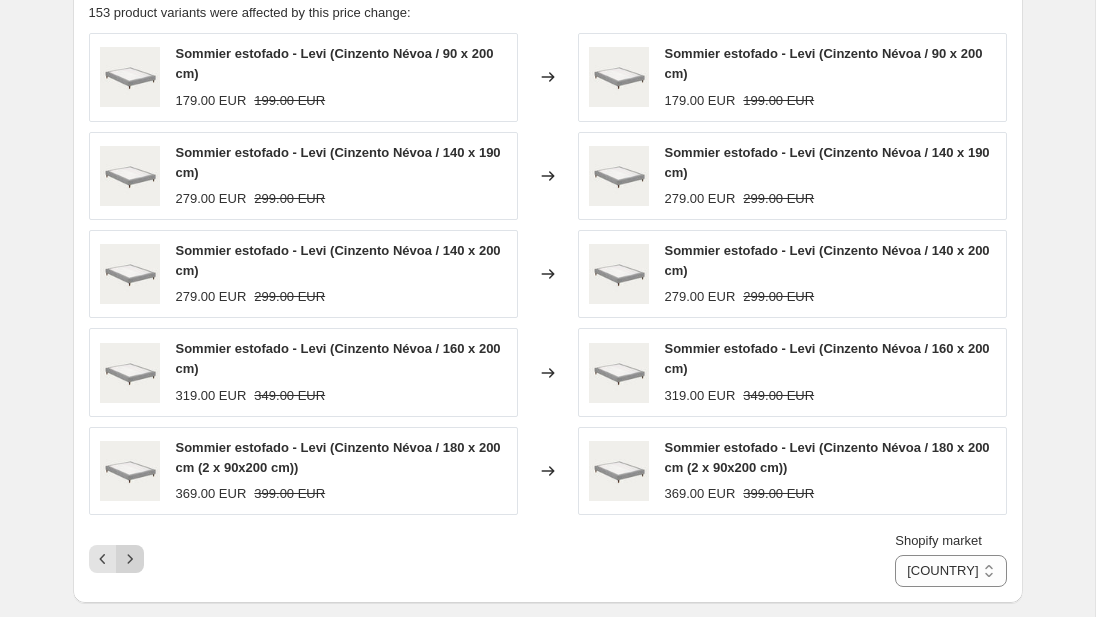 click at bounding box center (130, 559) 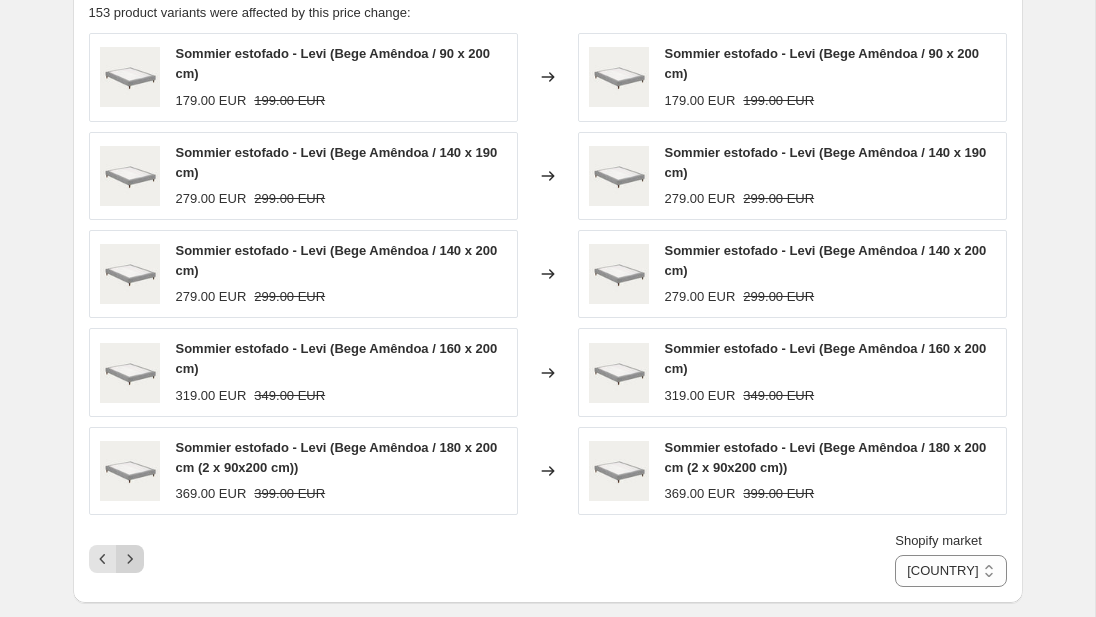 click at bounding box center [130, 559] 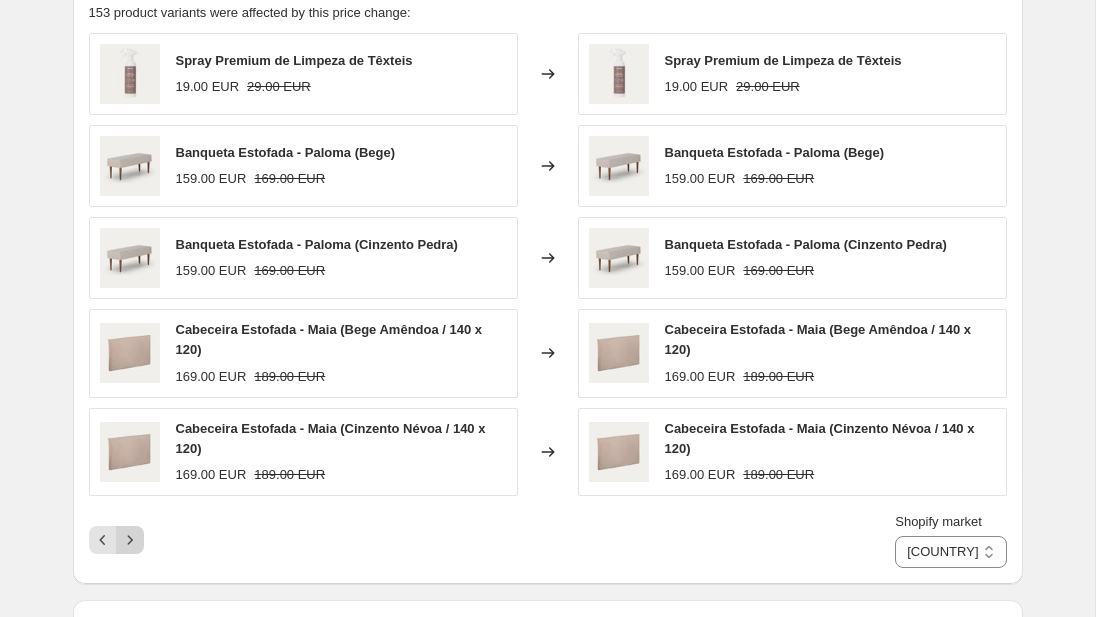 click 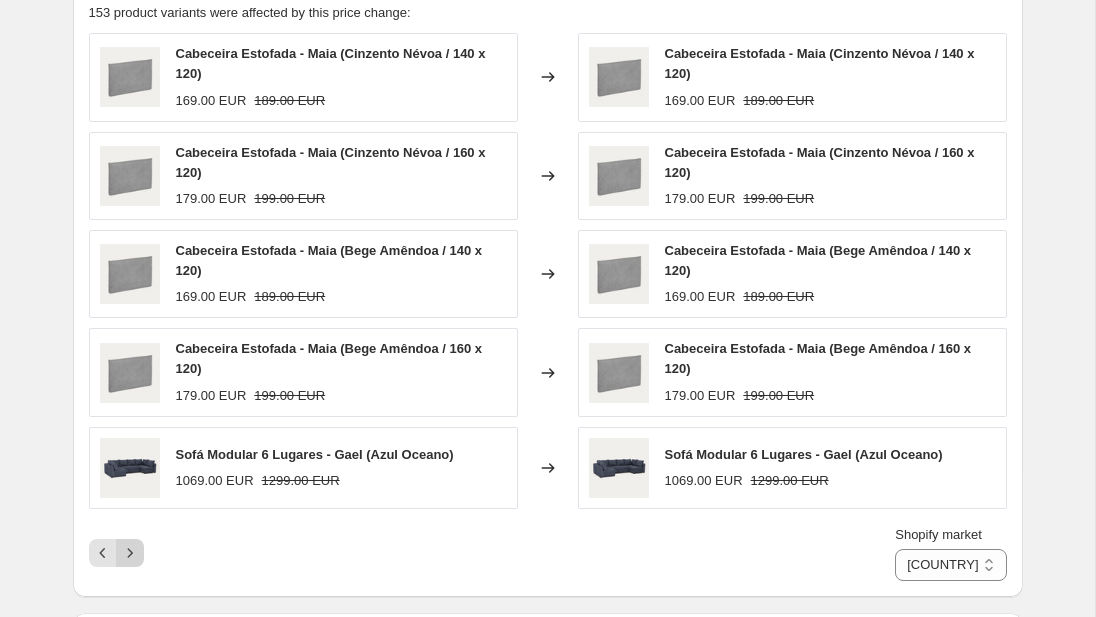 click 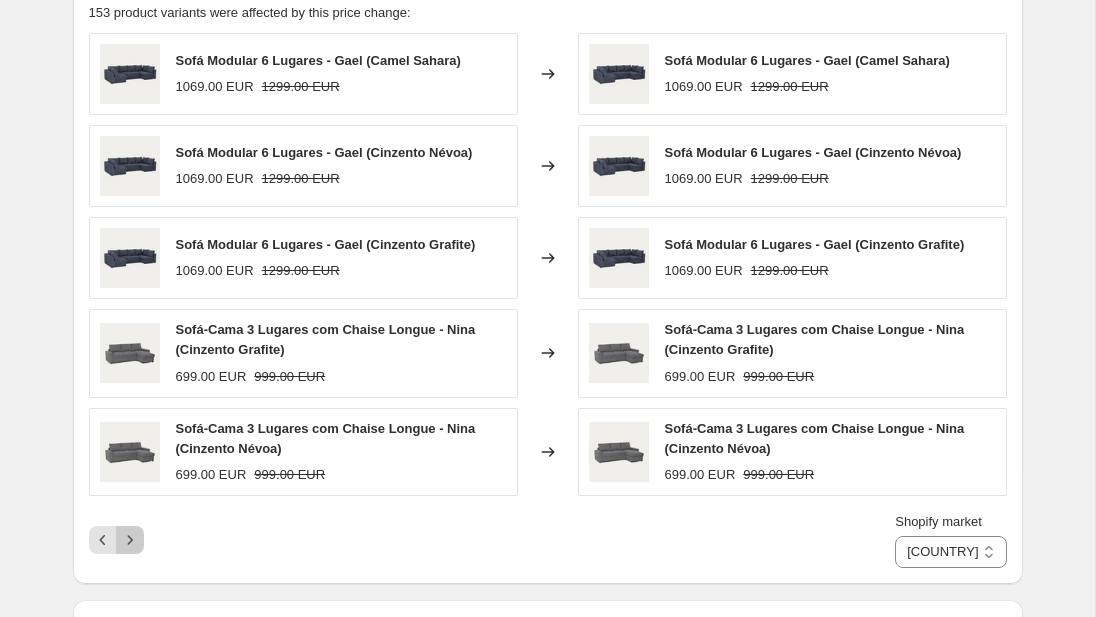 click 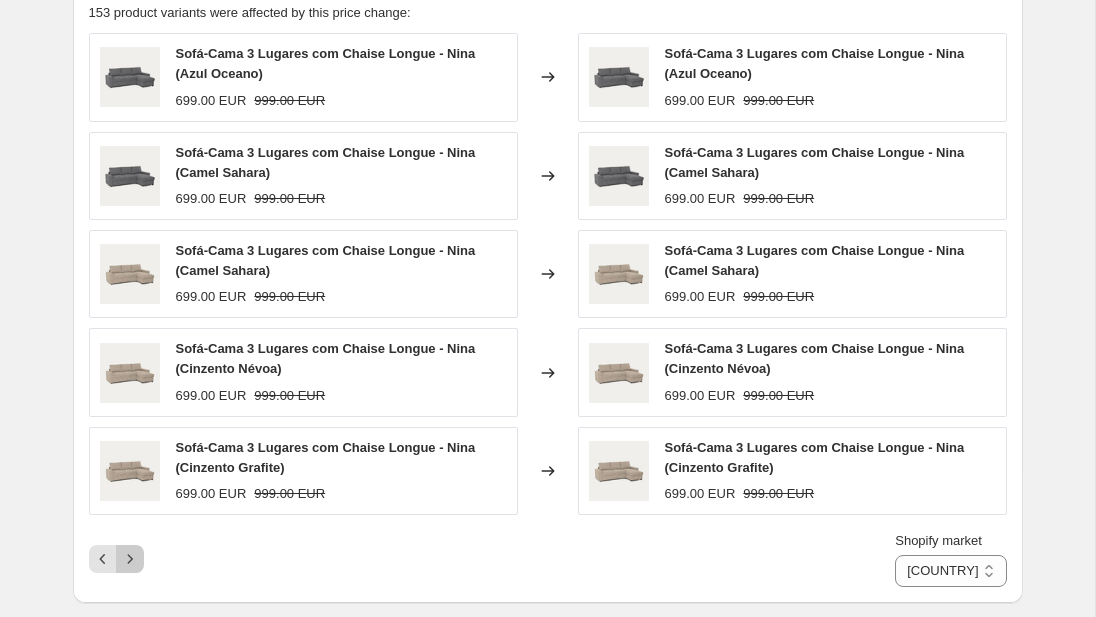 click at bounding box center [130, 559] 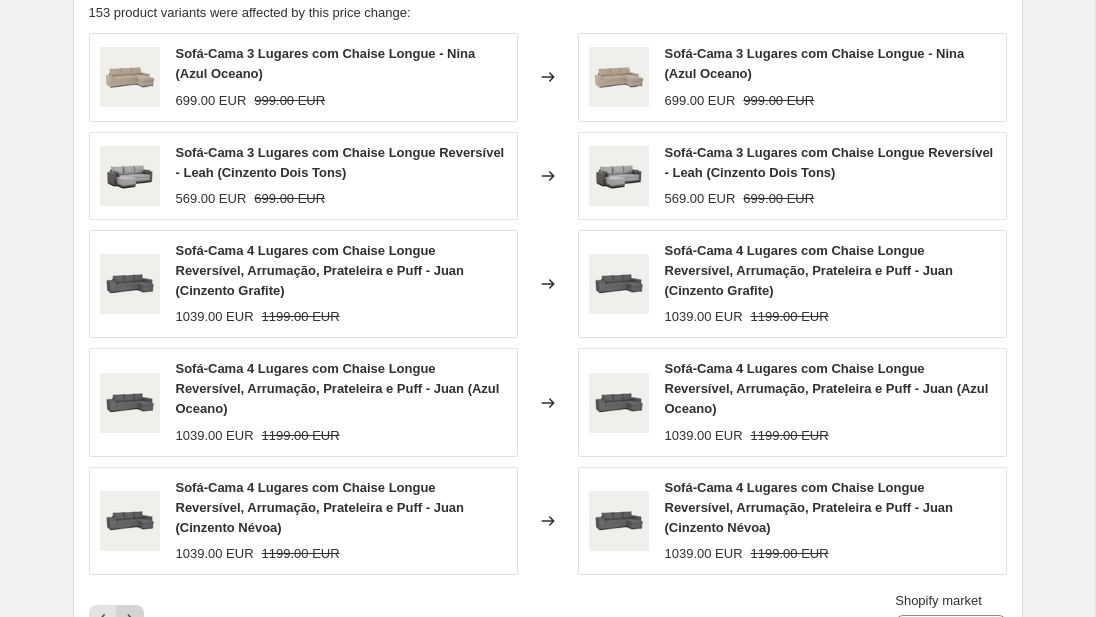 click at bounding box center (130, 521) 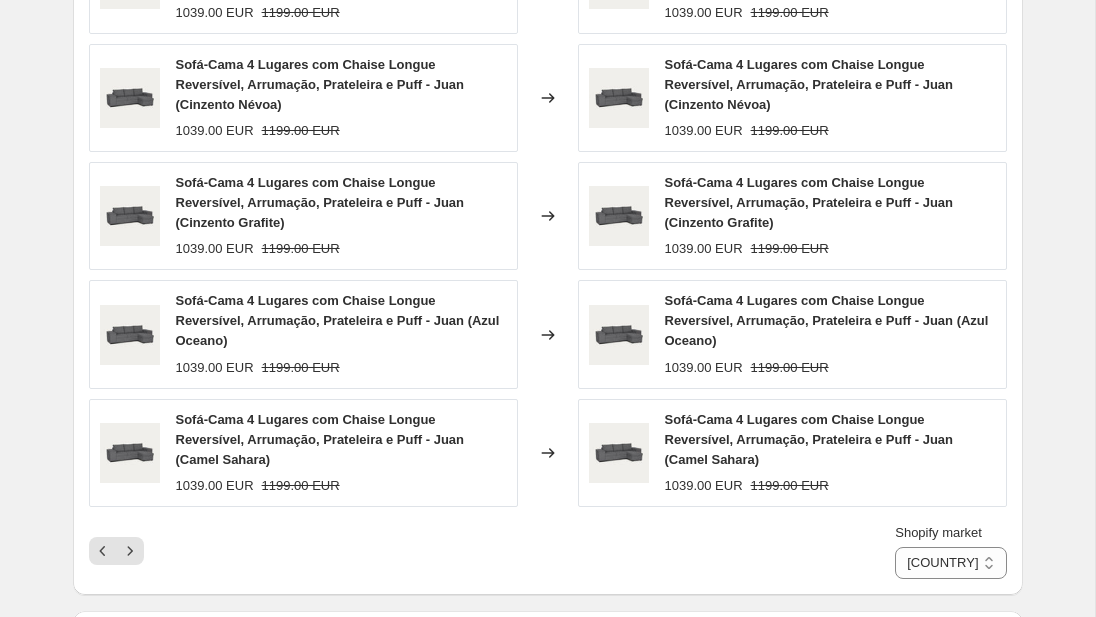 scroll, scrollTop: 1113, scrollLeft: 0, axis: vertical 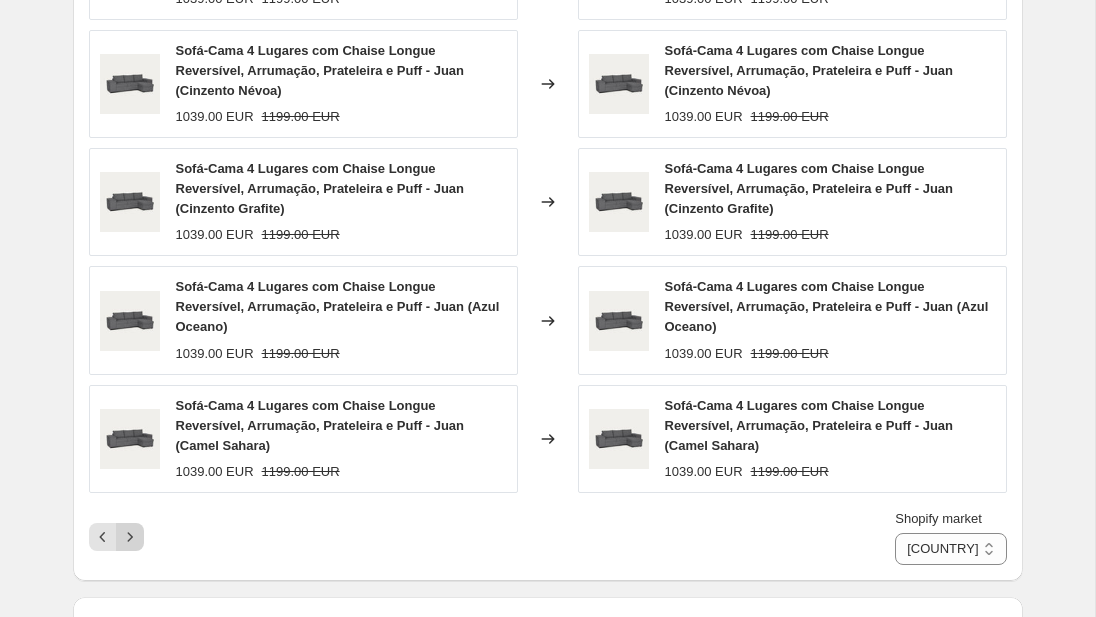 click 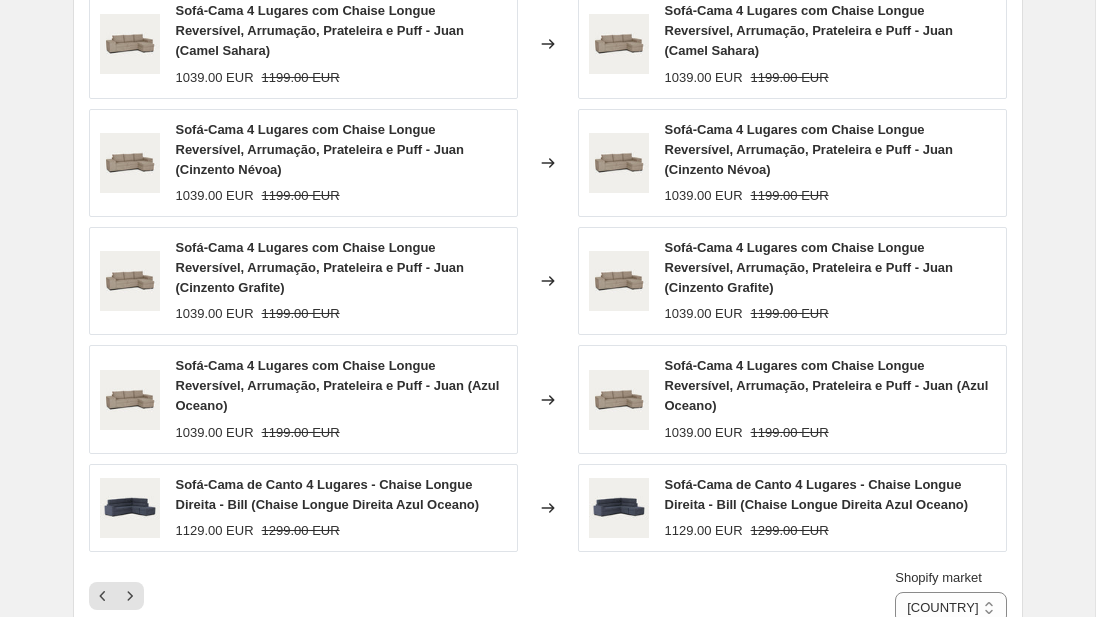 scroll, scrollTop: 1035, scrollLeft: 0, axis: vertical 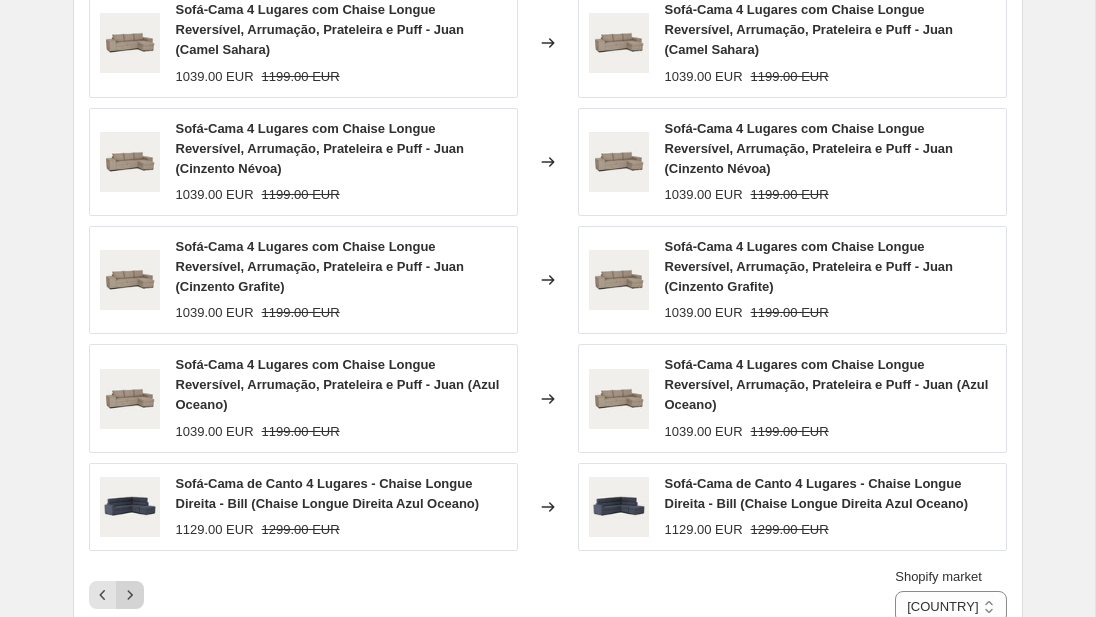 click 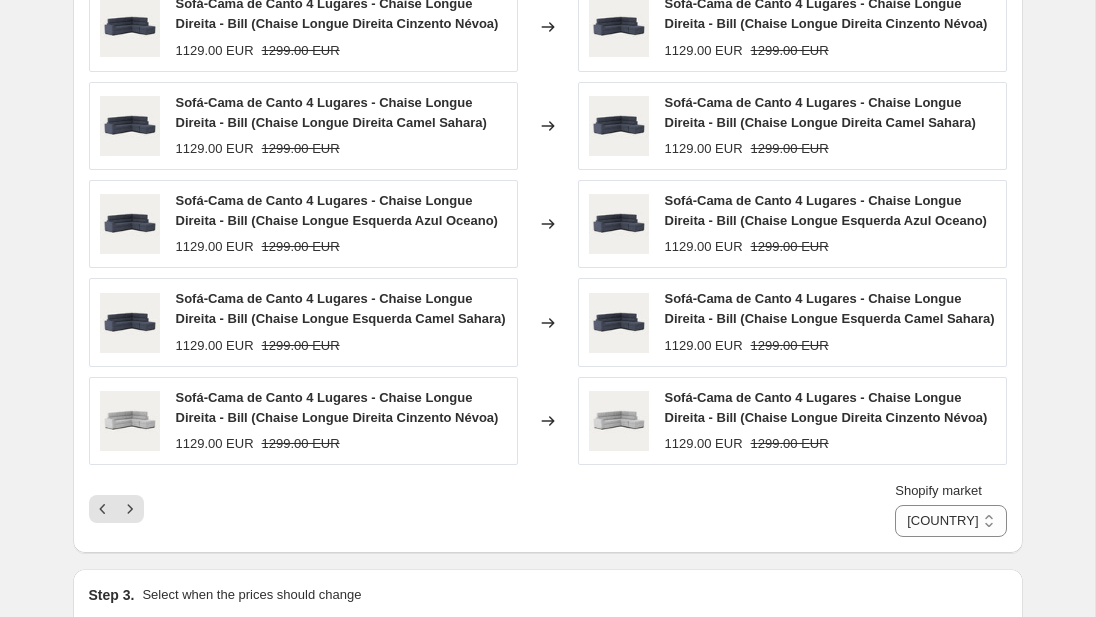 scroll, scrollTop: 1054, scrollLeft: 0, axis: vertical 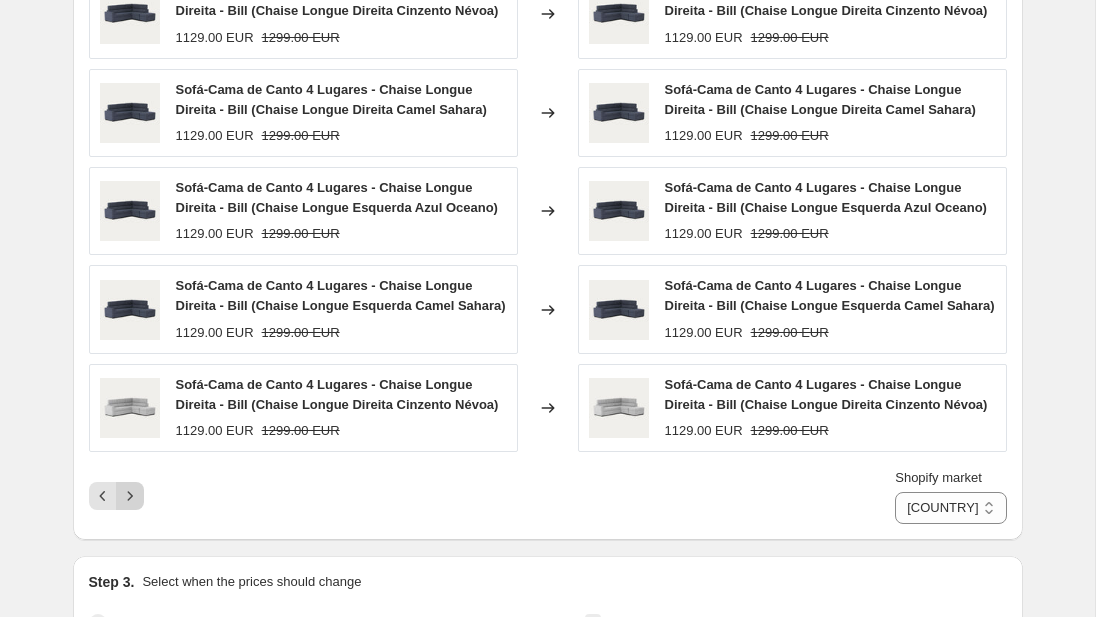 click 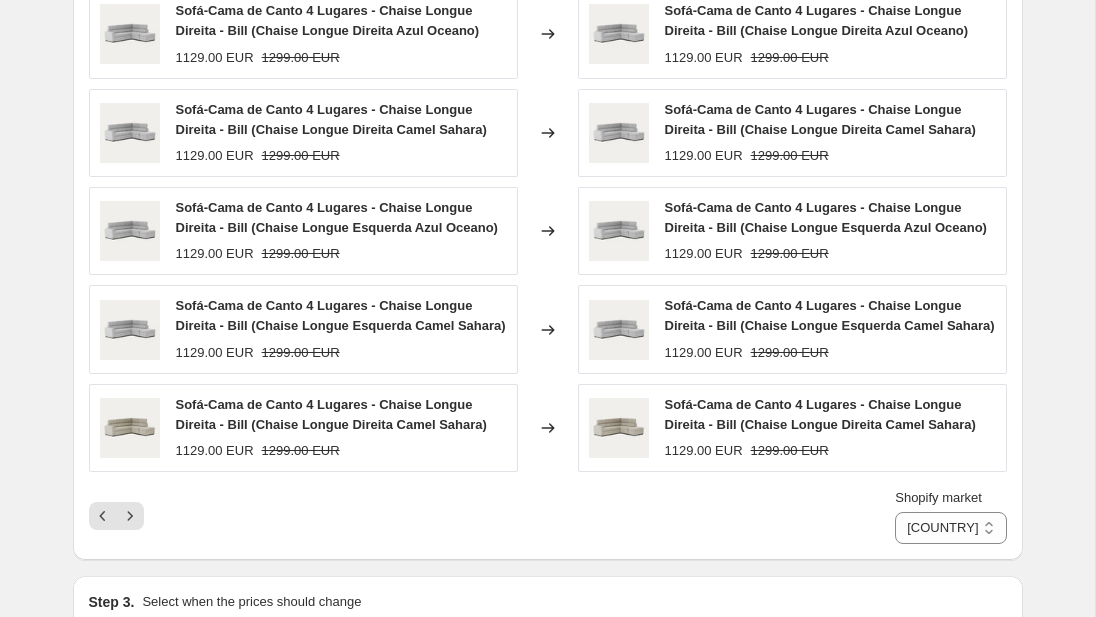 scroll, scrollTop: 1038, scrollLeft: 0, axis: vertical 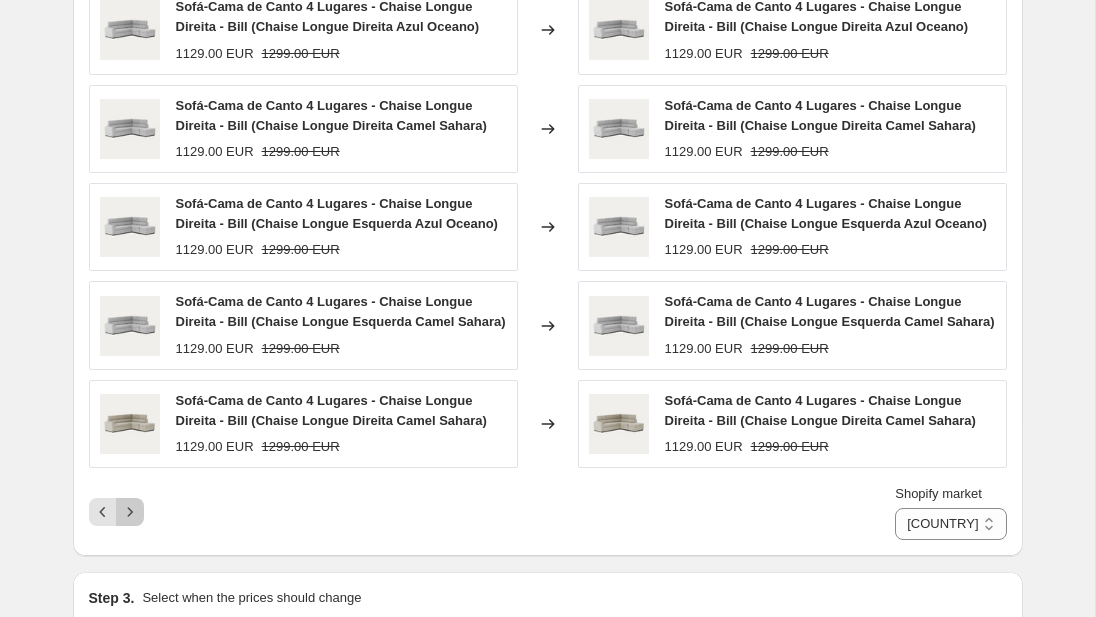 click 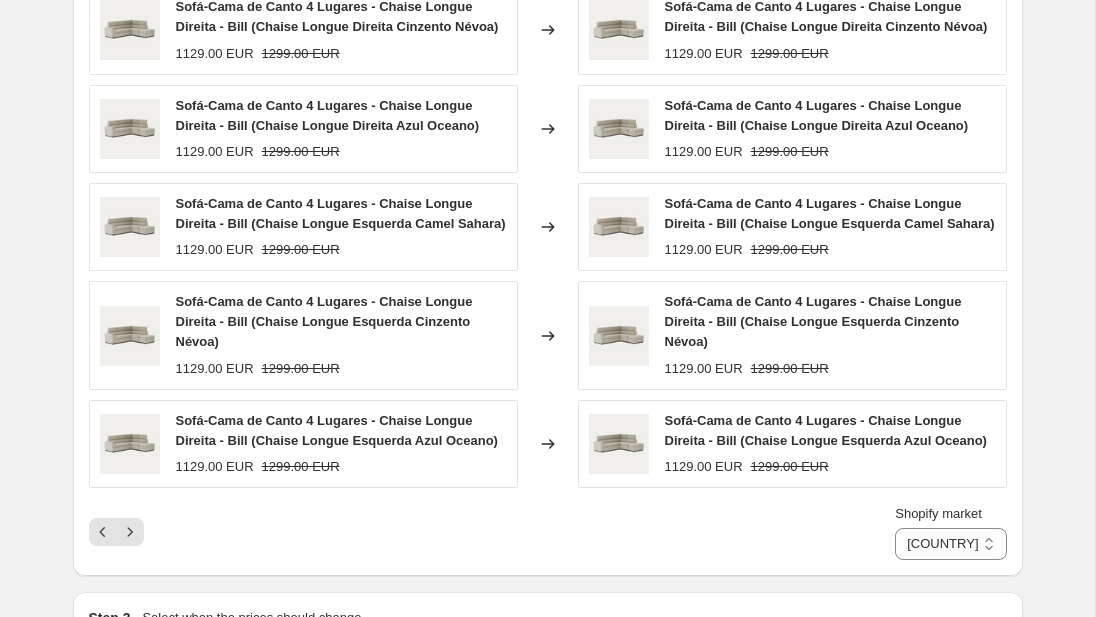 click on "Shopify market Alemanha Austria Belgica Espanha Franca International Italia Paises Baixos Portugal Portugal" at bounding box center (548, 532) 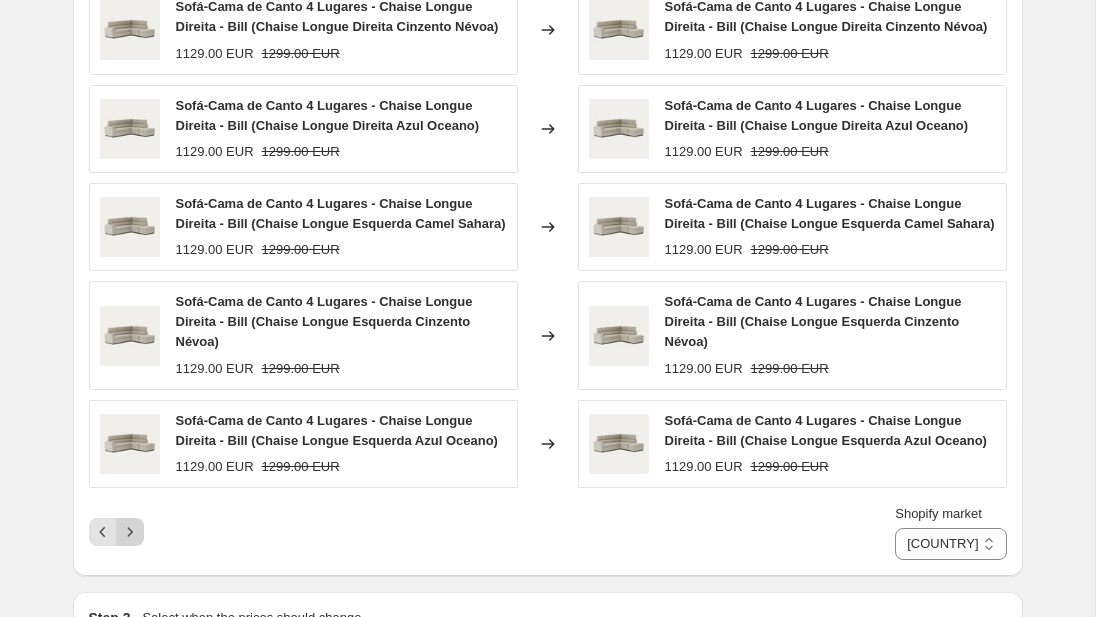 click 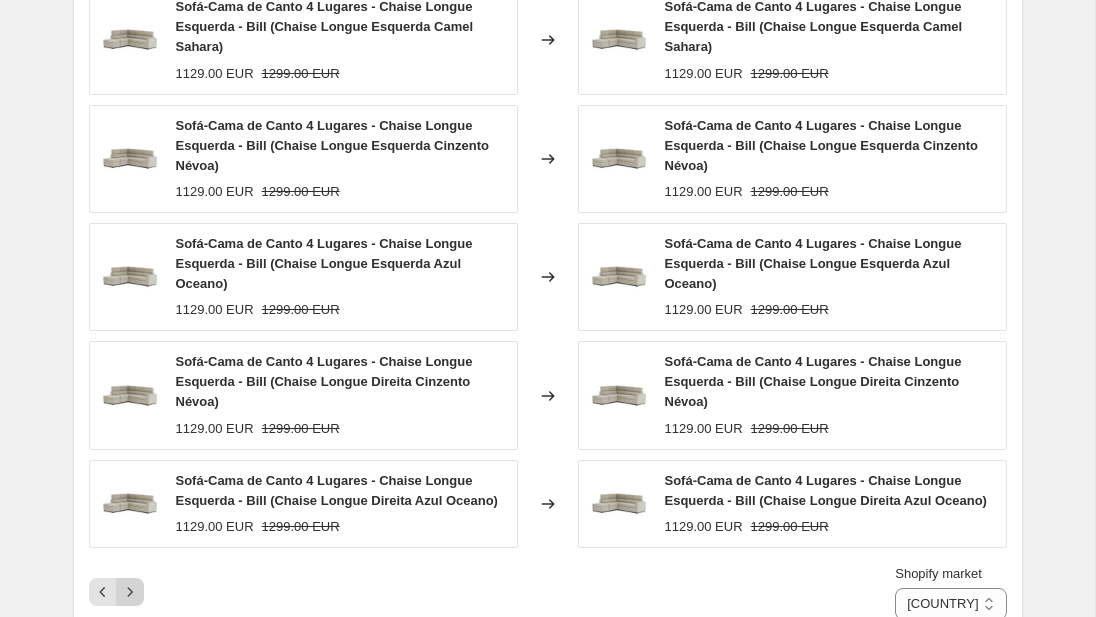 click 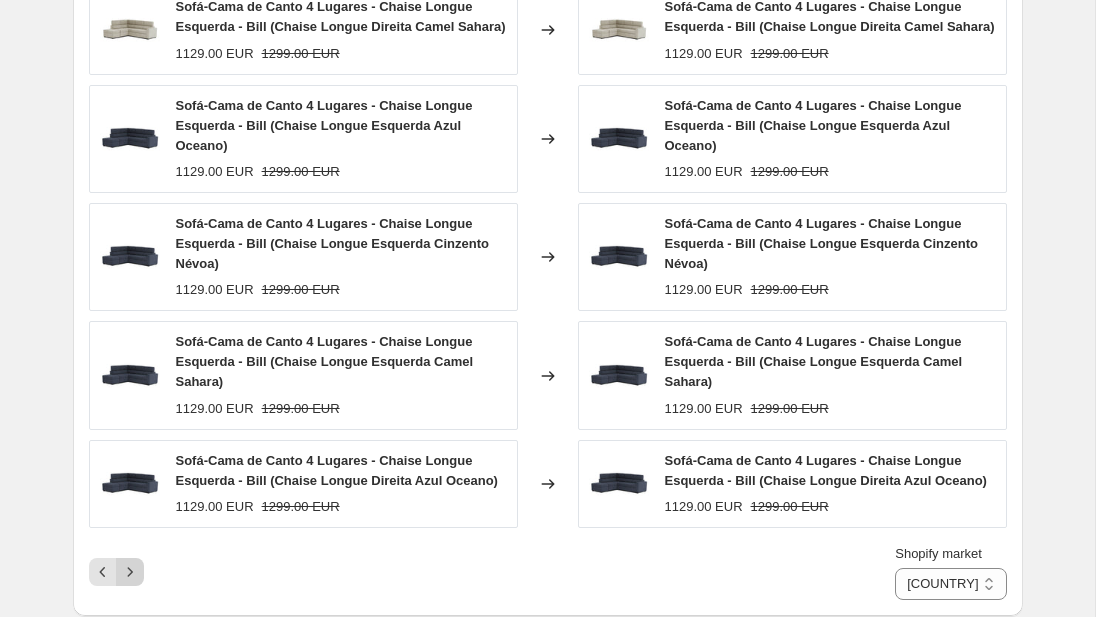 click 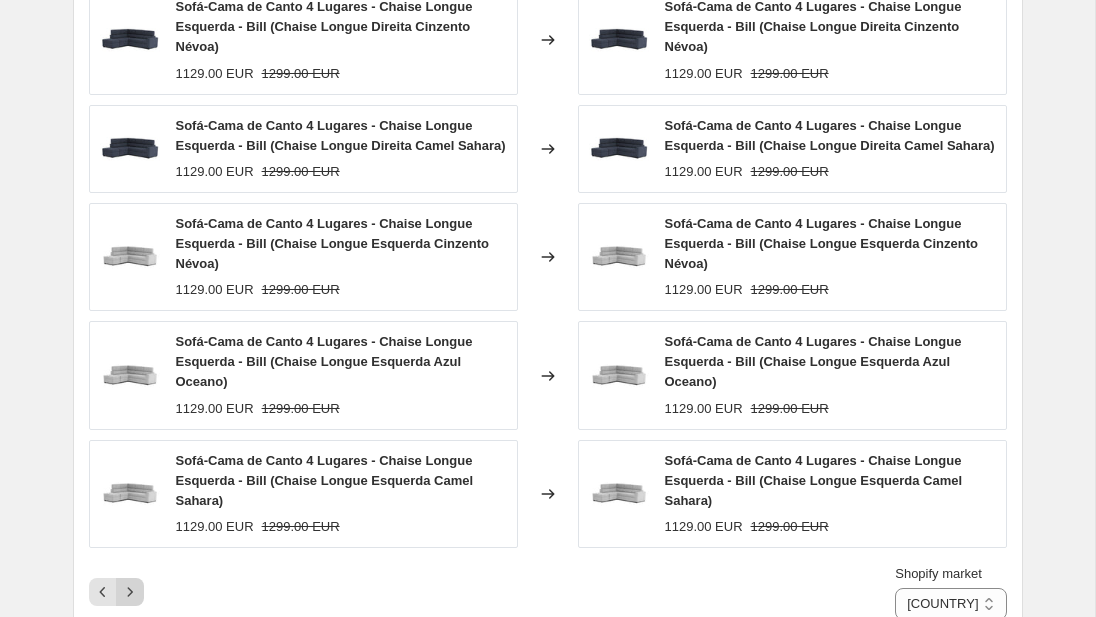 click at bounding box center [130, 592] 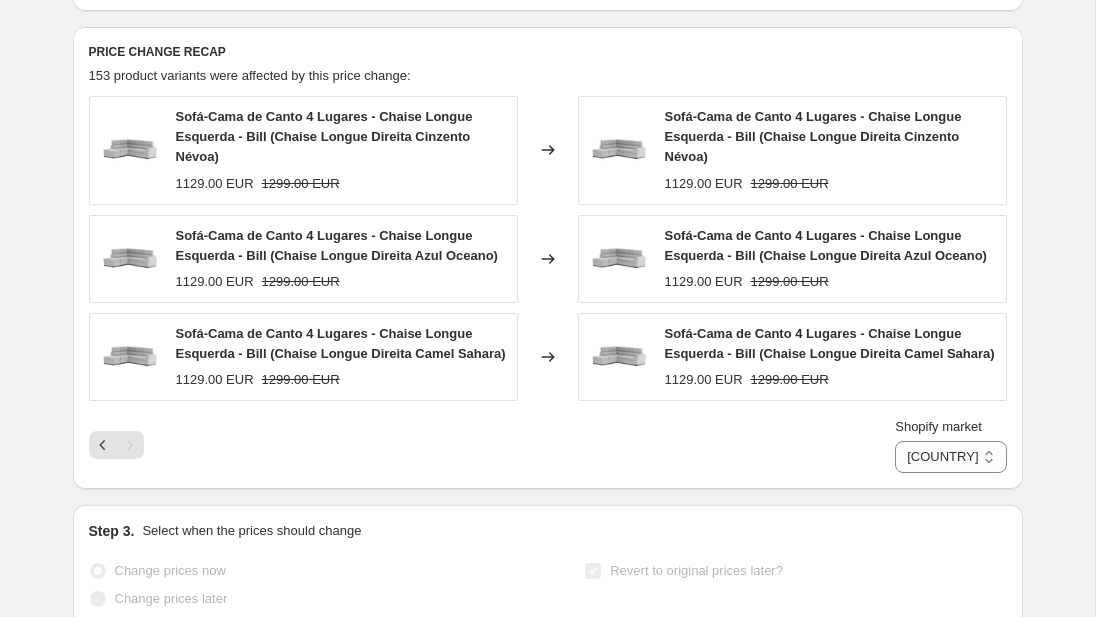scroll, scrollTop: 924, scrollLeft: 0, axis: vertical 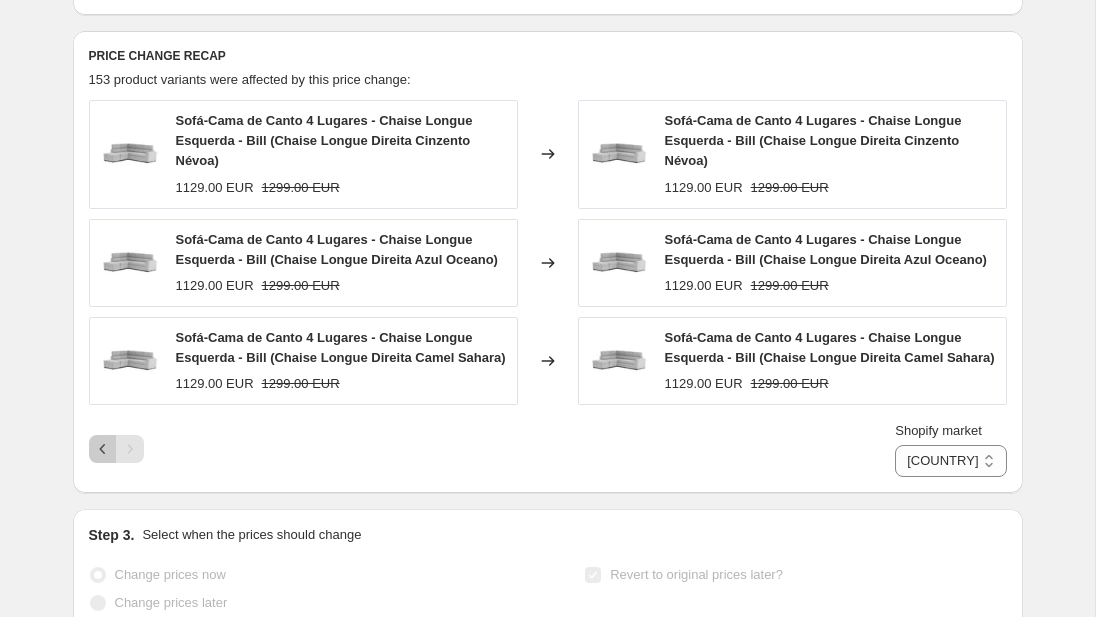 click 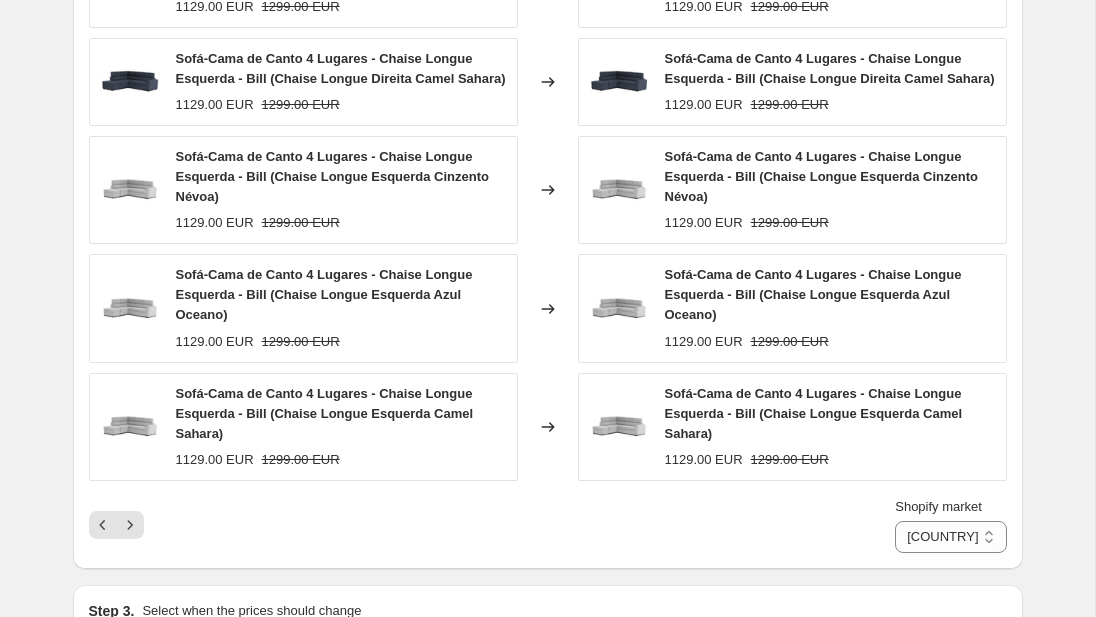 scroll, scrollTop: 1112, scrollLeft: 0, axis: vertical 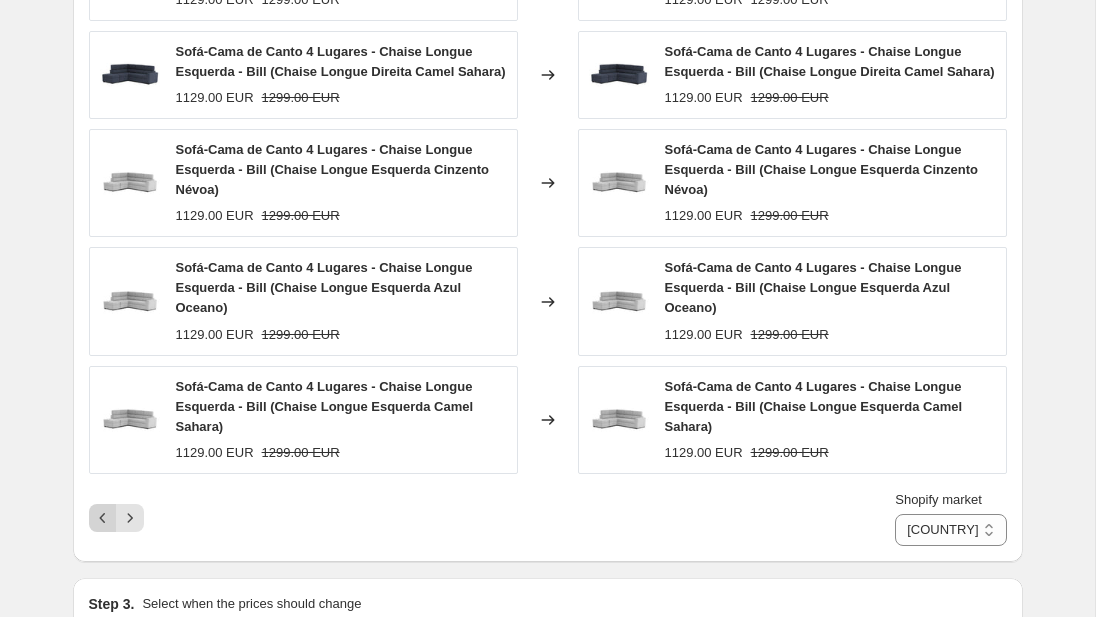 click 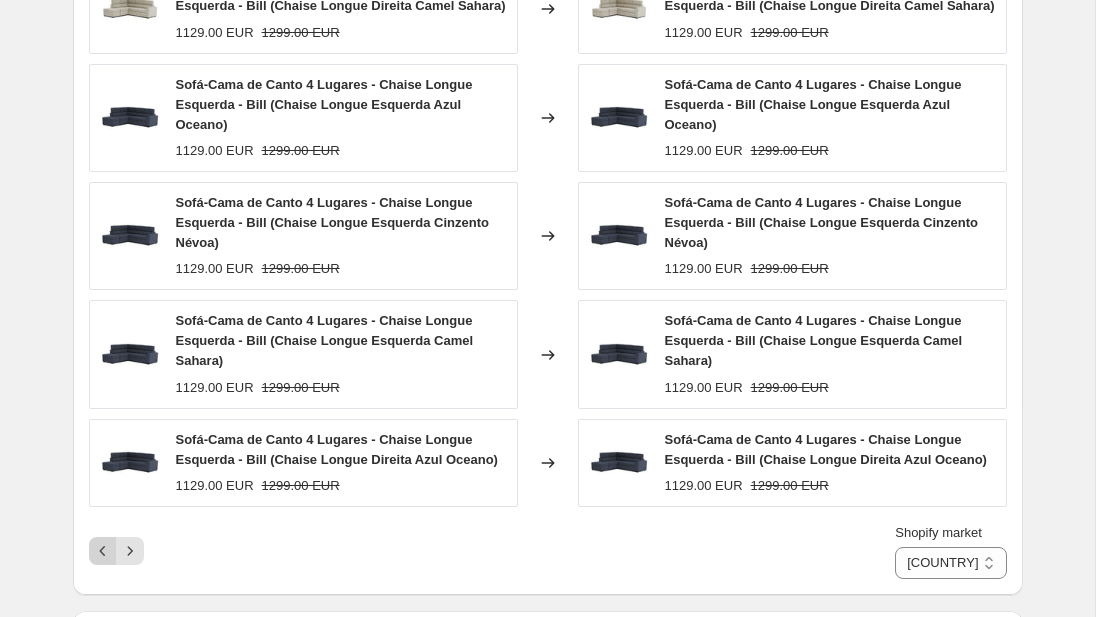 scroll, scrollTop: 1061, scrollLeft: 0, axis: vertical 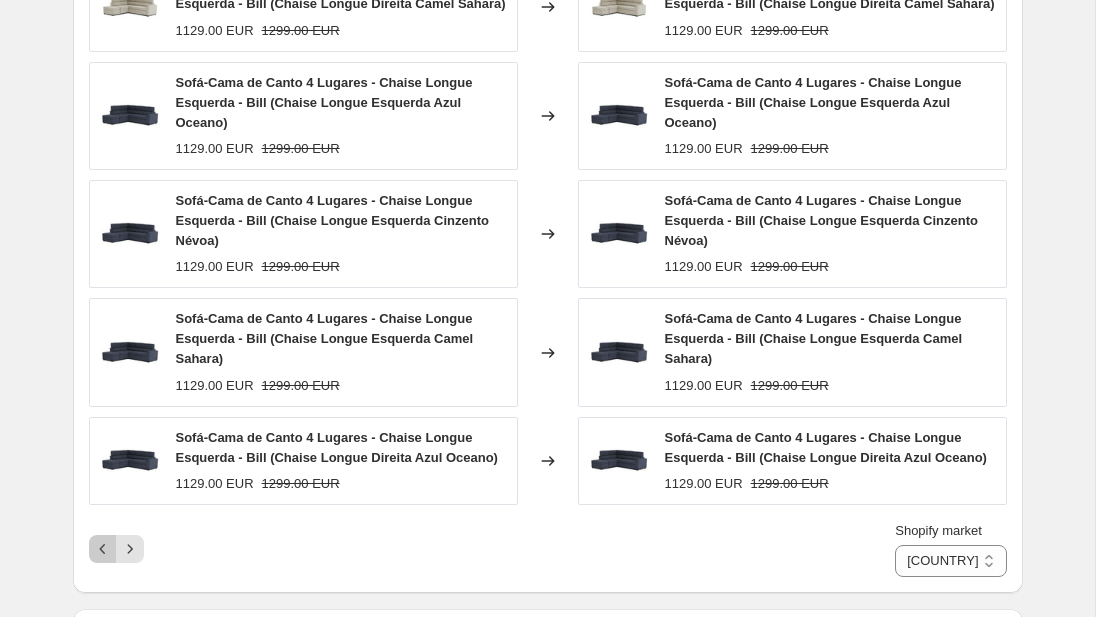click 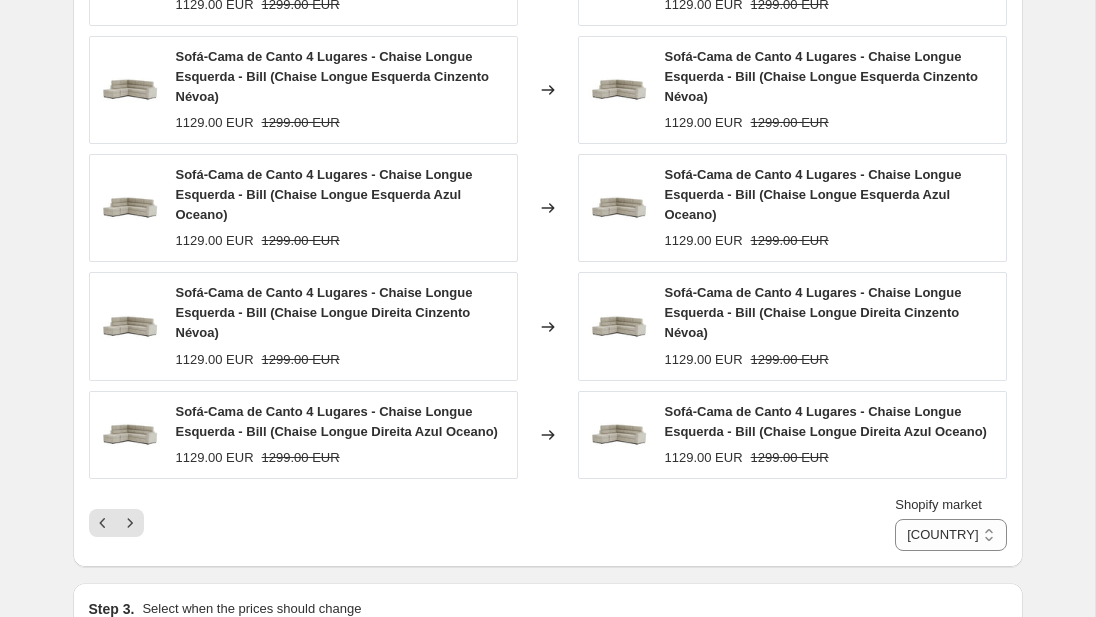 scroll, scrollTop: 1119, scrollLeft: 0, axis: vertical 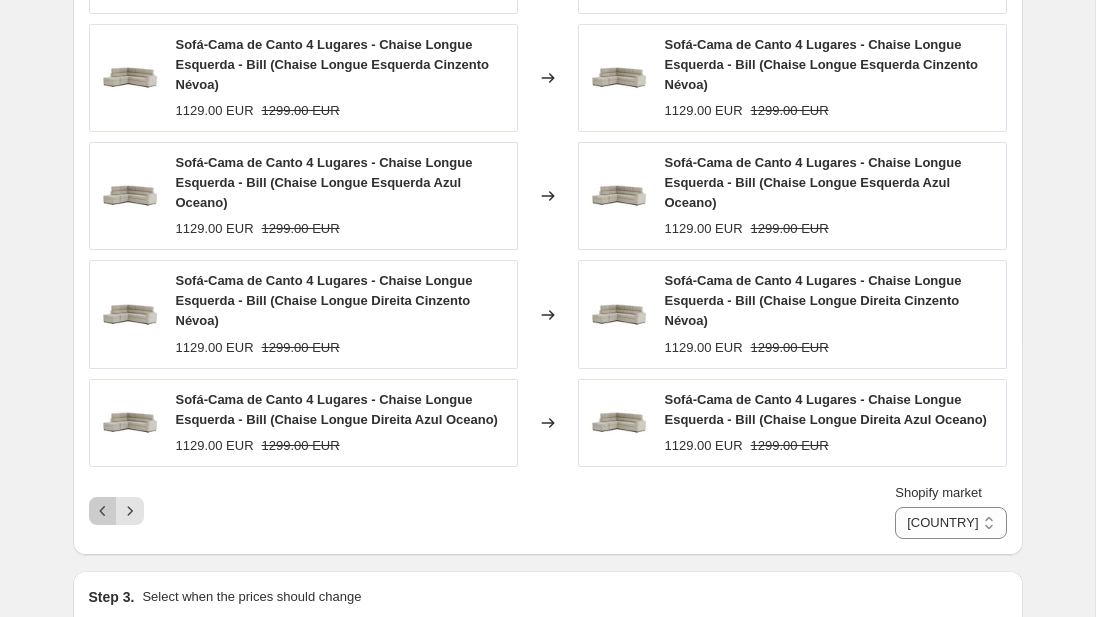 click 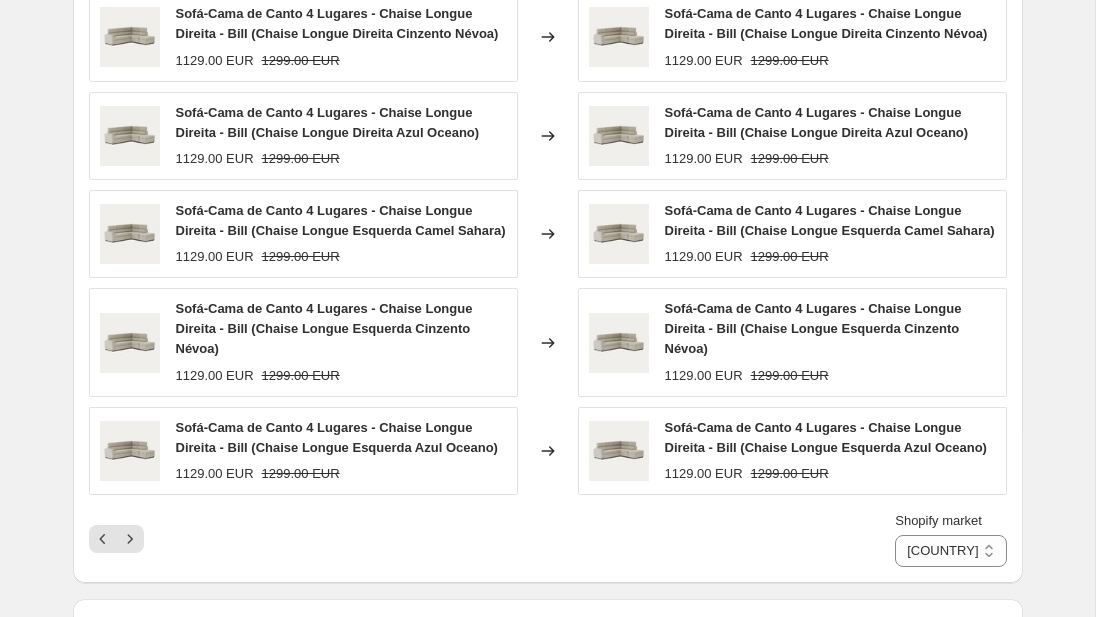 scroll, scrollTop: 1048, scrollLeft: 0, axis: vertical 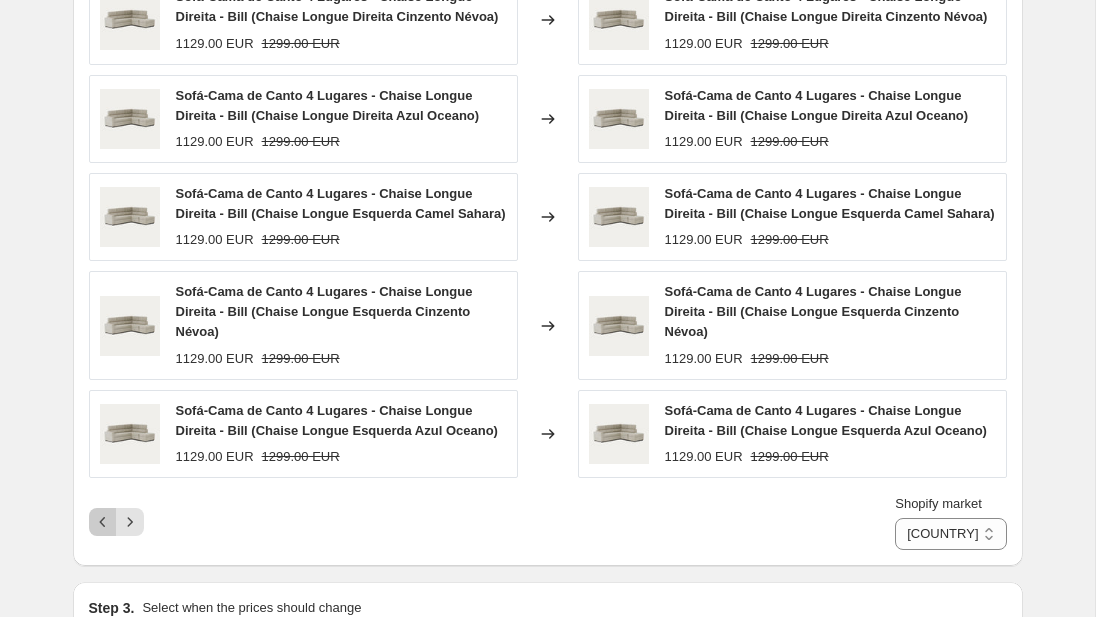 click 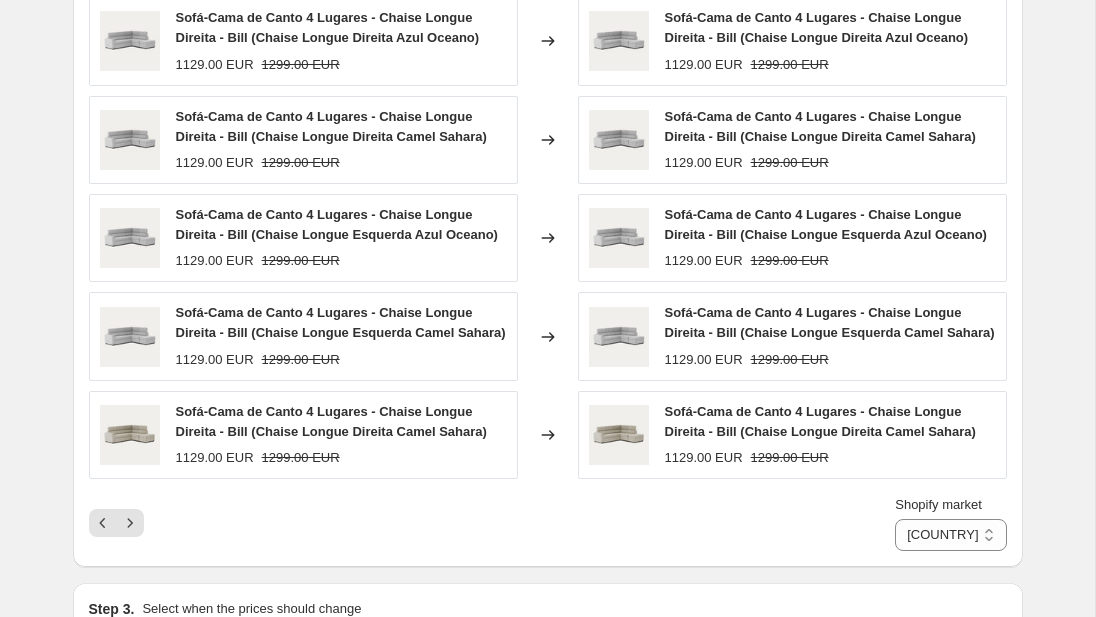 scroll, scrollTop: 1039, scrollLeft: 0, axis: vertical 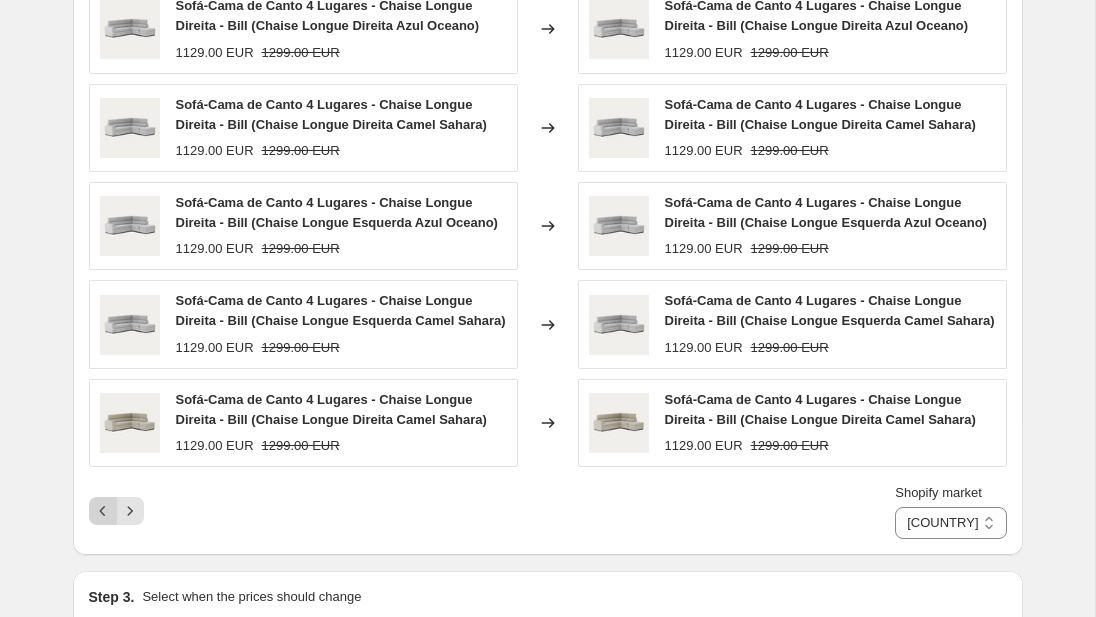click 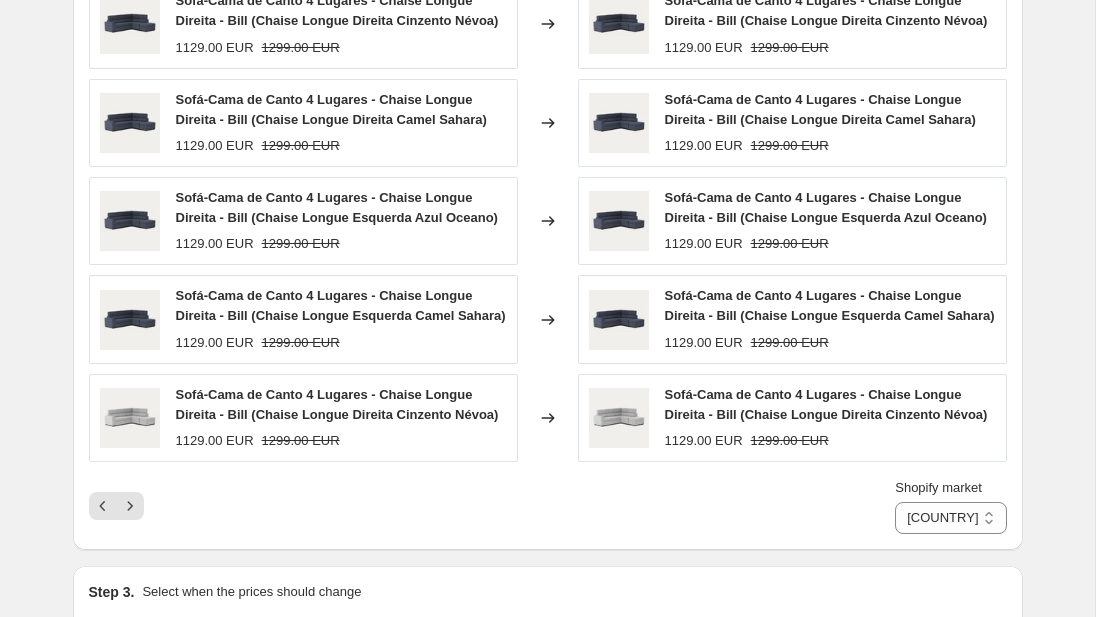 scroll, scrollTop: 1053, scrollLeft: 0, axis: vertical 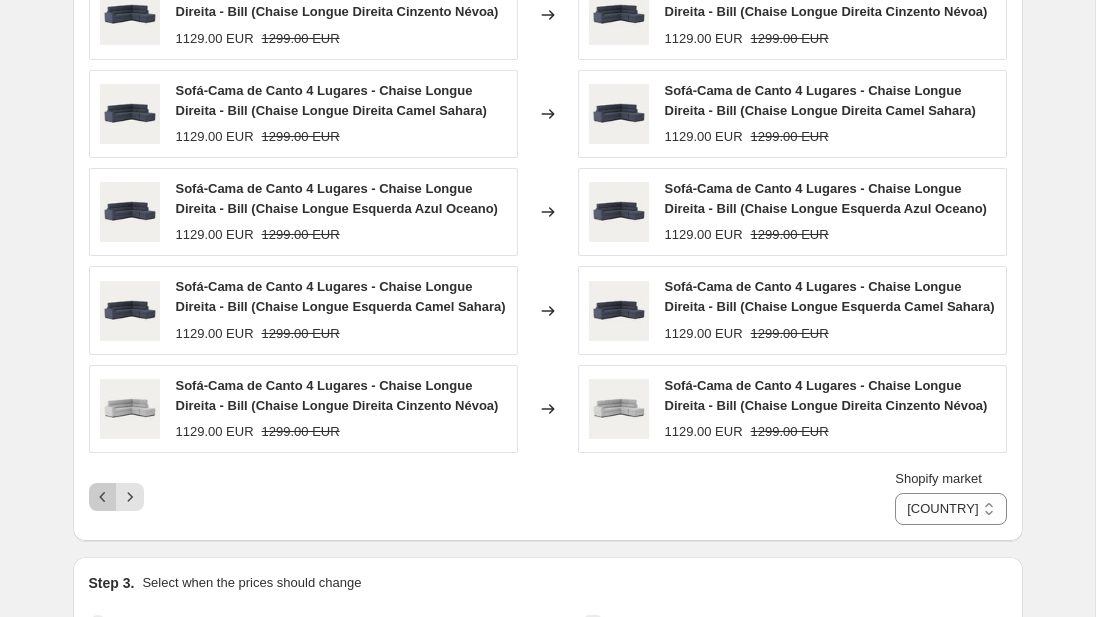 click 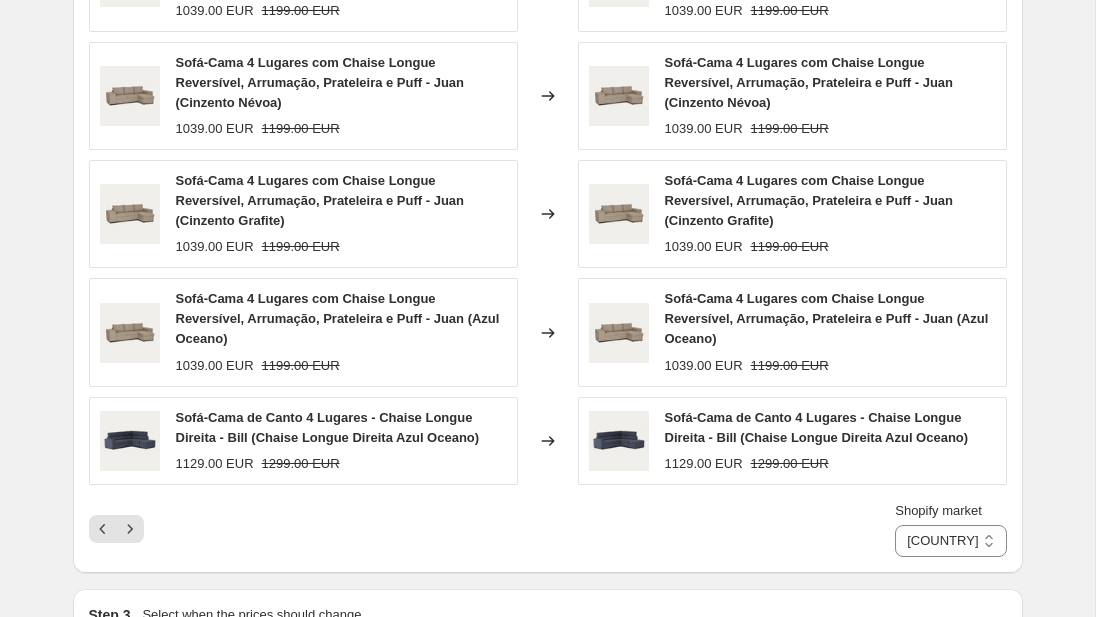 scroll, scrollTop: 1130, scrollLeft: 0, axis: vertical 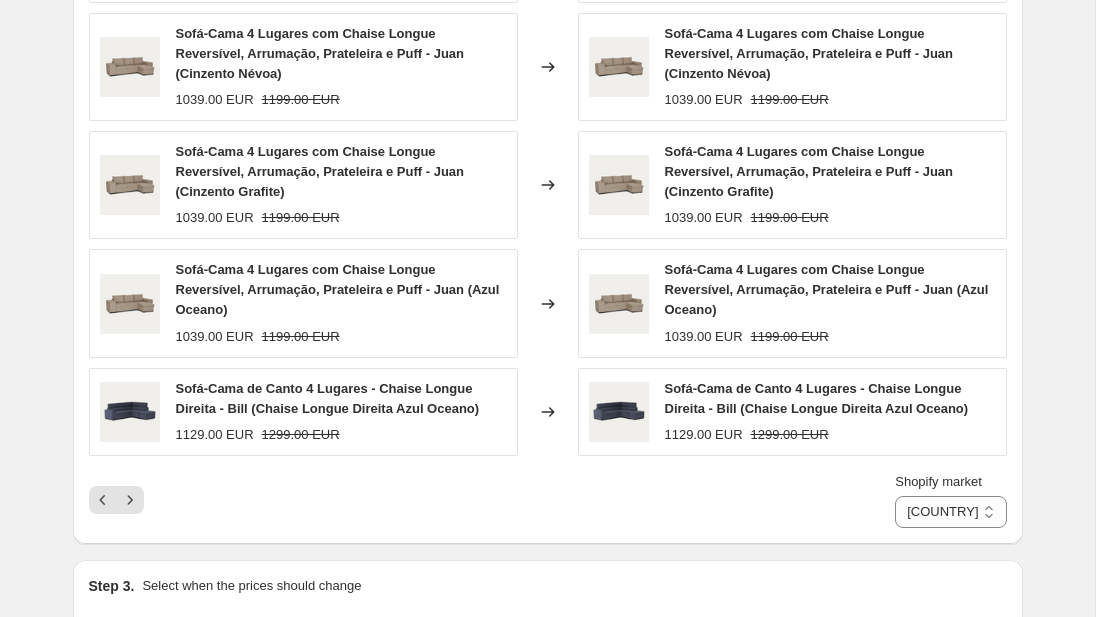 click on "Shopify market Alemanha Austria Belgica Espanha Franca International Italia Paises Baixos Portugal Portugal" at bounding box center [548, 500] 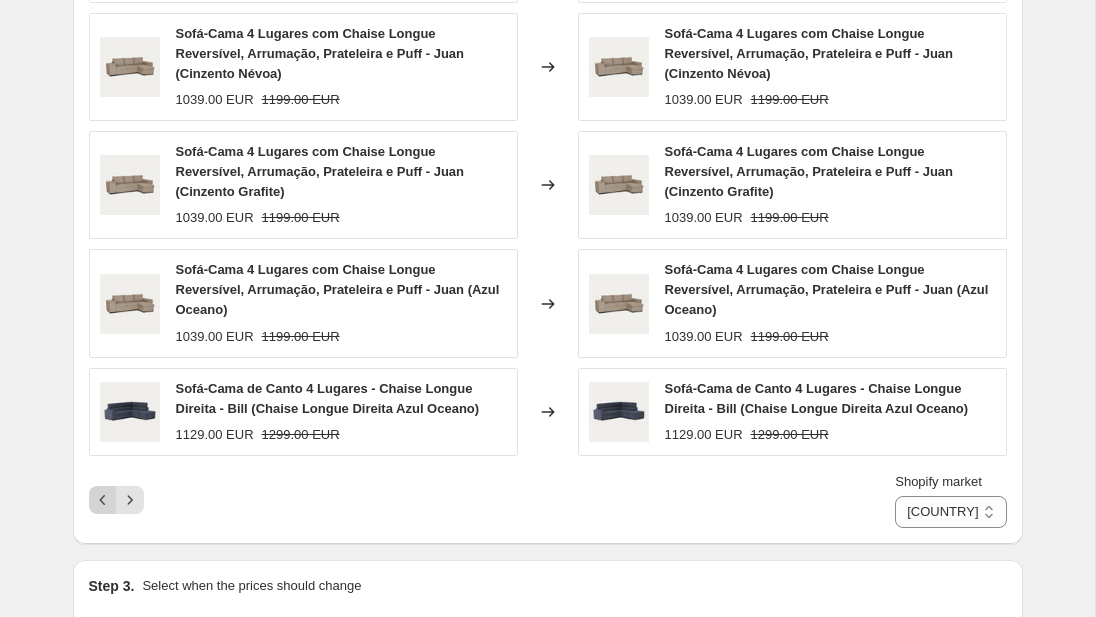 click 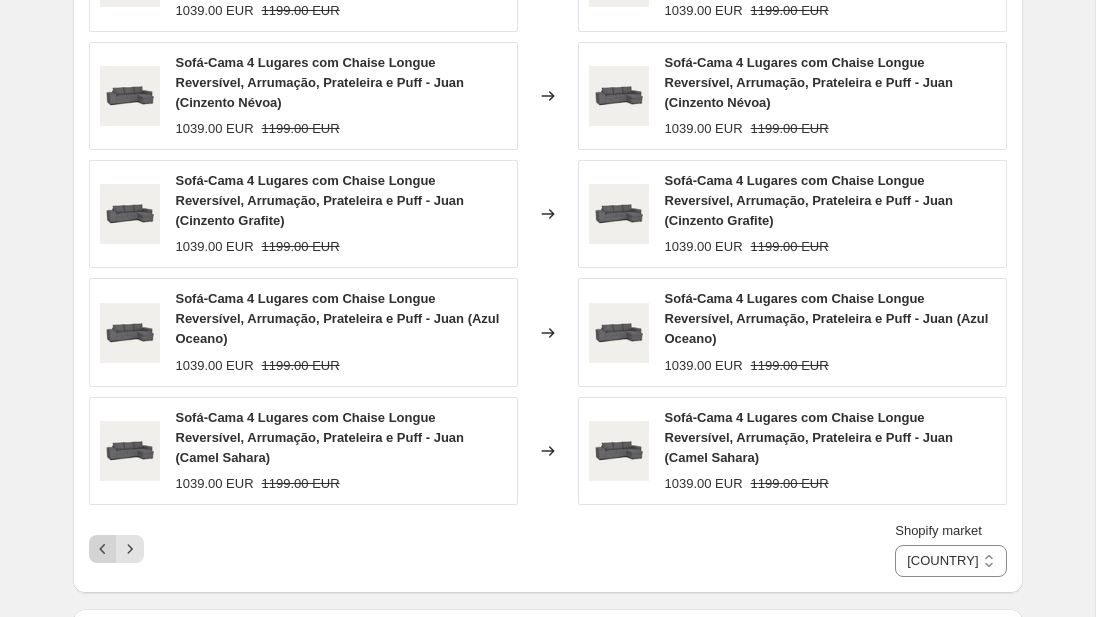 scroll, scrollTop: 1118, scrollLeft: 0, axis: vertical 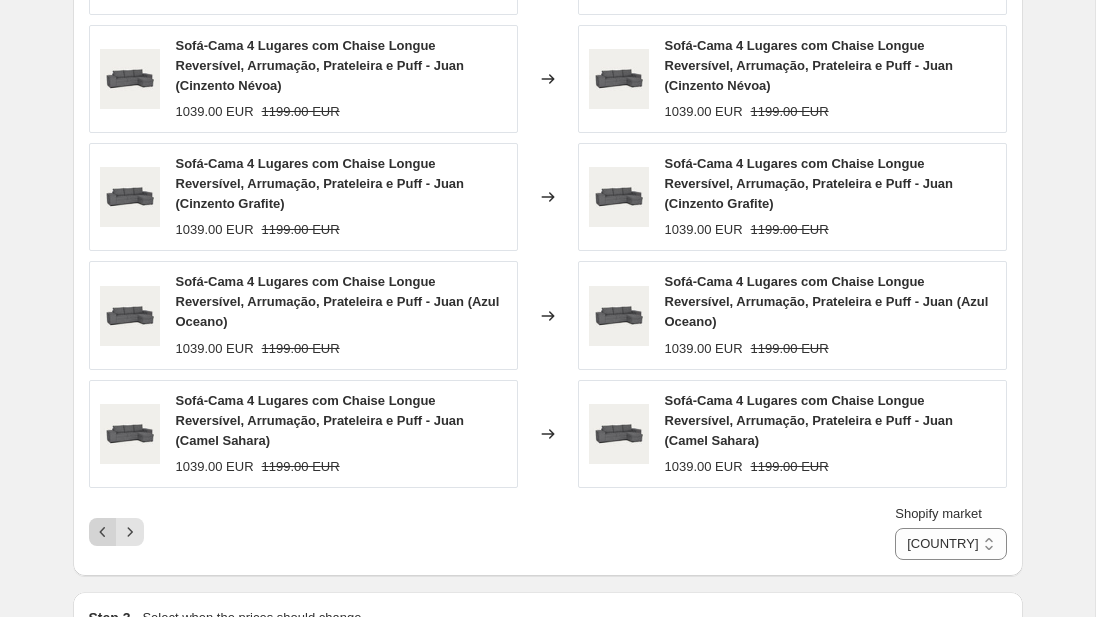 click 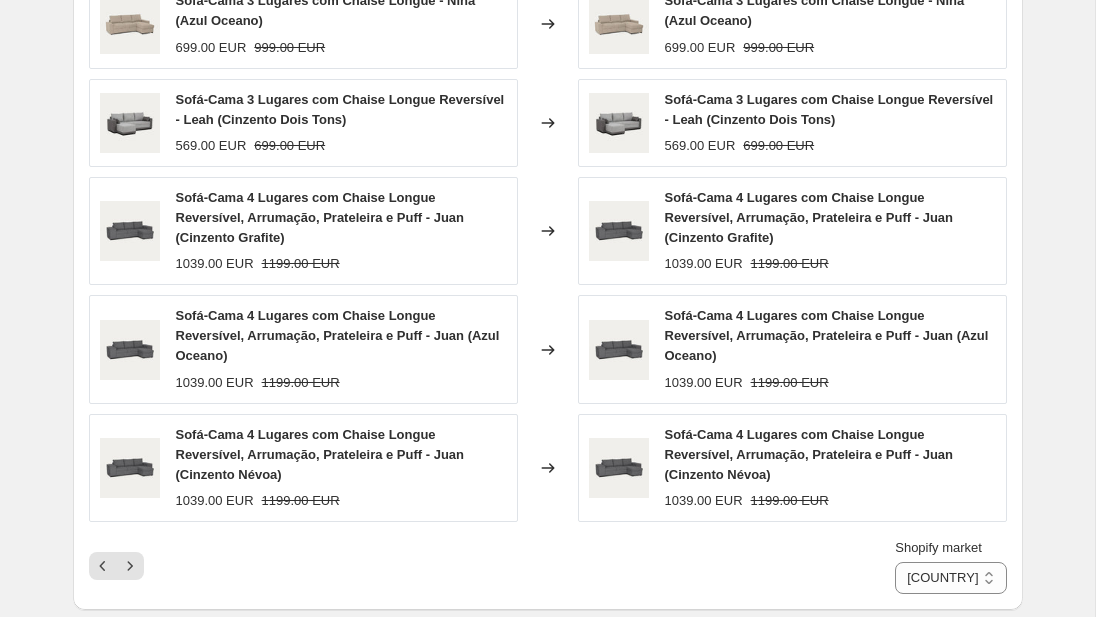 scroll, scrollTop: 1047, scrollLeft: 0, axis: vertical 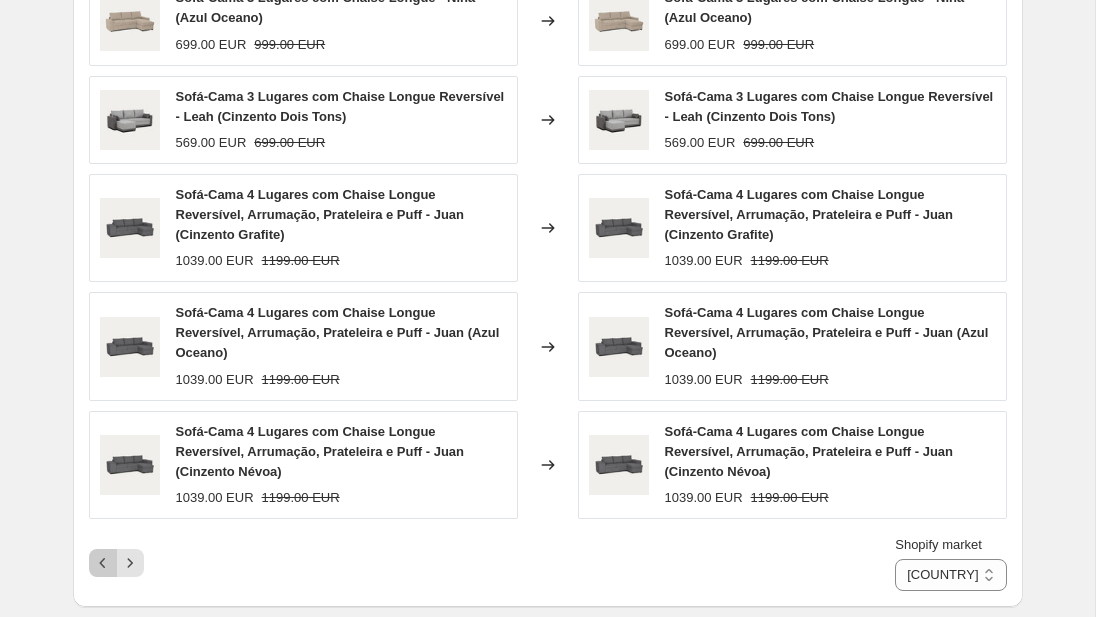 click 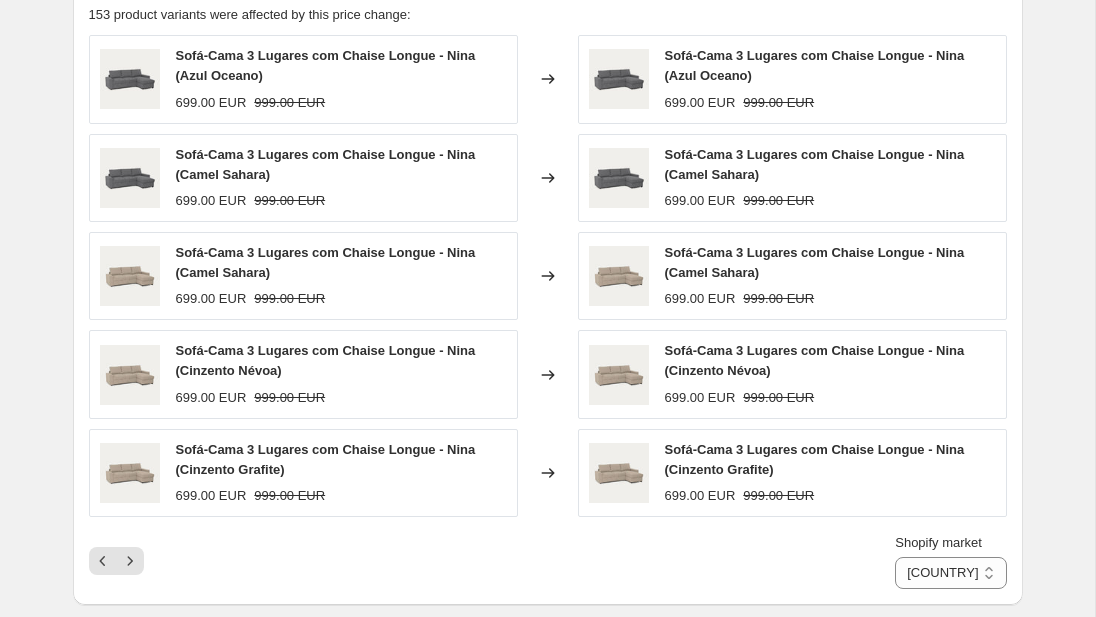 scroll, scrollTop: 996, scrollLeft: 0, axis: vertical 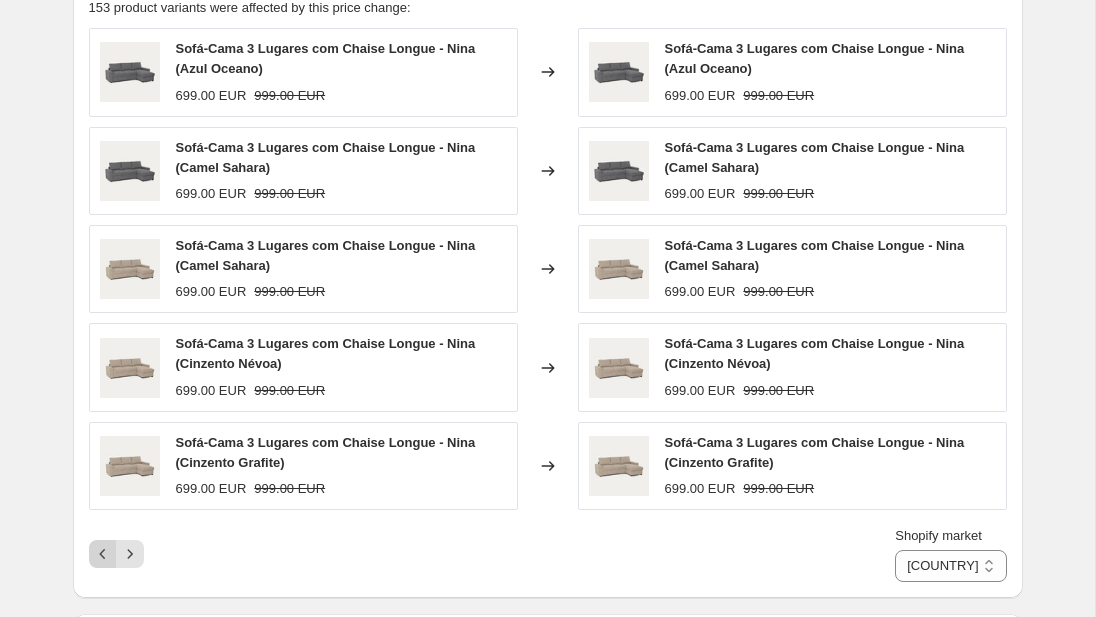click 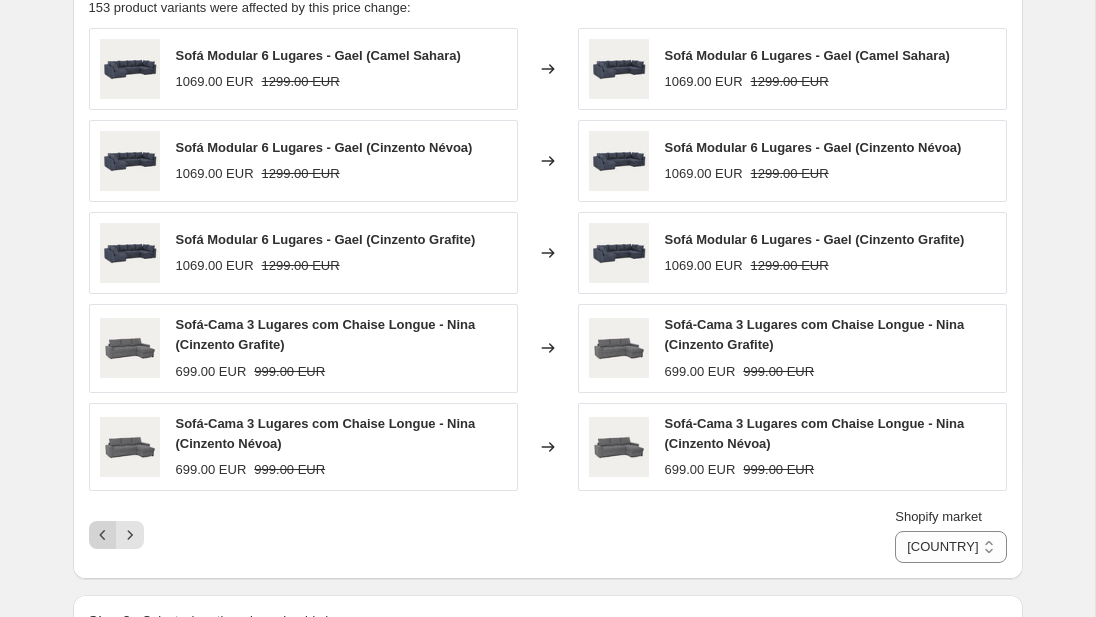 click 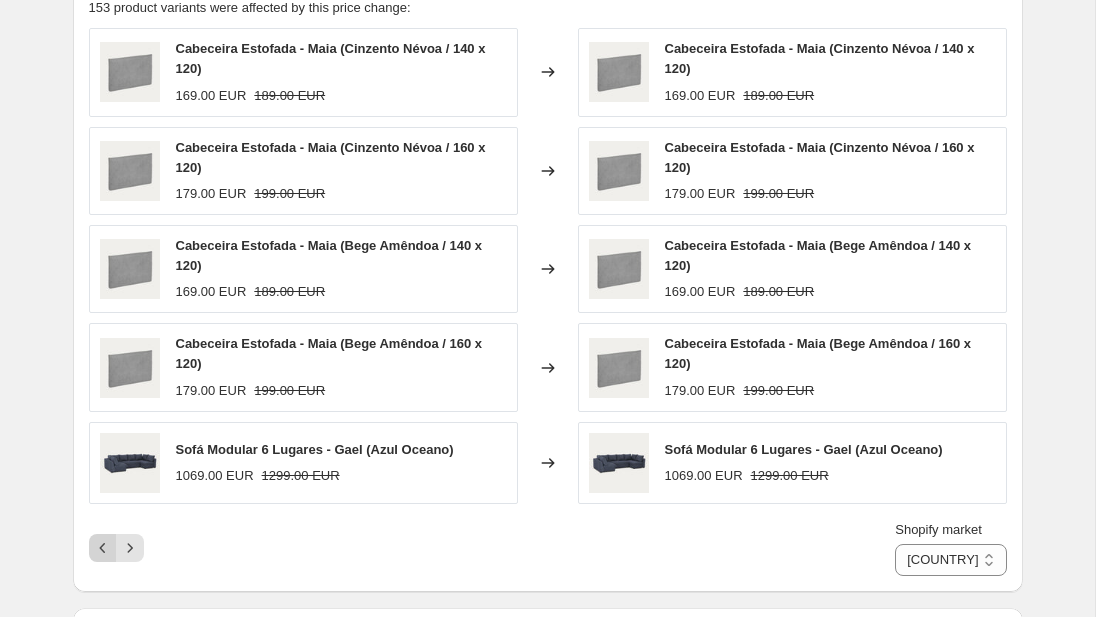 click 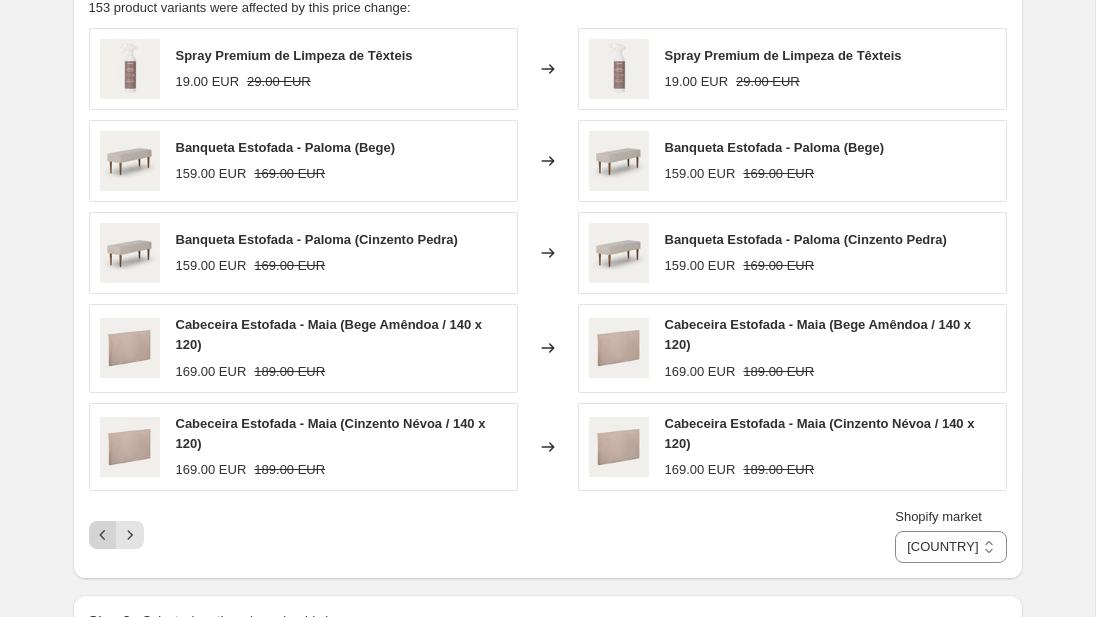 click 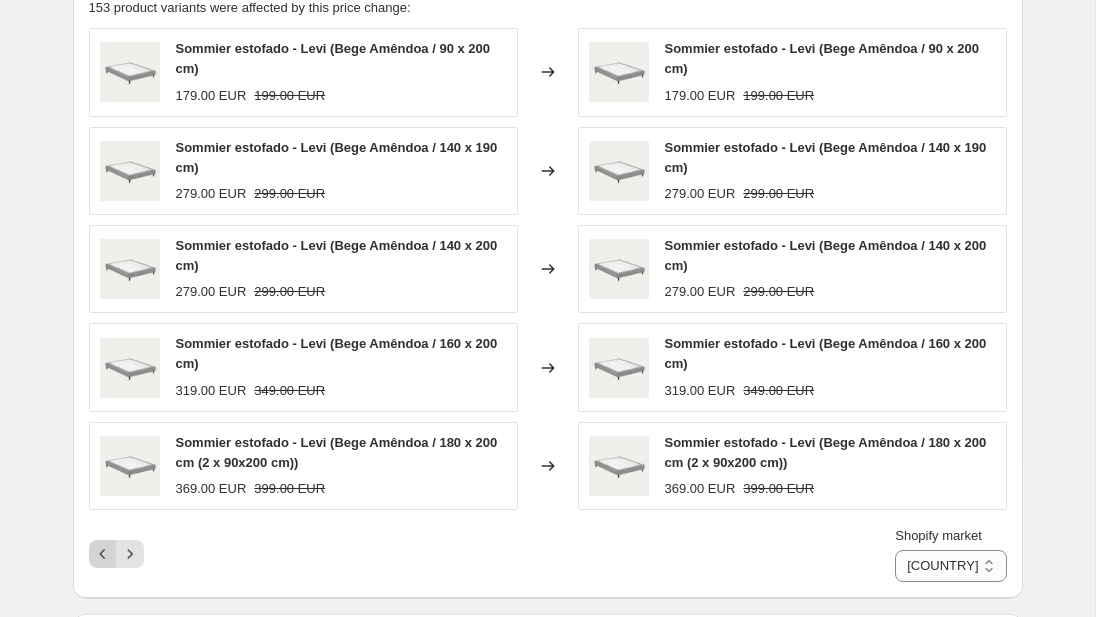 click 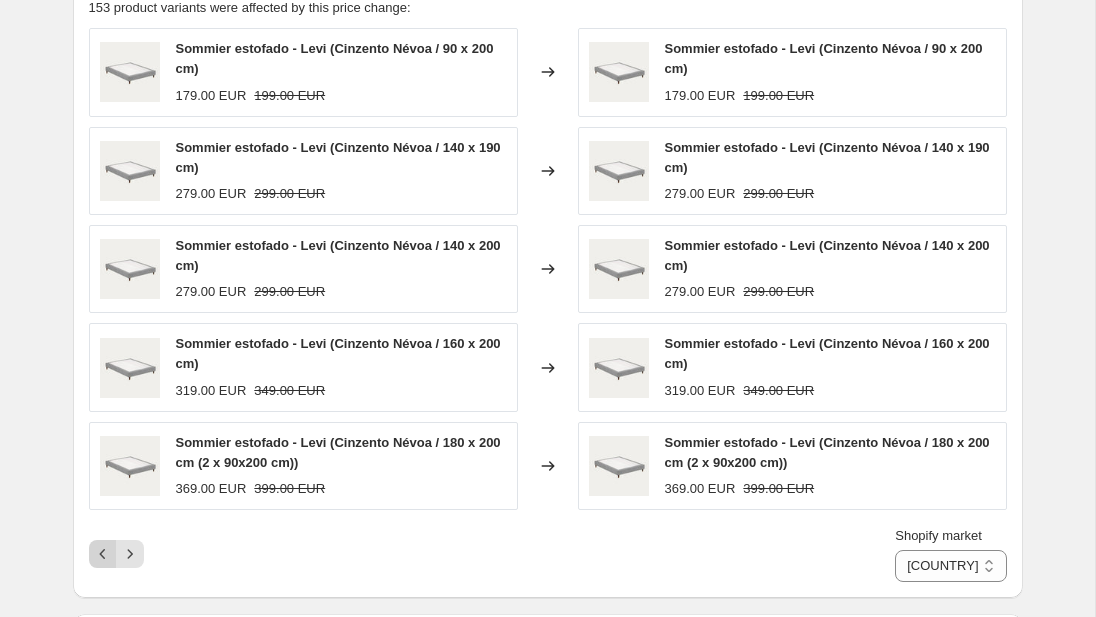click 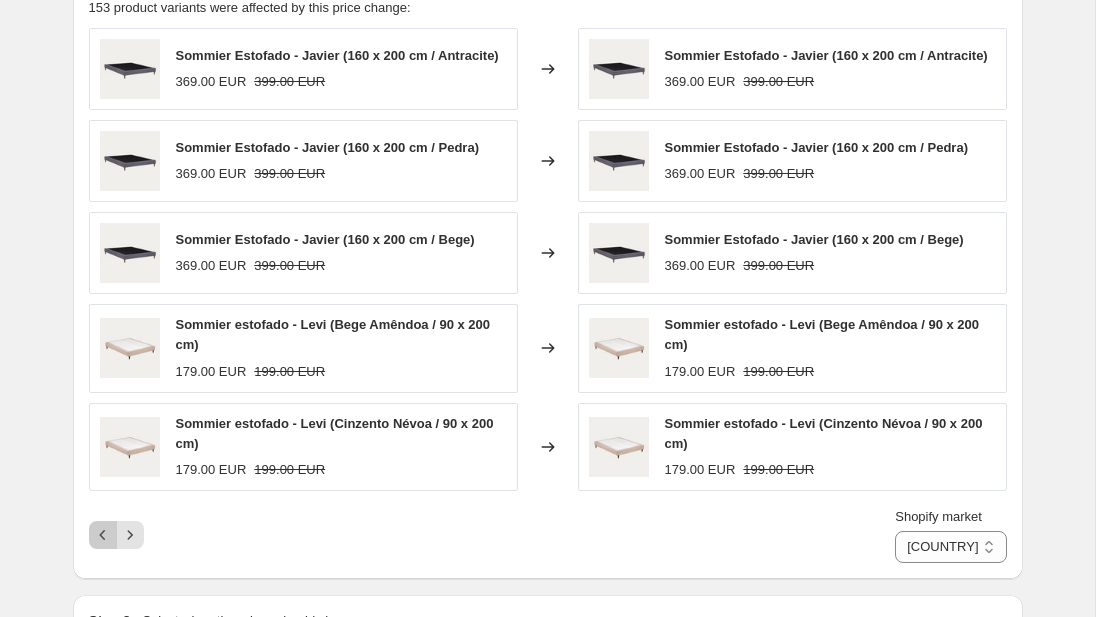 click 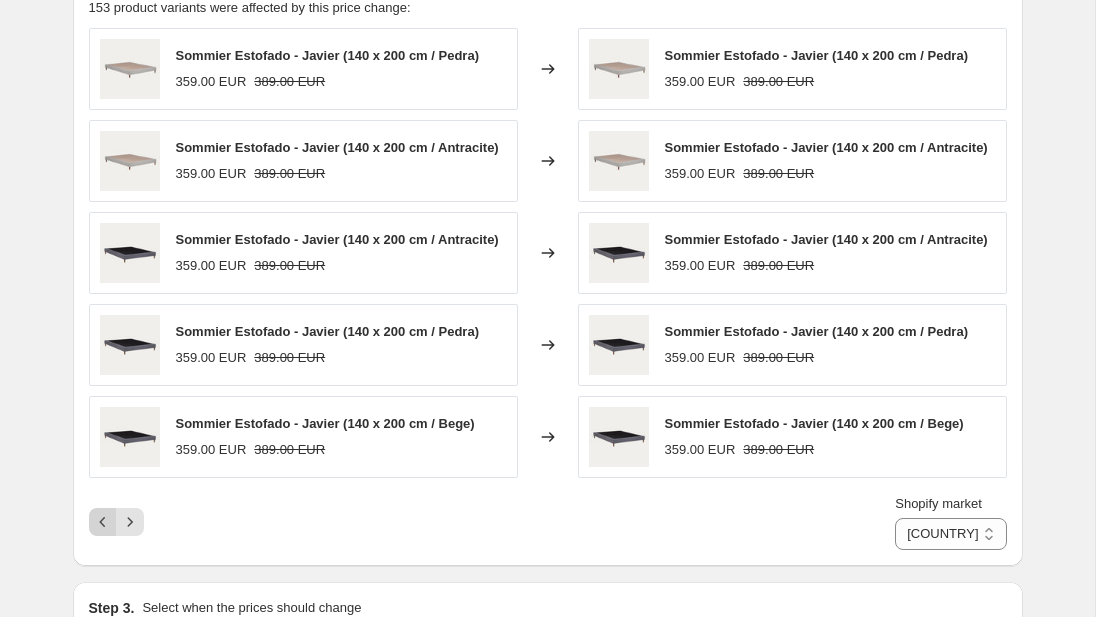 click on "Shopify market Alemanha Austria Belgica Espanha Franca International Italia Paises Baixos Portugal Portugal" at bounding box center [548, 522] 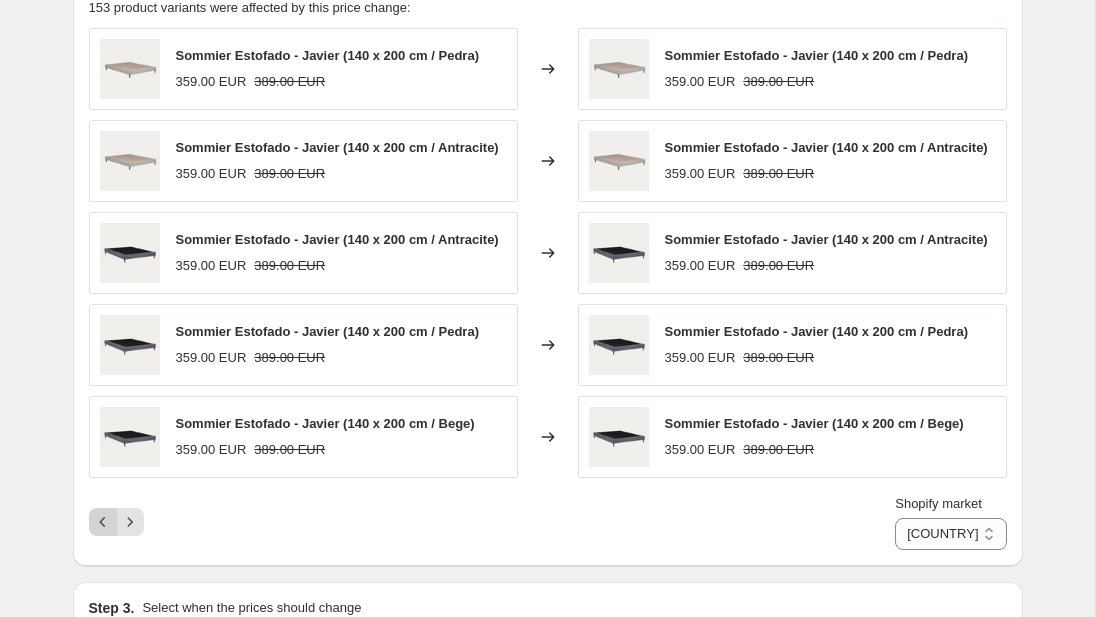 click 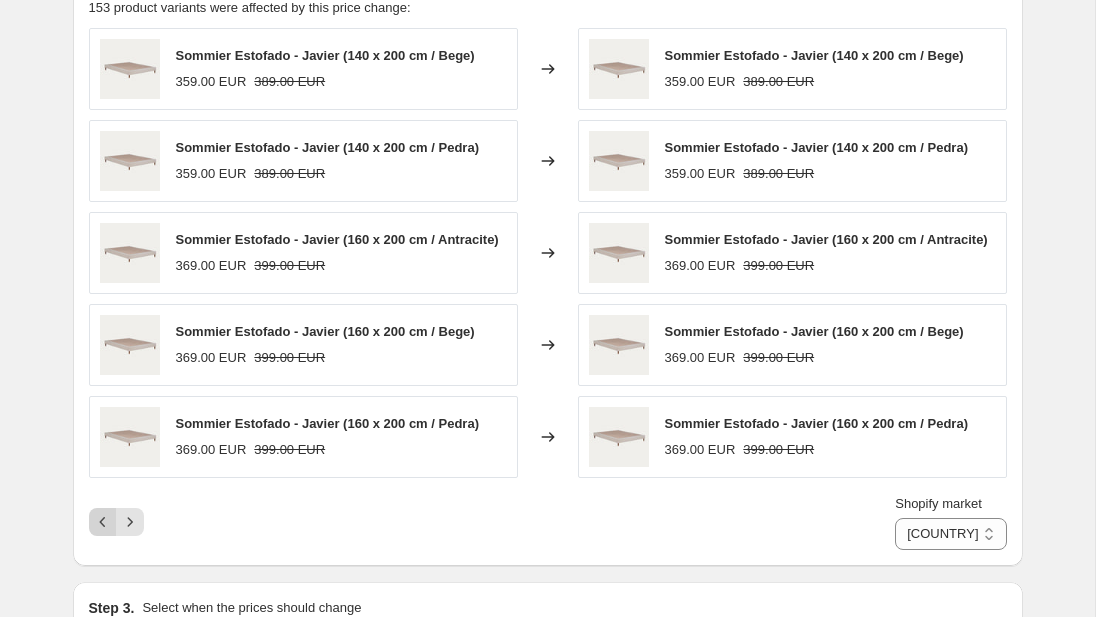 click on "Shopify market Alemanha Austria Belgica Espanha Franca International Italia Paises Baixos Portugal Portugal" at bounding box center [548, 522] 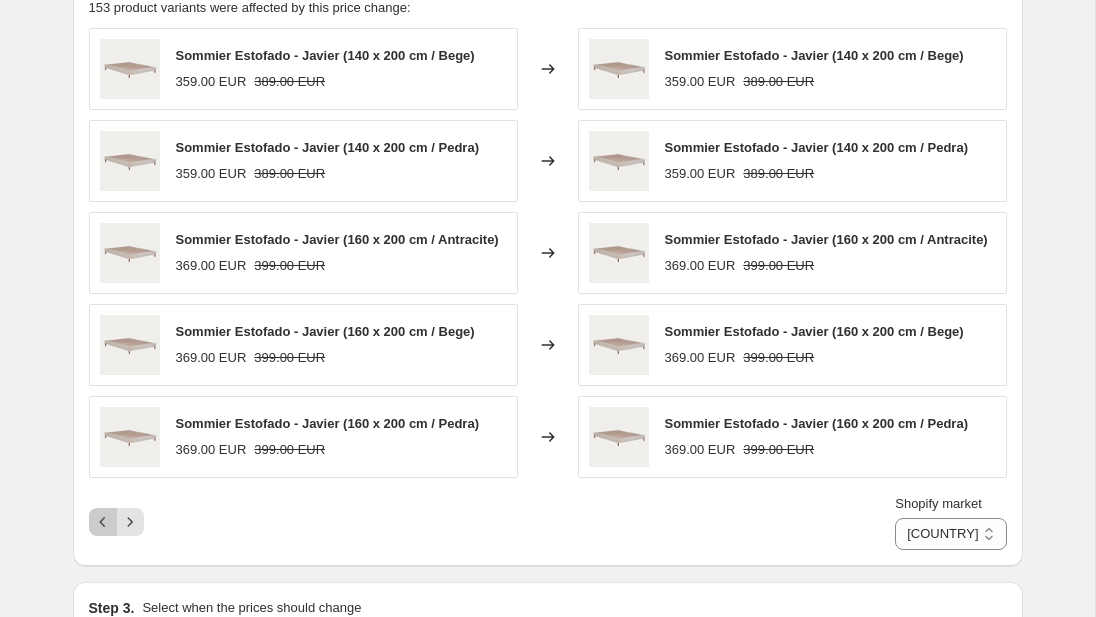 click 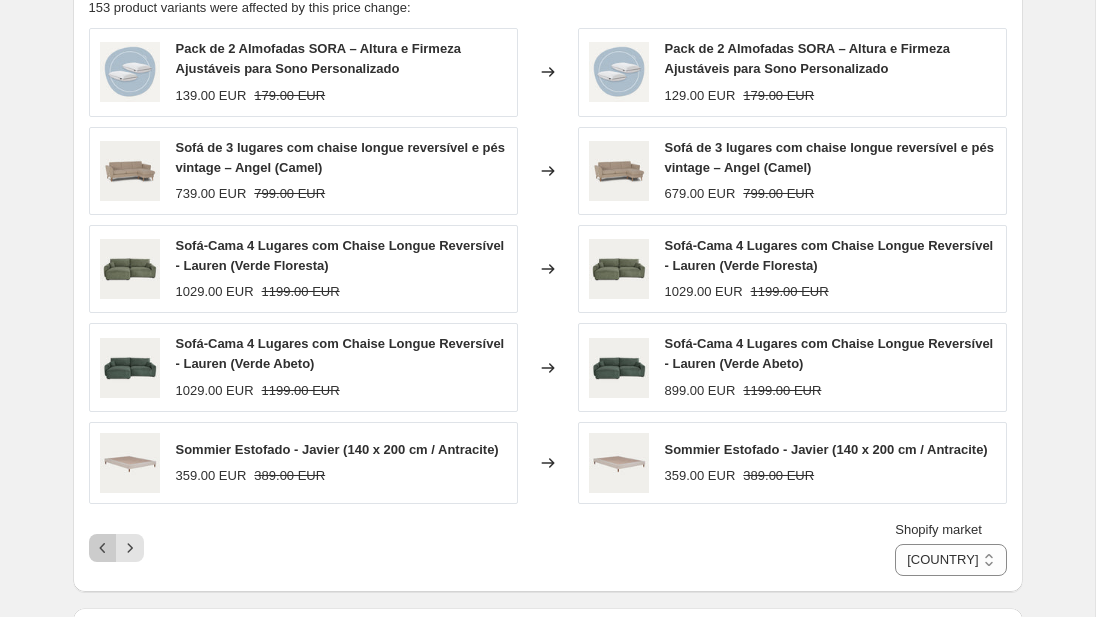 click 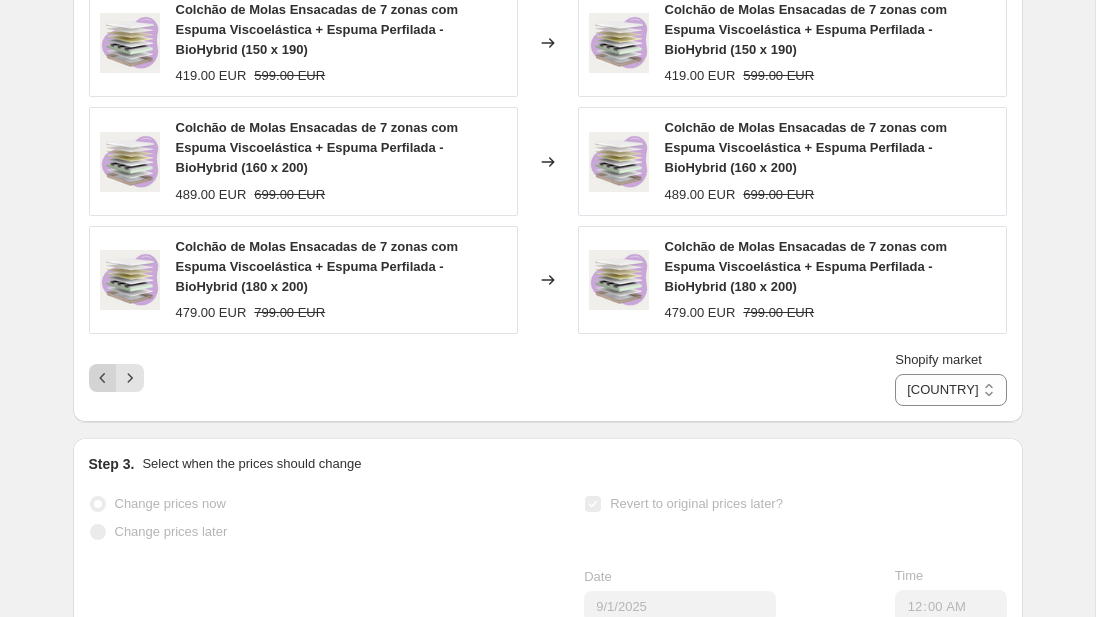 scroll, scrollTop: 1273, scrollLeft: 0, axis: vertical 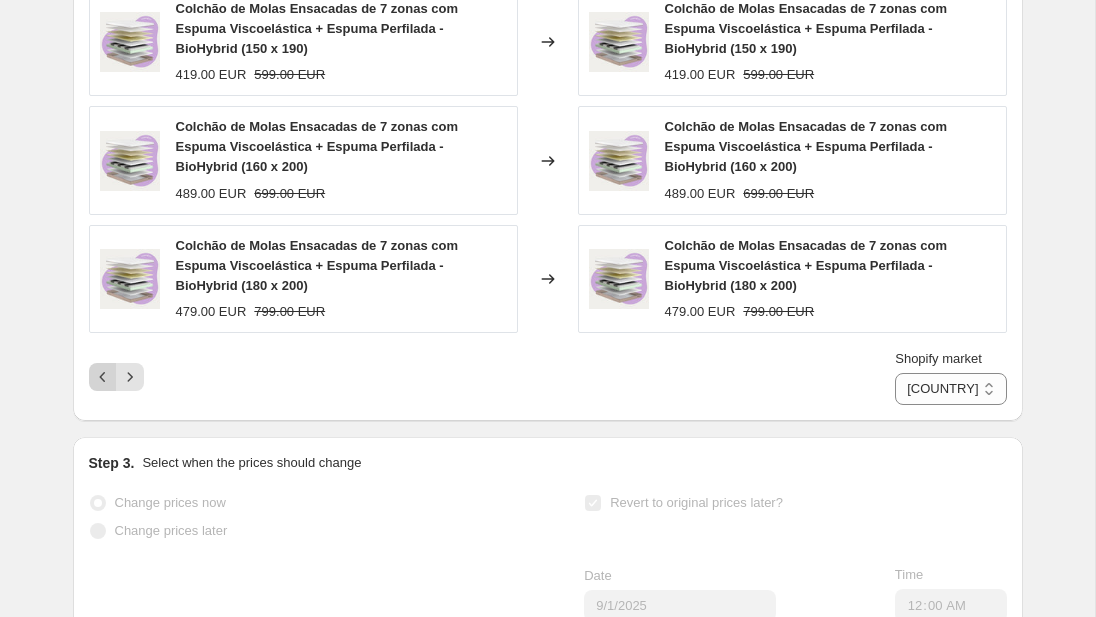 click 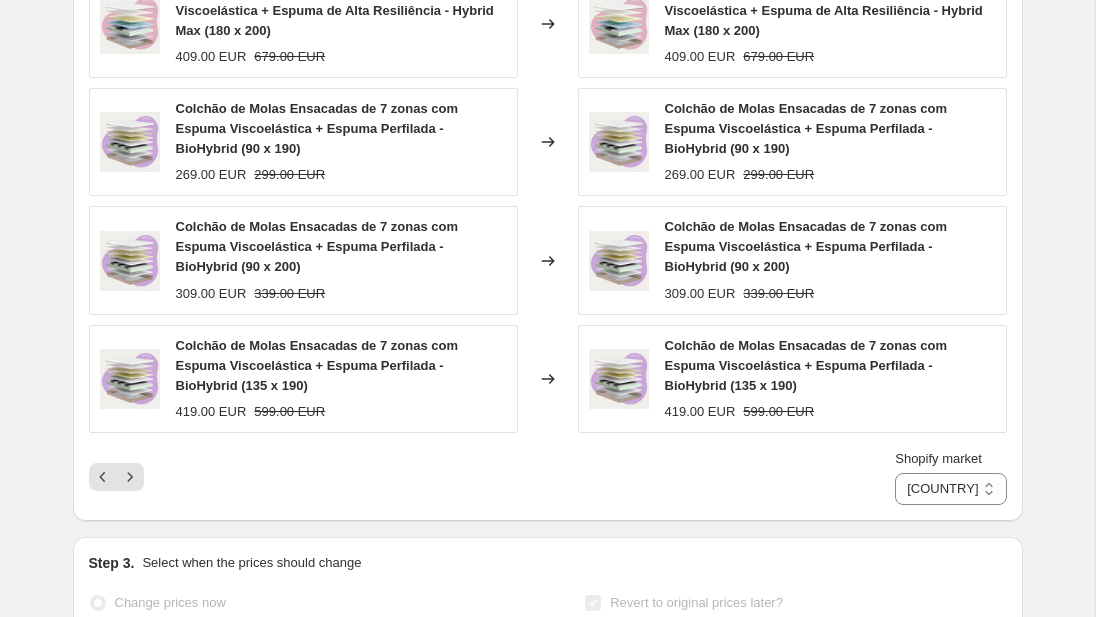 scroll, scrollTop: 1174, scrollLeft: 0, axis: vertical 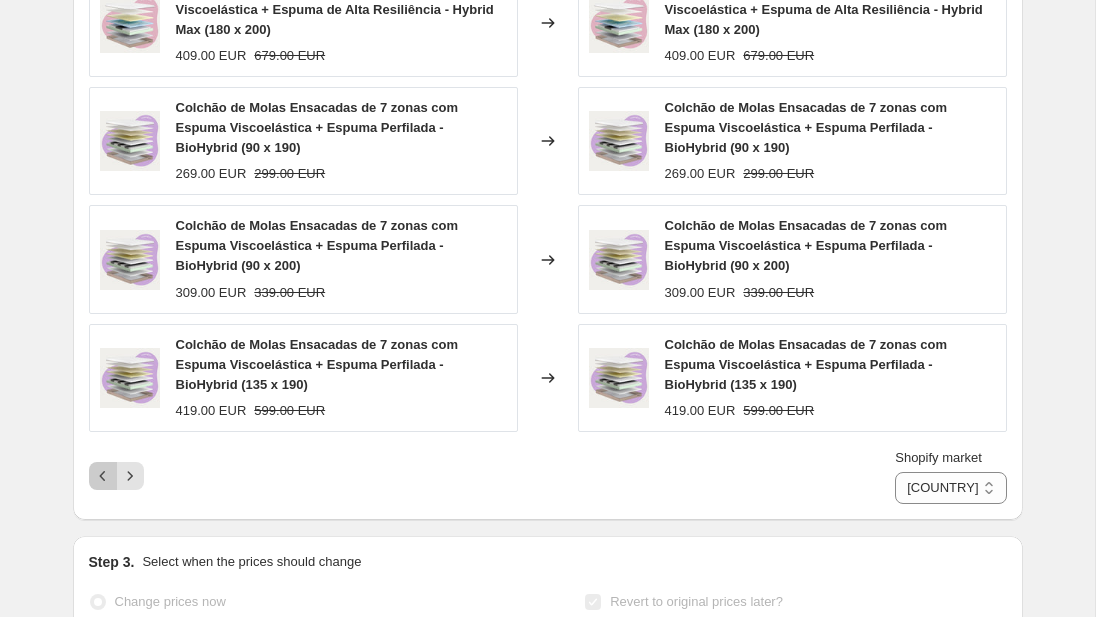 click 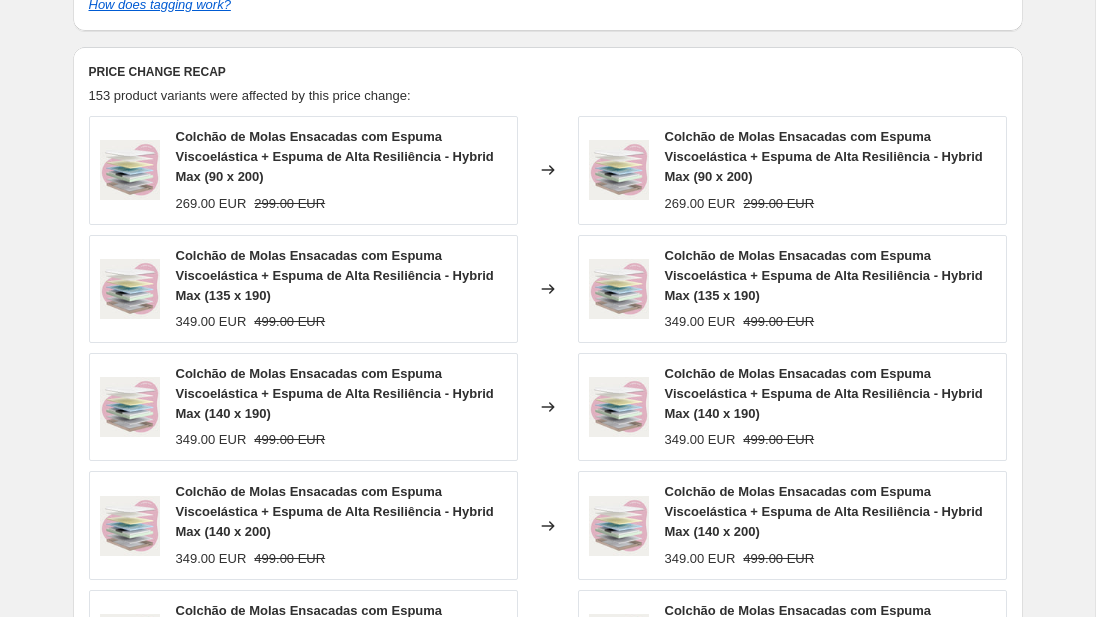 scroll, scrollTop: 1134, scrollLeft: 0, axis: vertical 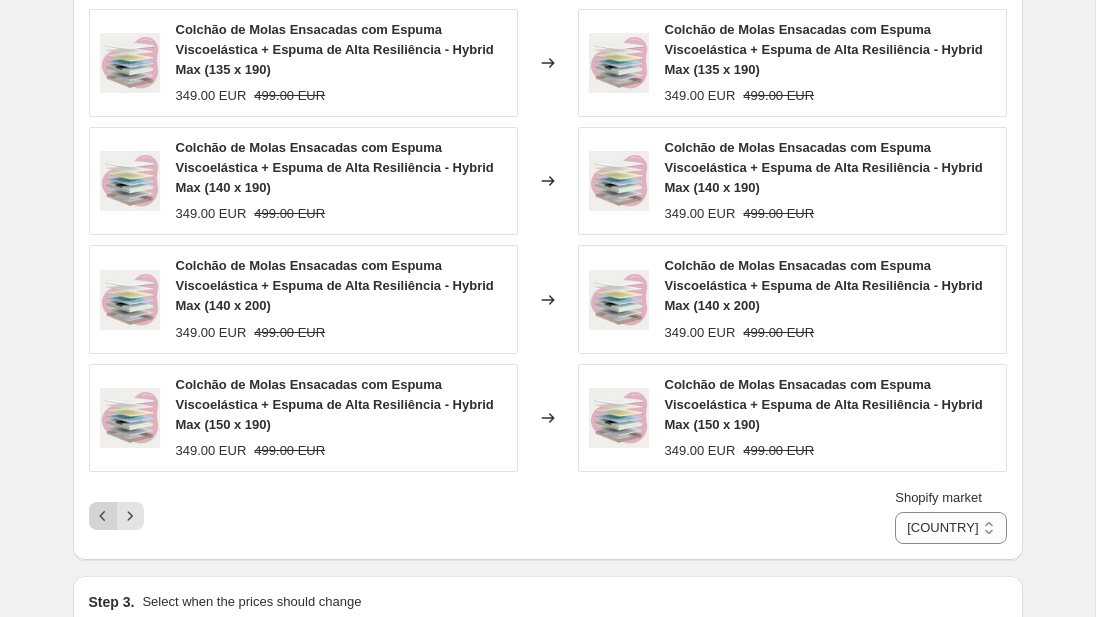 click 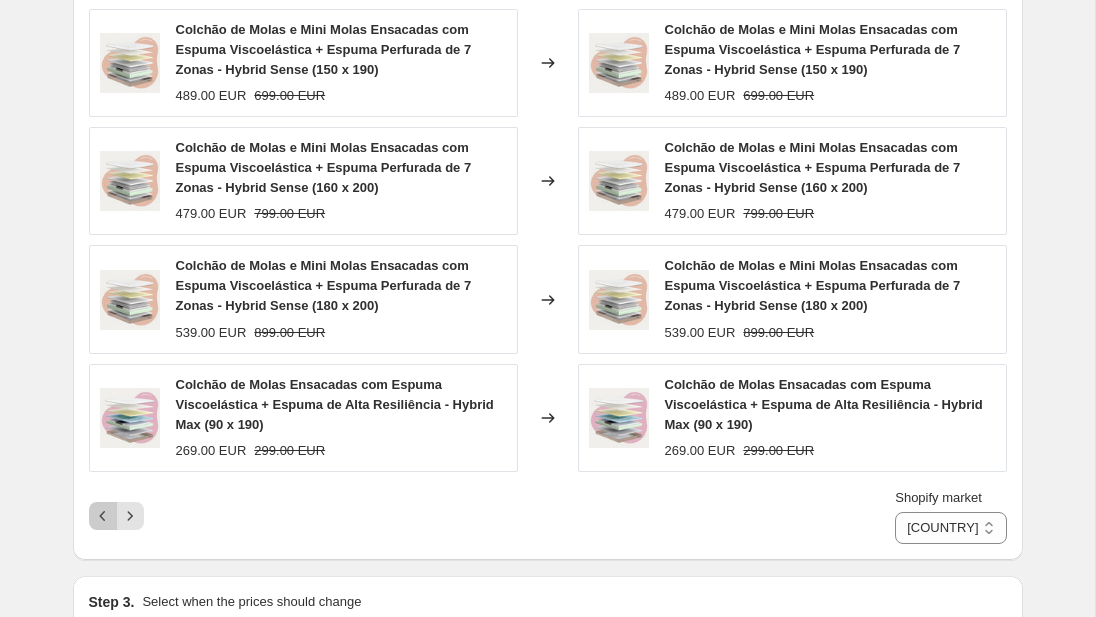 click 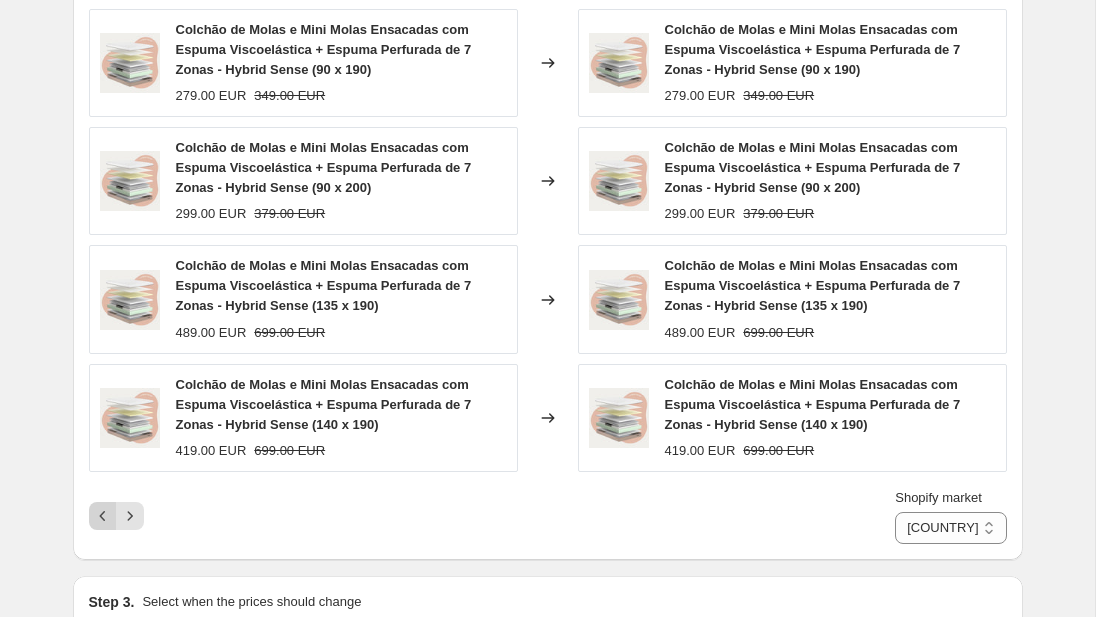 click 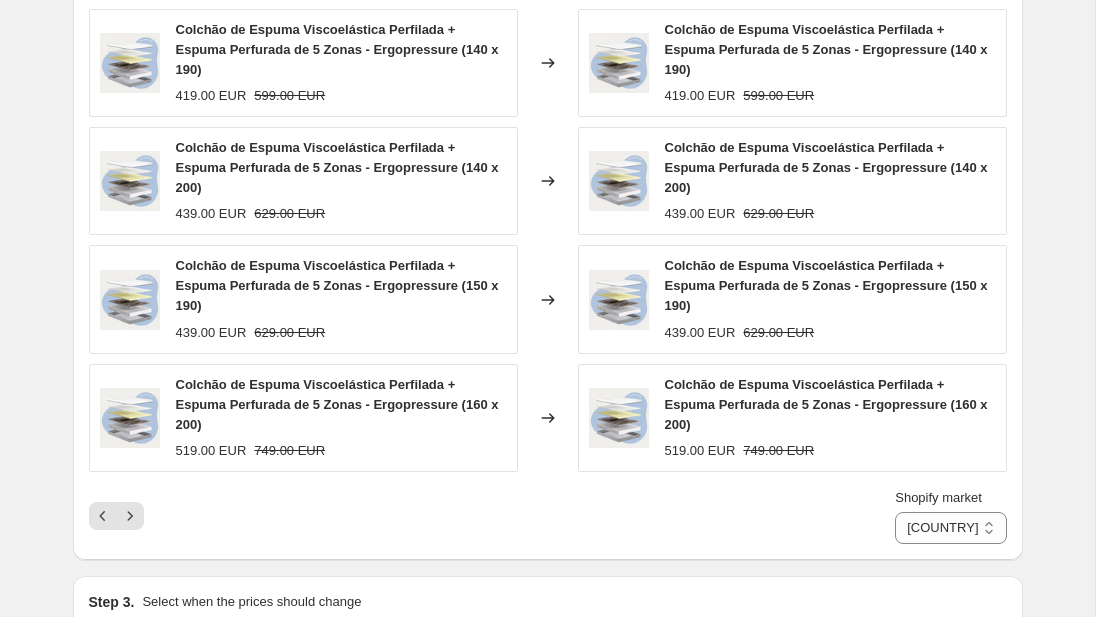 click 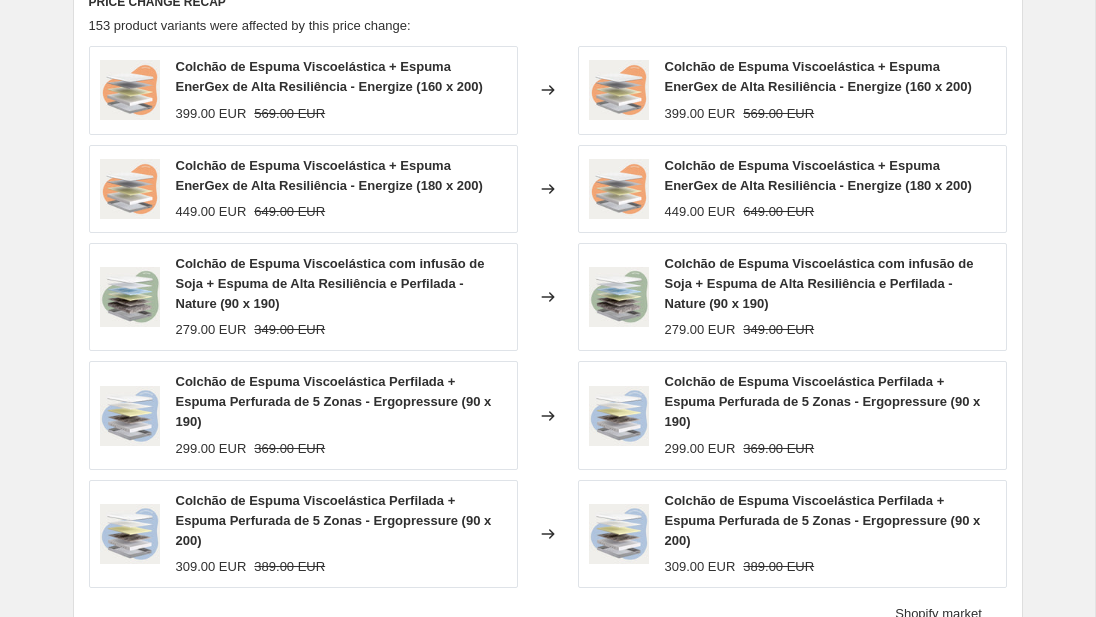 scroll, scrollTop: 1005, scrollLeft: 0, axis: vertical 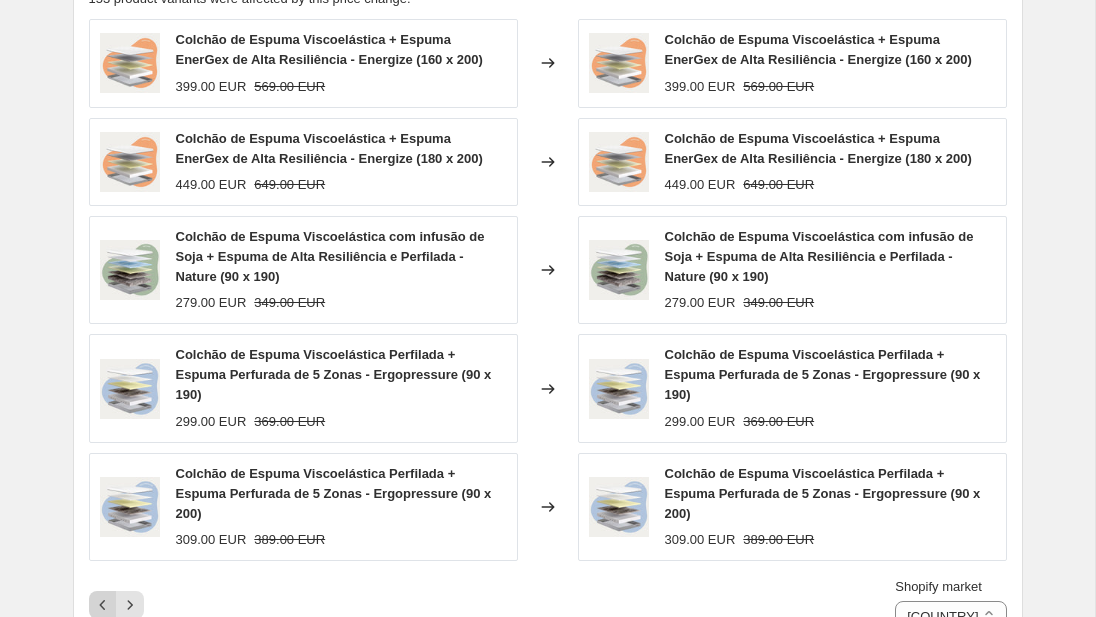 click at bounding box center [103, 605] 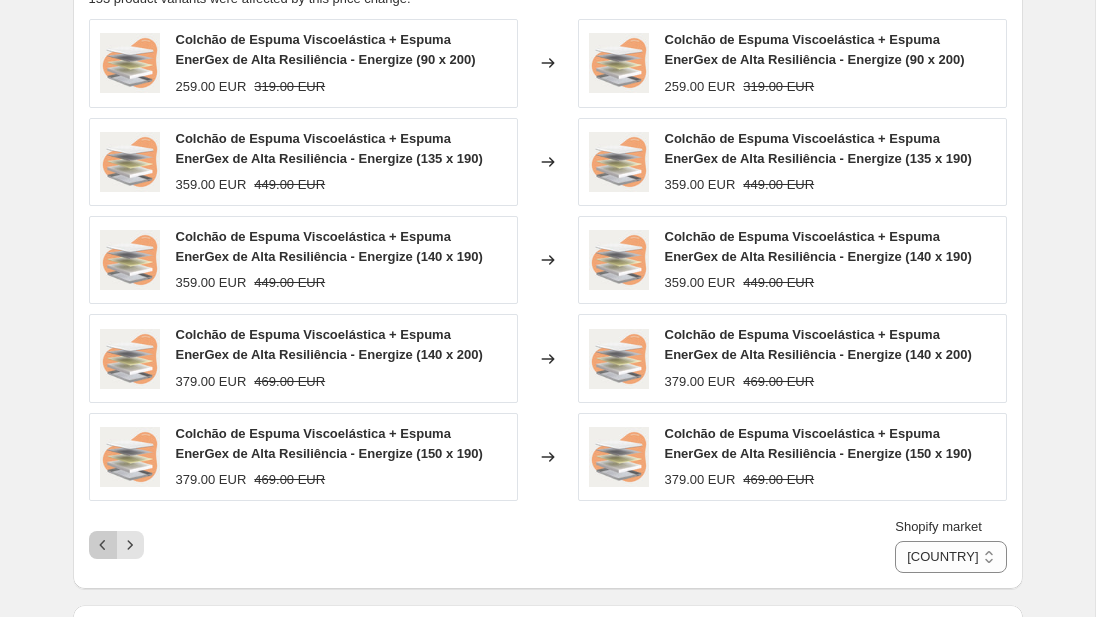 click at bounding box center (103, 545) 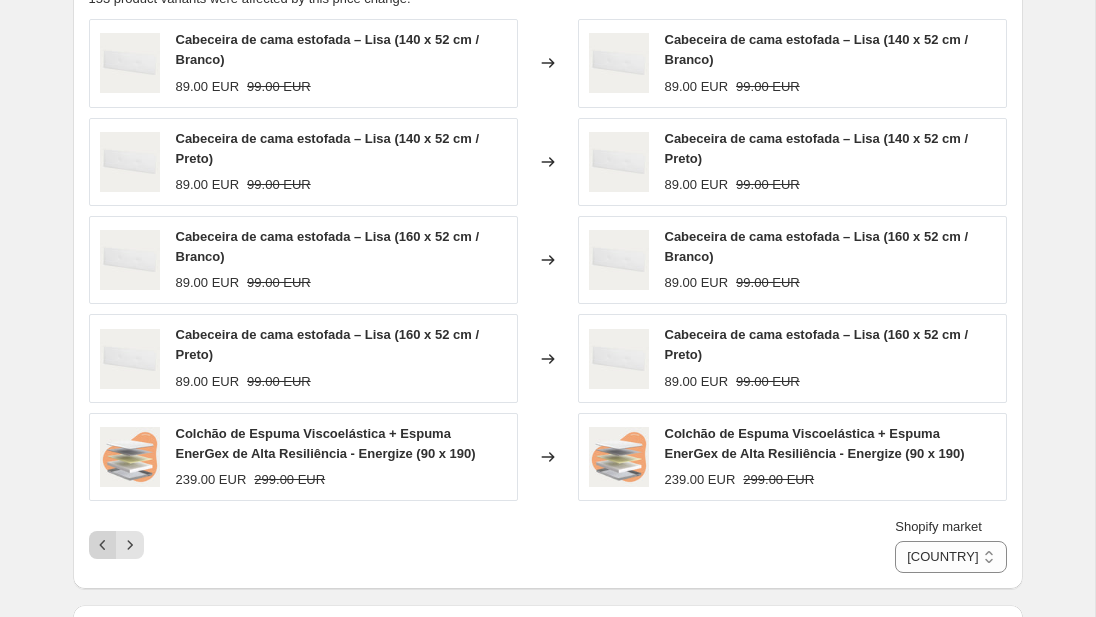 click at bounding box center (103, 545) 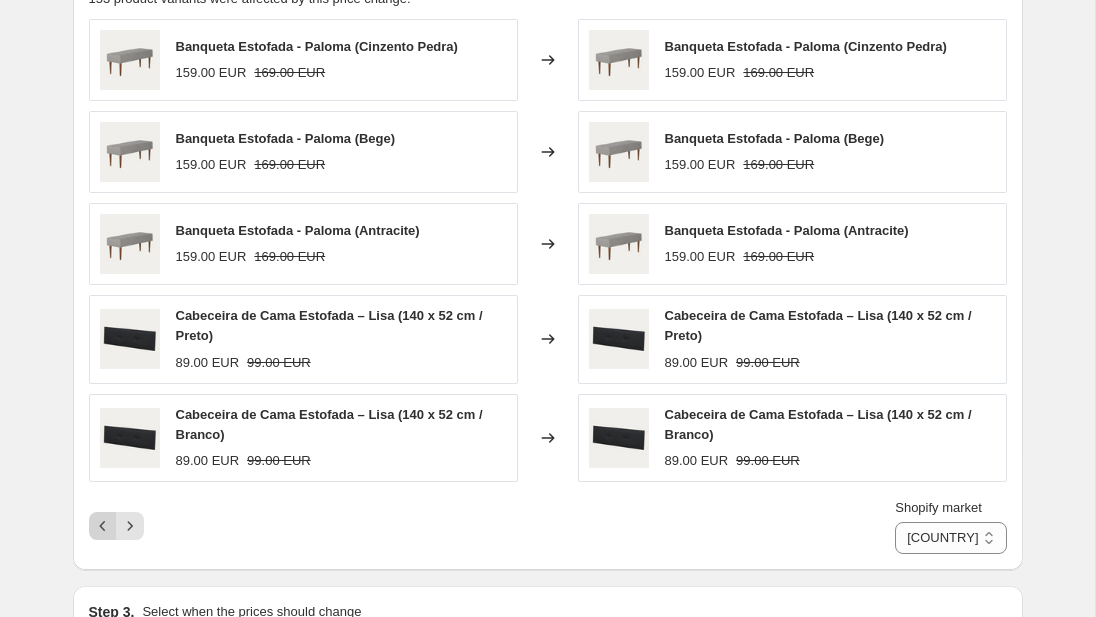 click 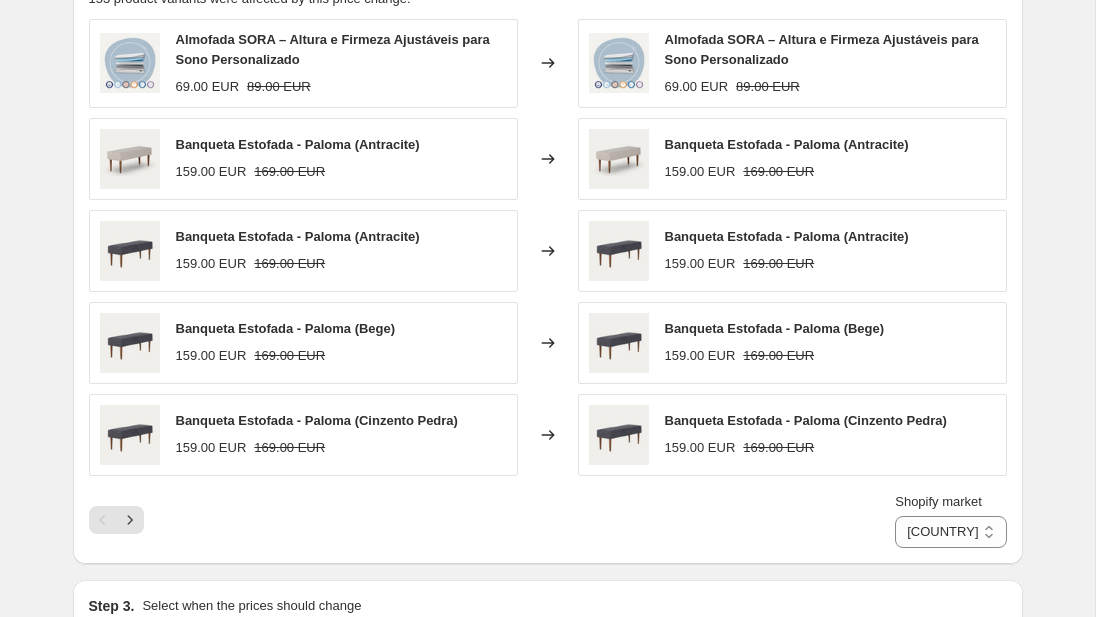 click at bounding box center (103, 520) 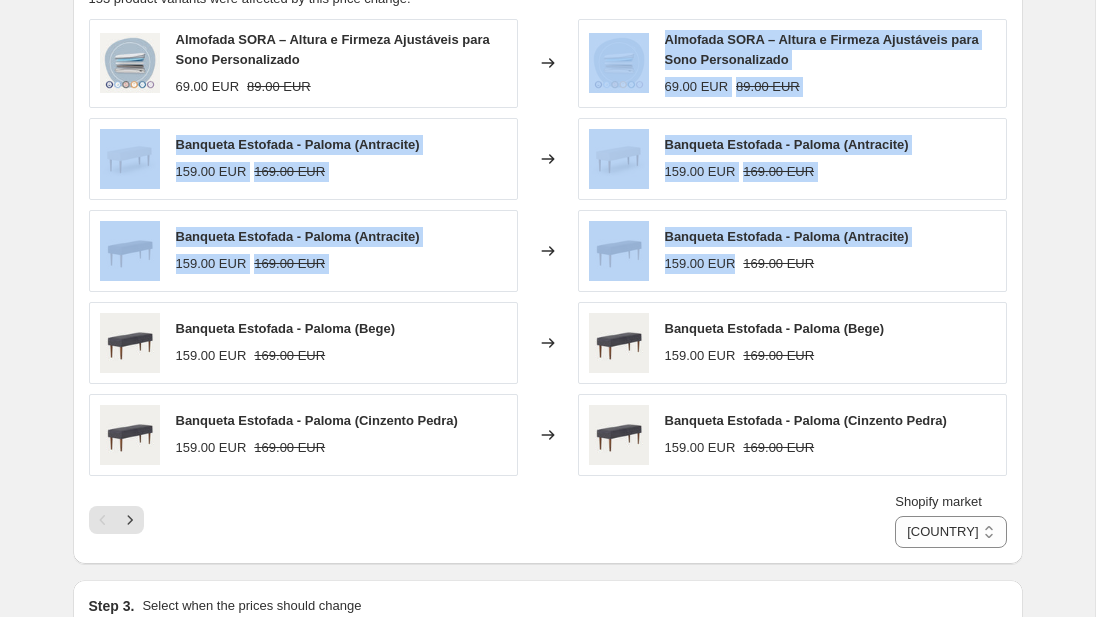drag, startPoint x: 657, startPoint y: 275, endPoint x: 578, endPoint y: 96, distance: 195.65787 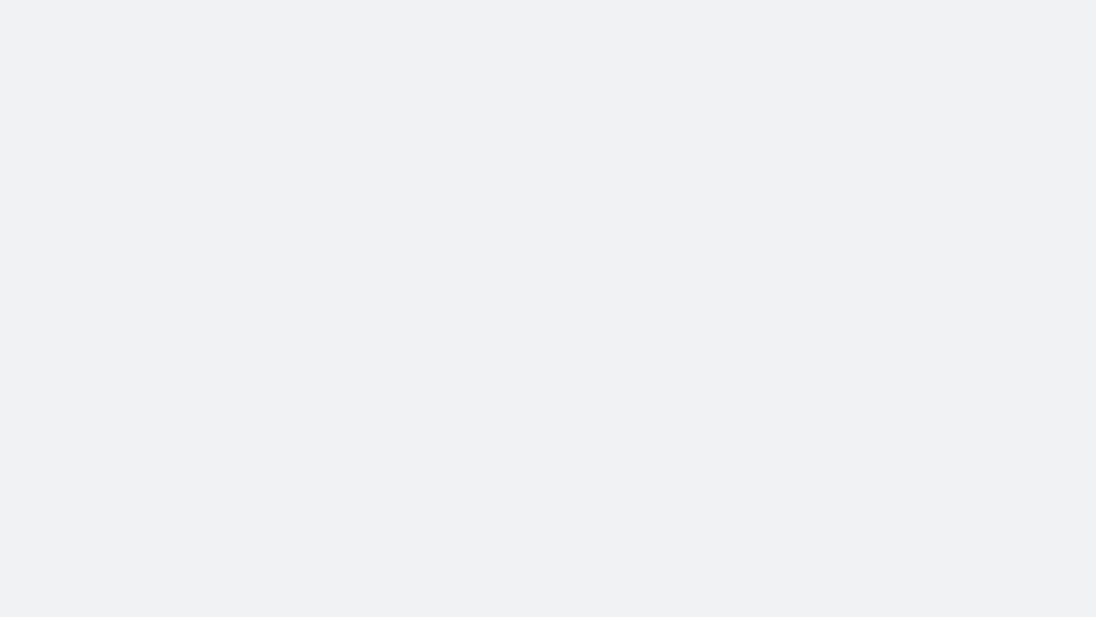 scroll, scrollTop: 0, scrollLeft: 0, axis: both 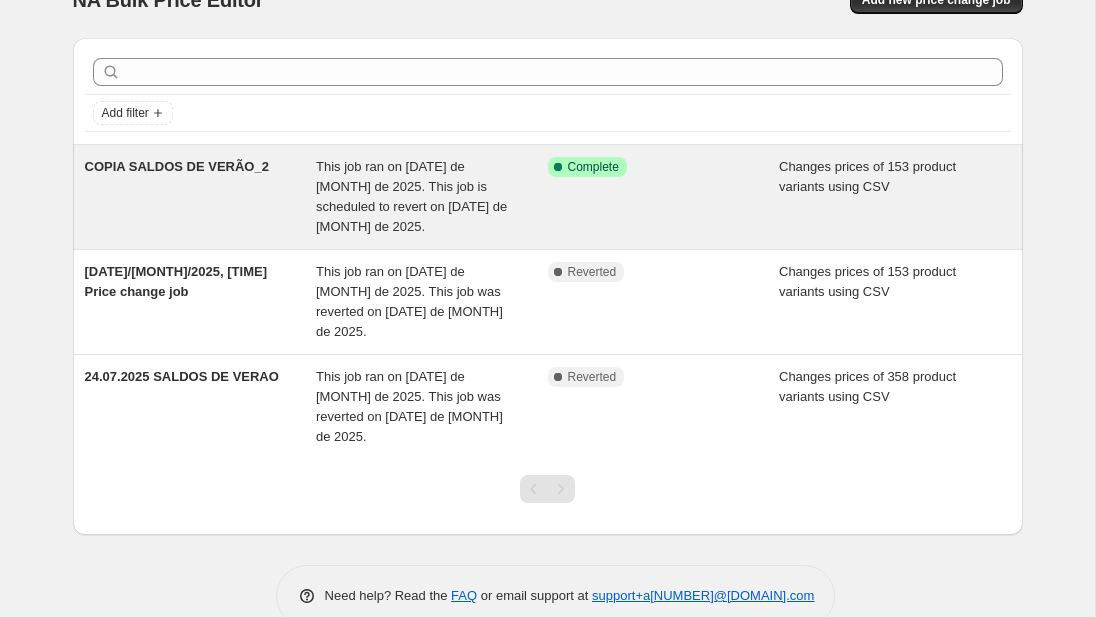 click on "This job ran on [DATE] de [MONTH] de 2025. This job is scheduled to revert on [DATE] de [MONTH] de 2025." at bounding box center (411, 196) 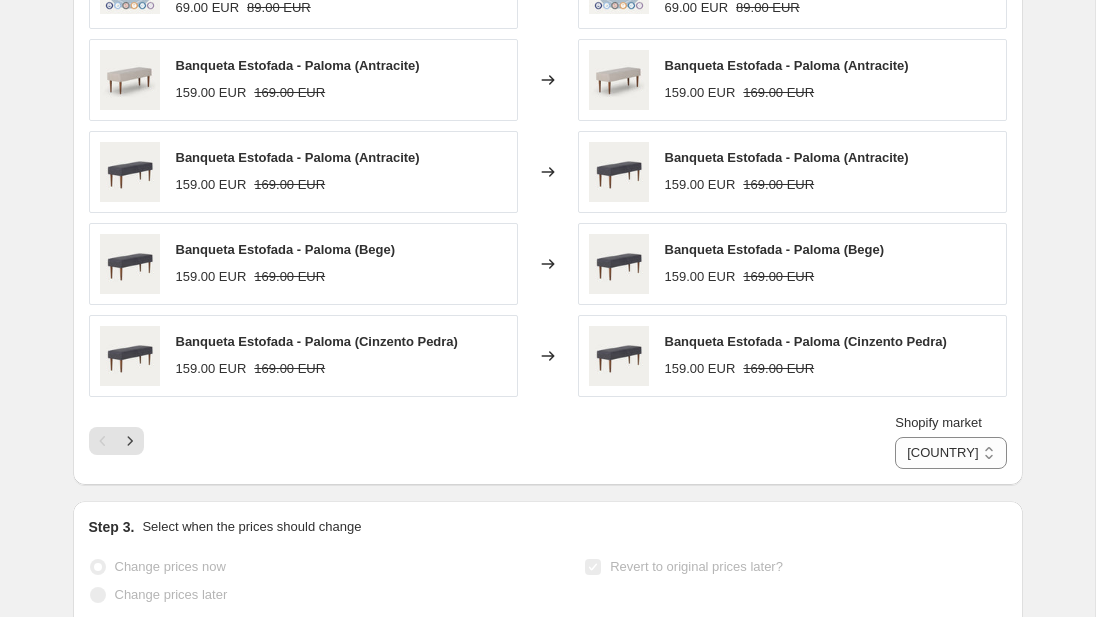 scroll, scrollTop: 1012, scrollLeft: 0, axis: vertical 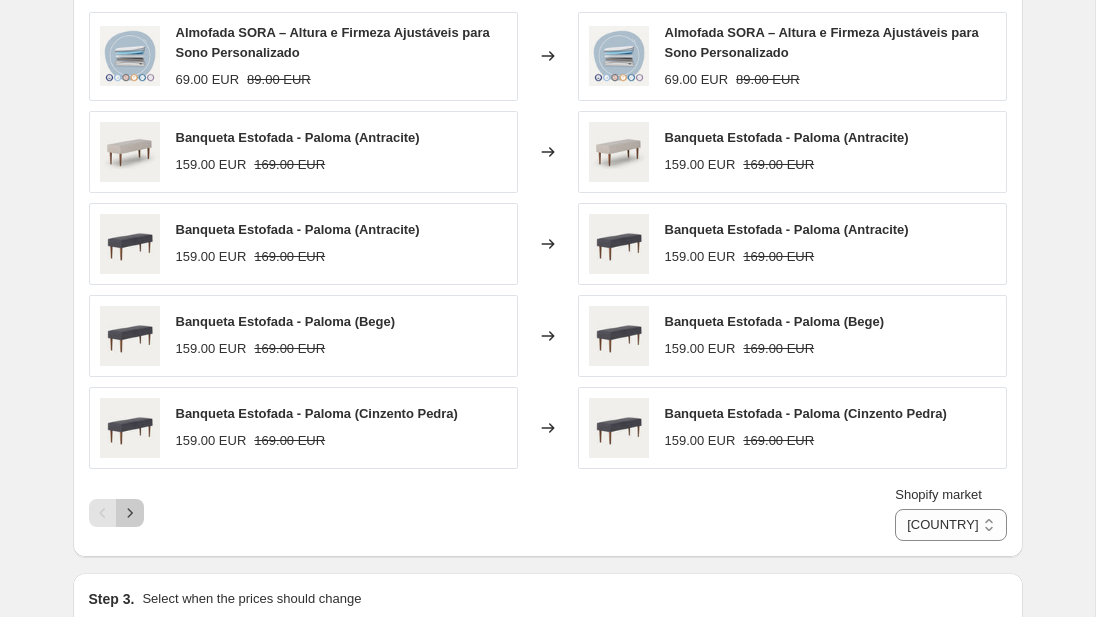 click 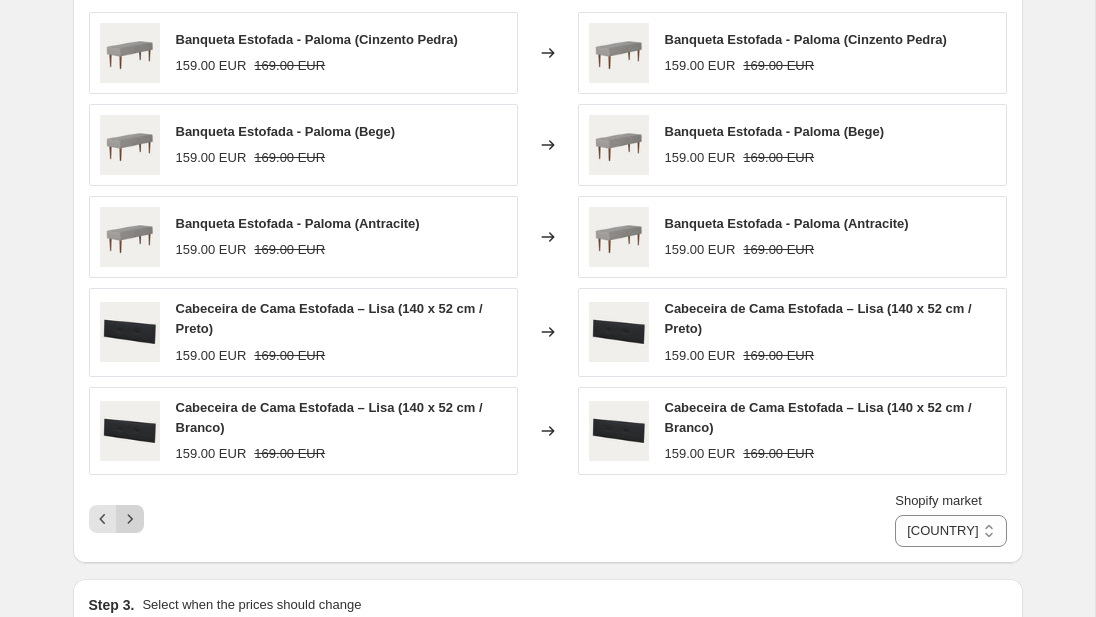click 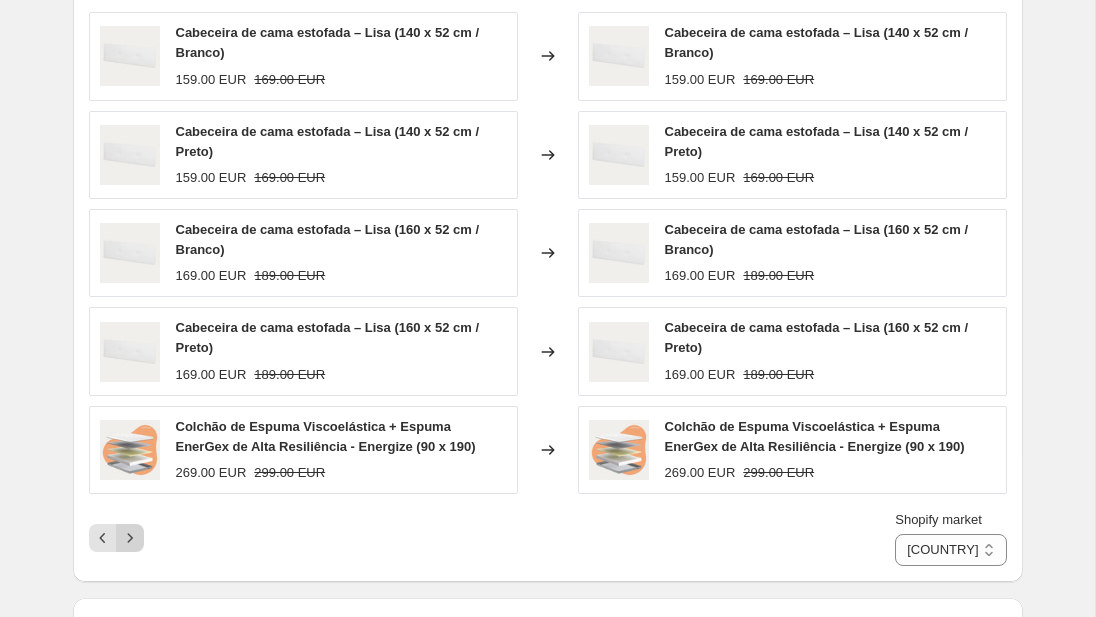 click on "Shopify market [COUNTRY] [COUNTRY] [COUNTRY] [COUNTRY] [COUNTRY] [COUNTRY] [COUNTRY] [COUNTRY]" at bounding box center (548, 538) 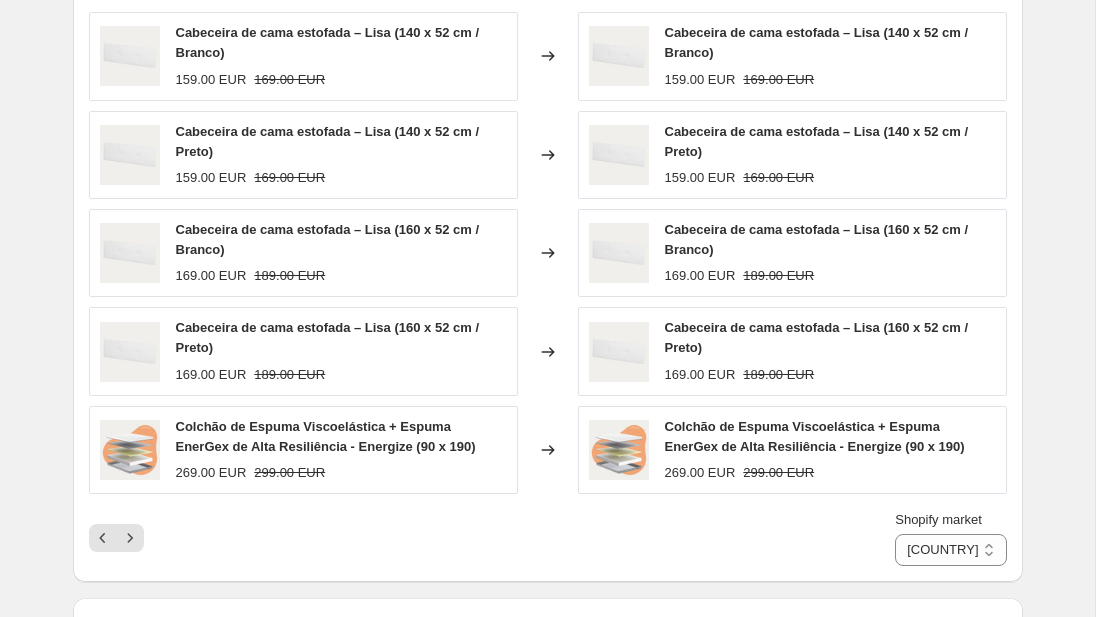 click 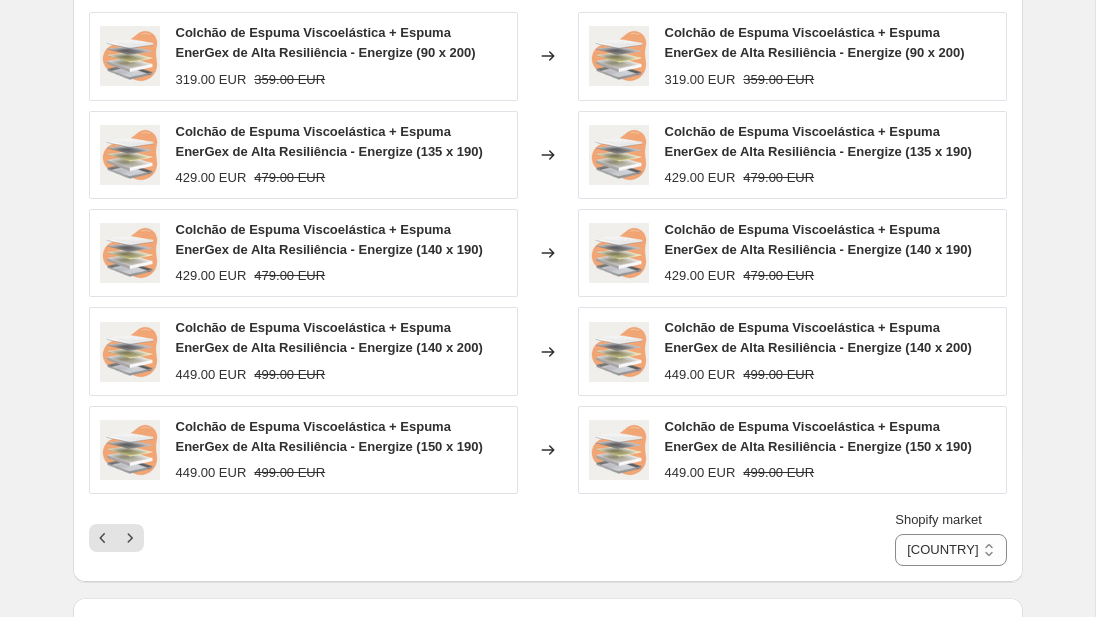 click 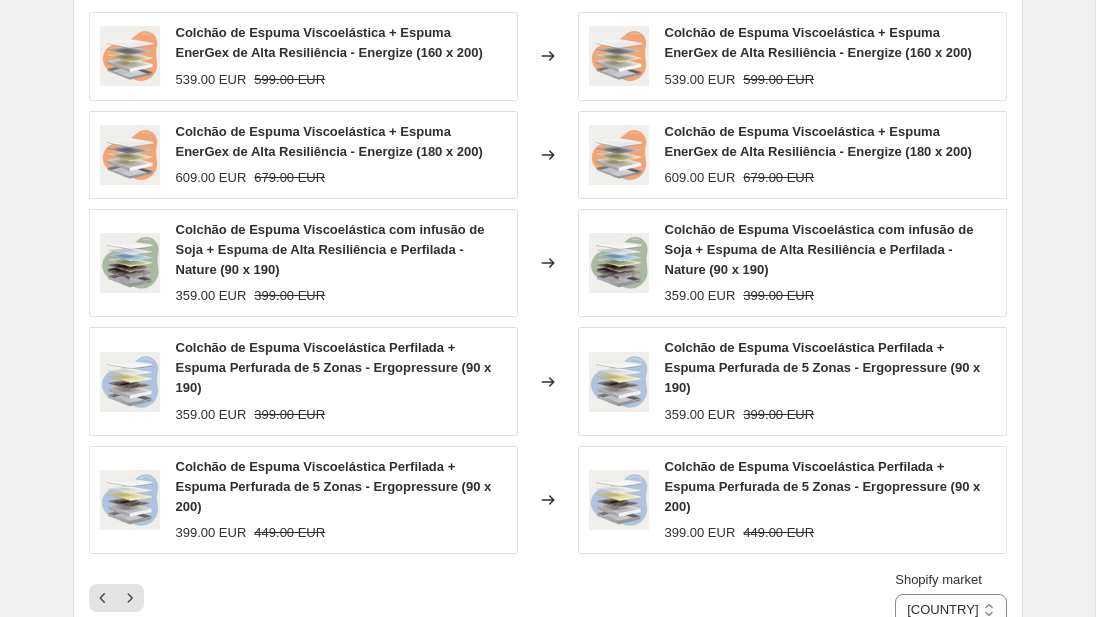 click on "Colchão de Espuma Viscoelástica Perfilada + Espuma Perfurada de 5 Zonas - Ergopressure (90 x 200) 399.00 EUR 449.00 EUR" at bounding box center (303, 500) 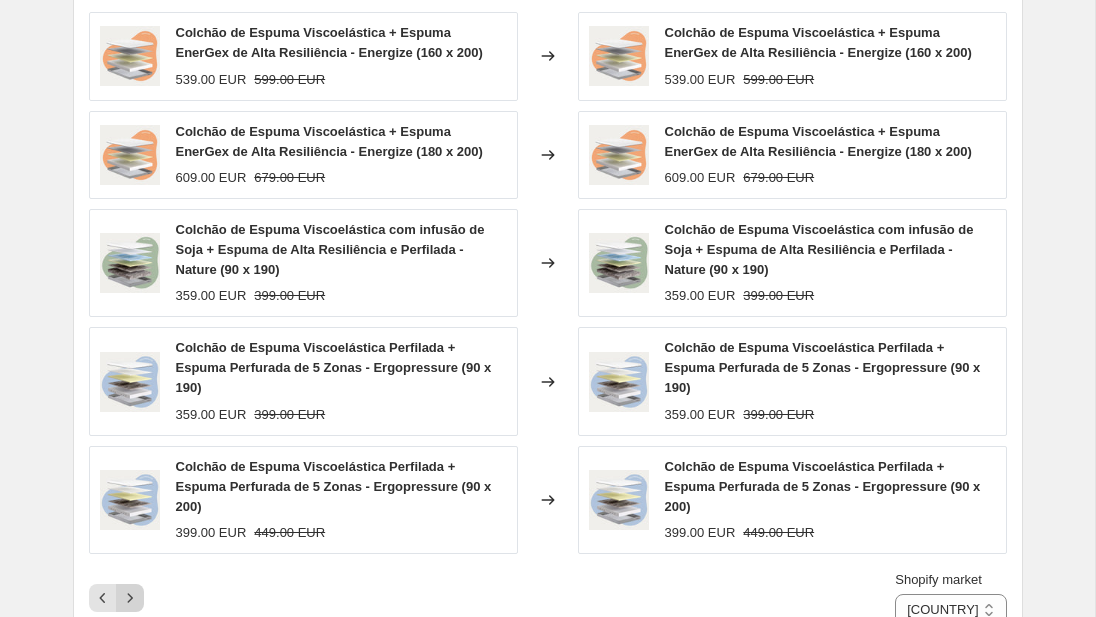 click at bounding box center [130, 598] 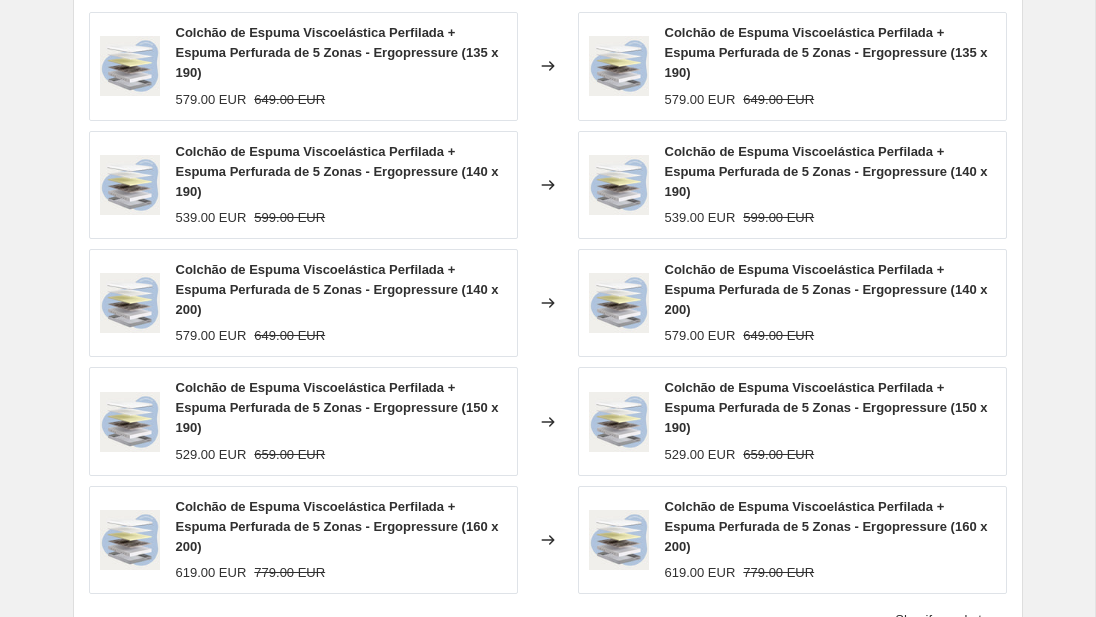 scroll, scrollTop: 17, scrollLeft: 0, axis: vertical 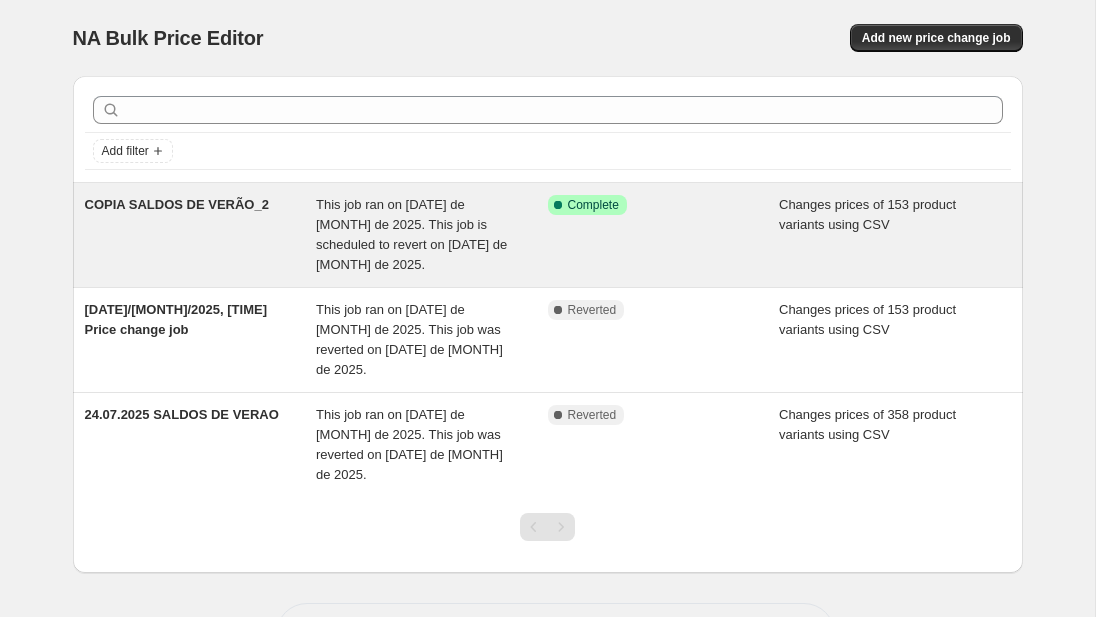 click on "This job ran on [DATE] de [MONTH] de 2025. This job is scheduled to revert on [DATE] de [MONTH] de 2025." at bounding box center [411, 234] 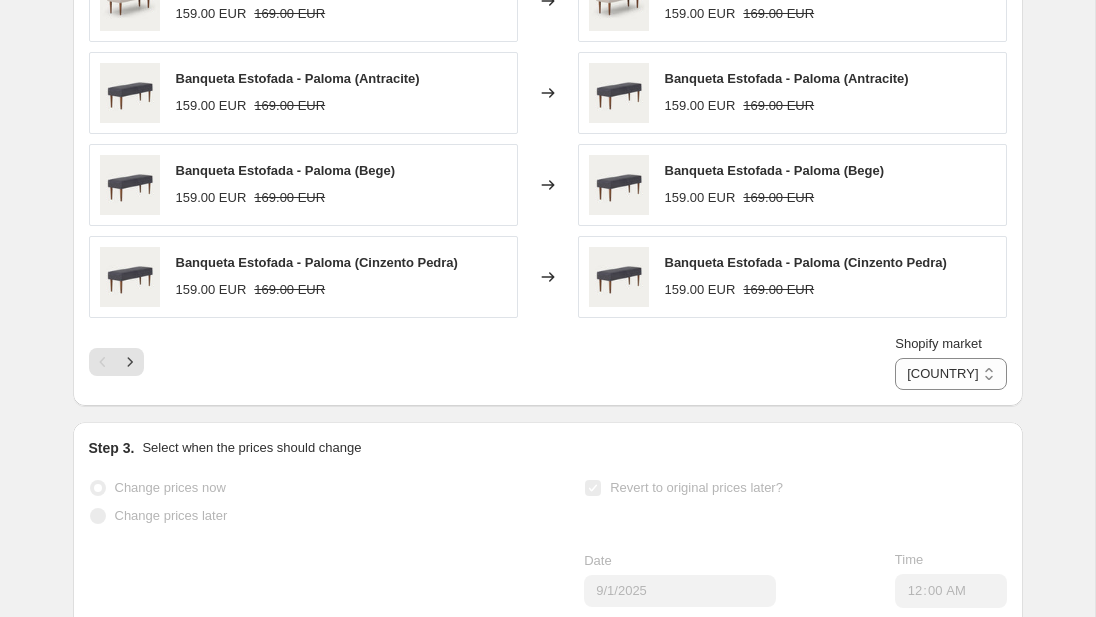 scroll, scrollTop: 1188, scrollLeft: 0, axis: vertical 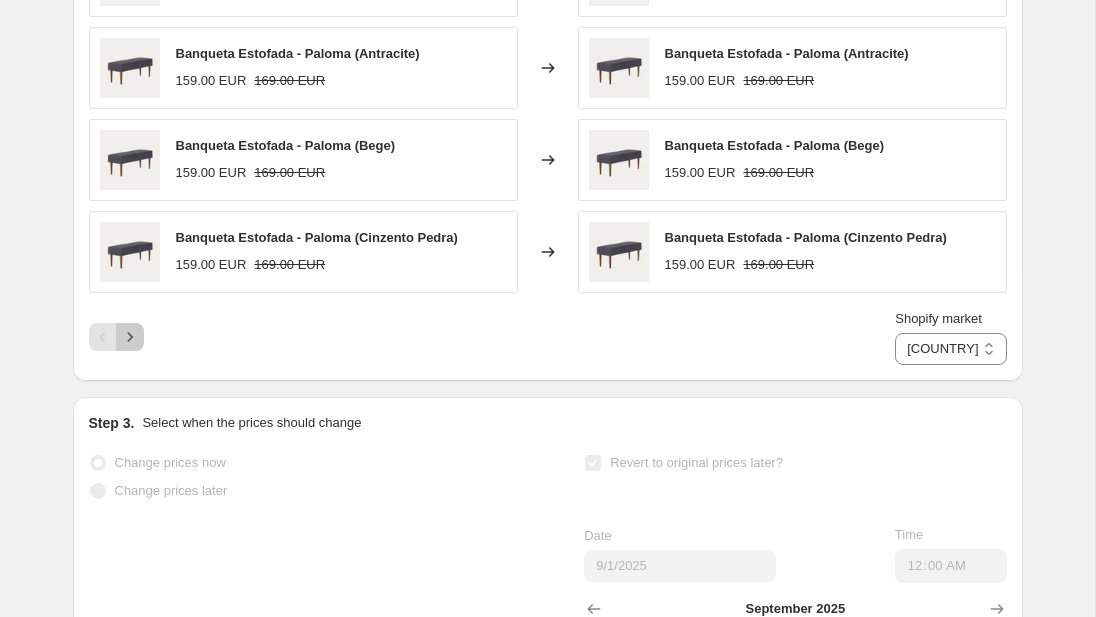 click 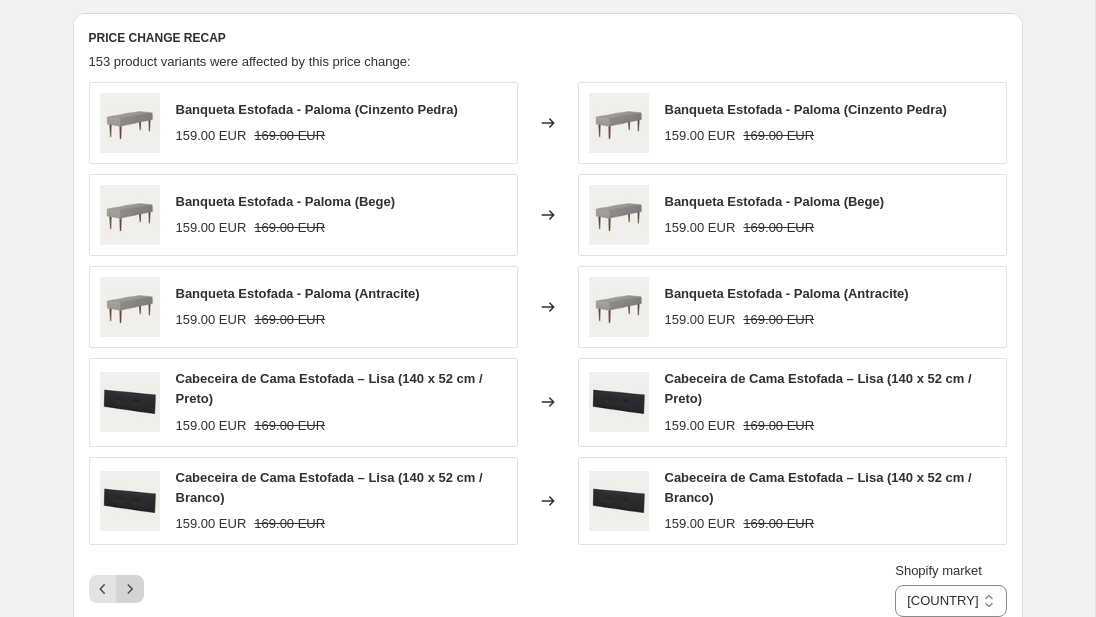 scroll, scrollTop: 996, scrollLeft: 0, axis: vertical 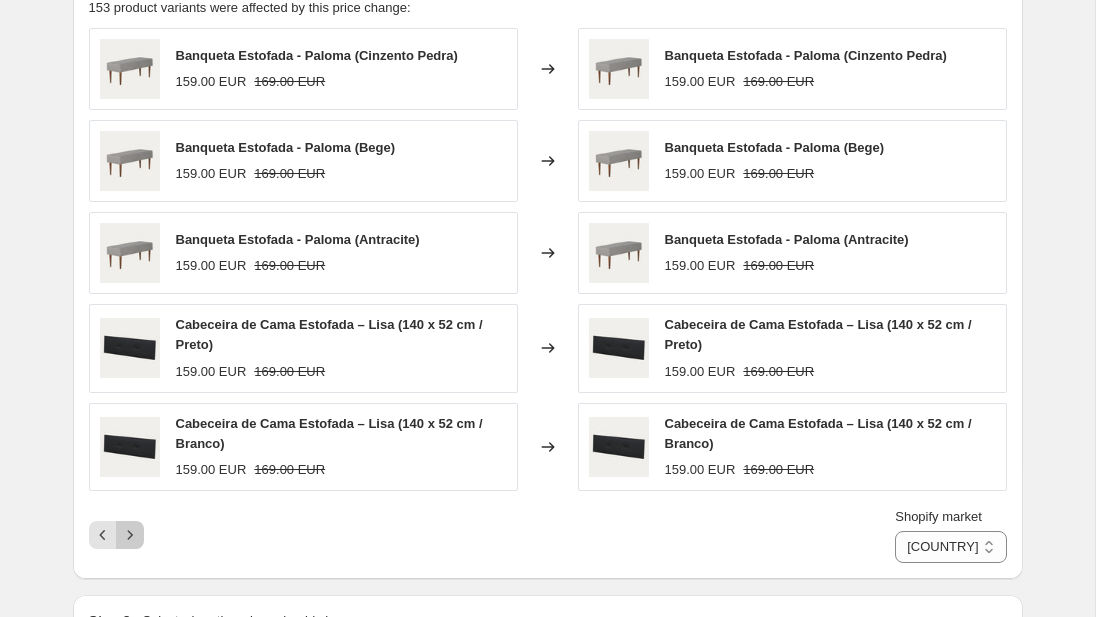 click 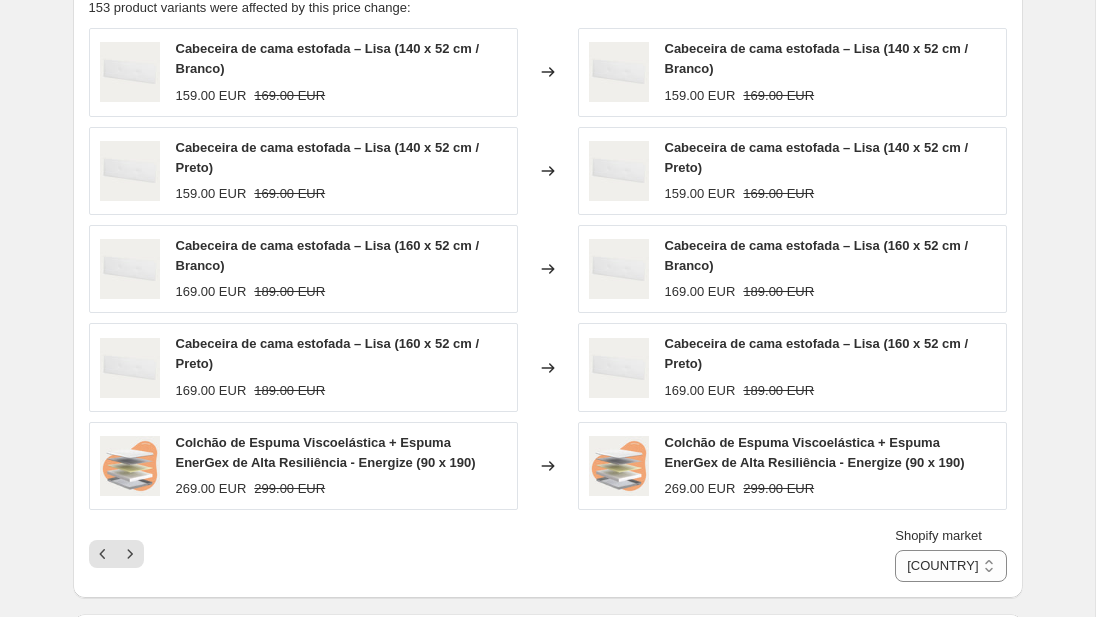 click on "Shopify market [COUNTRY] [COUNTRY] [COUNTRY] [COUNTRY] [COUNTRY] [COUNTRY] [COUNTRY] [COUNTRY]" at bounding box center [548, 554] 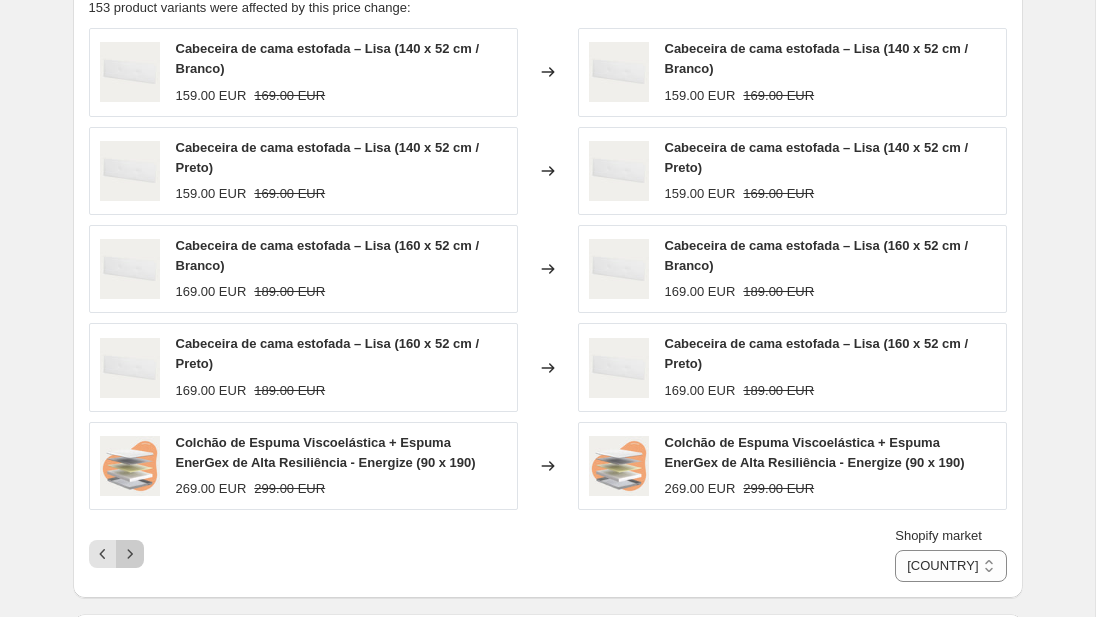 click at bounding box center [130, 554] 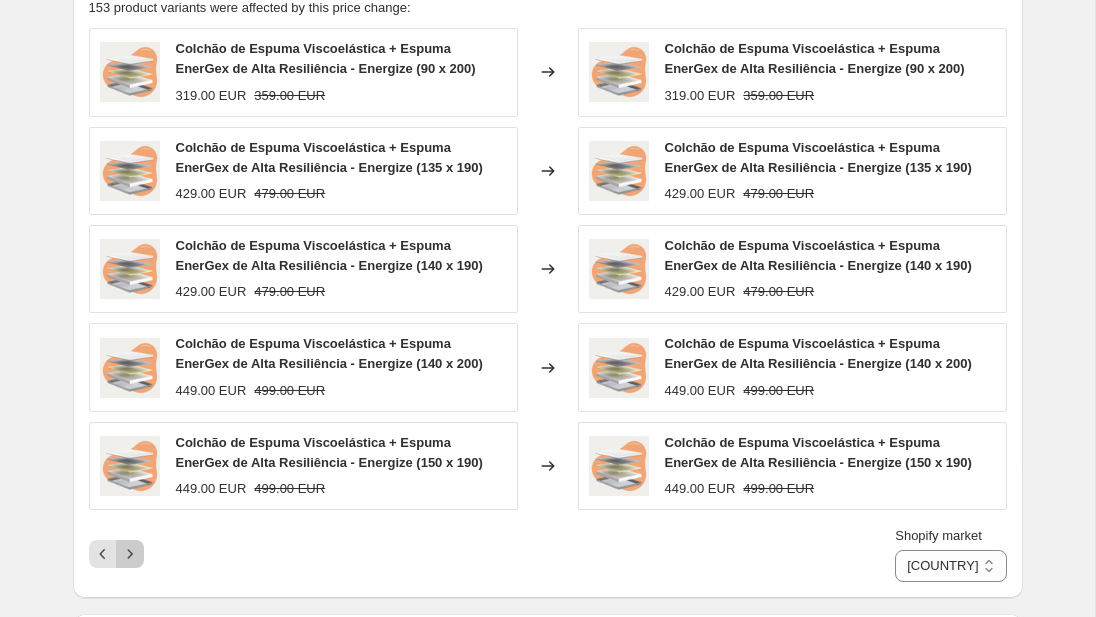 click 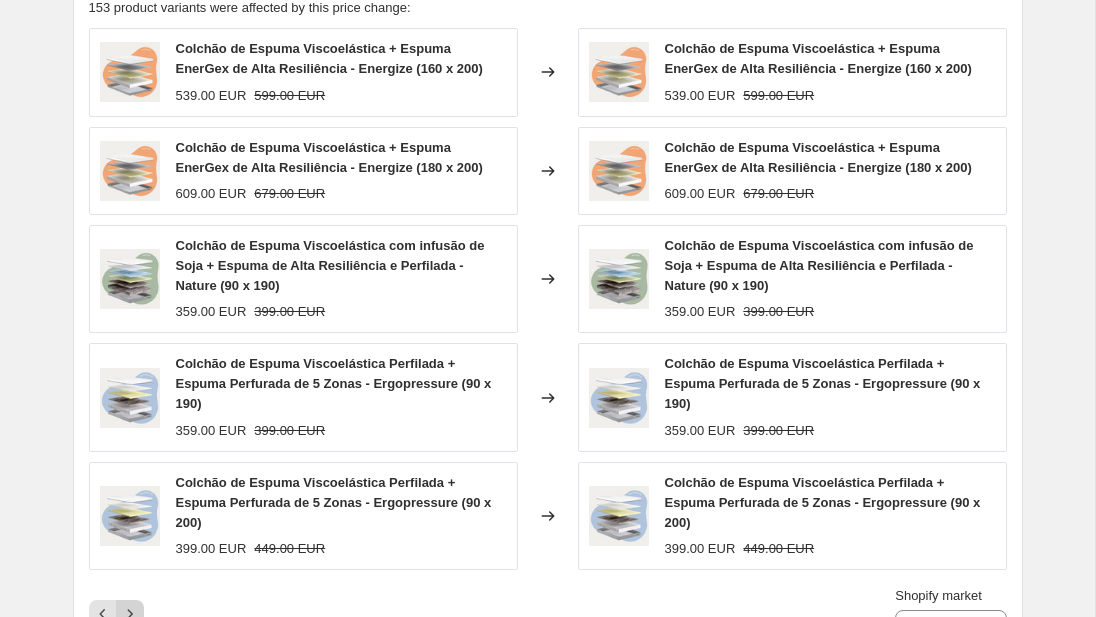 click on "Colchão de Espuma Viscoelástica Perfilada + Espuma Perfurada de 5 Zonas - Ergopressure (90 x 200) 399.00 EUR 449.00 EUR" at bounding box center (303, 516) 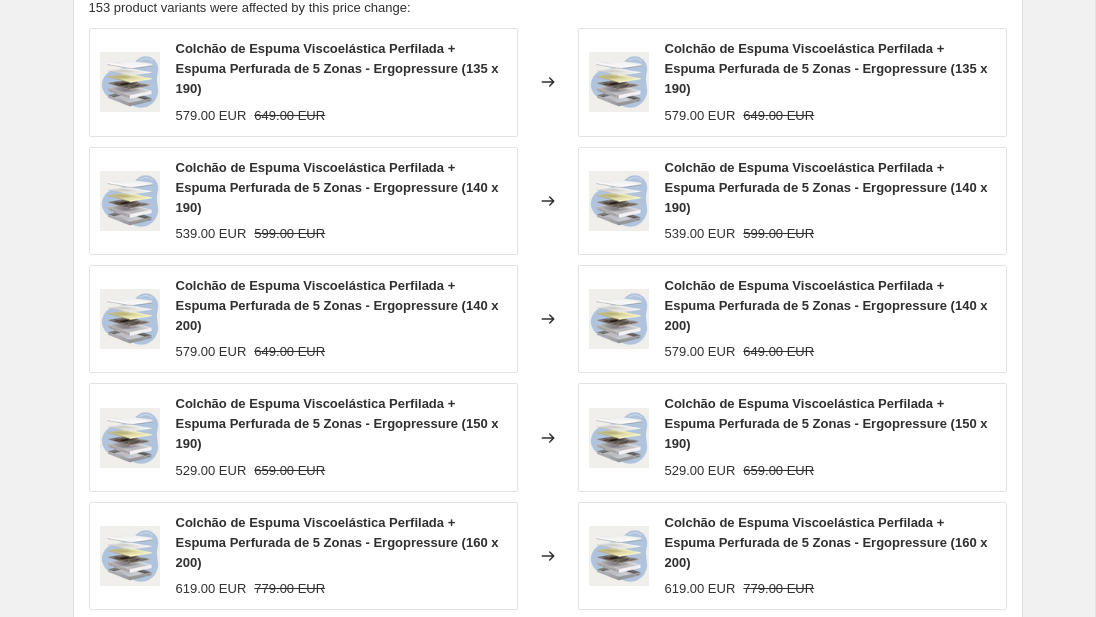 scroll, scrollTop: 1086, scrollLeft: 0, axis: vertical 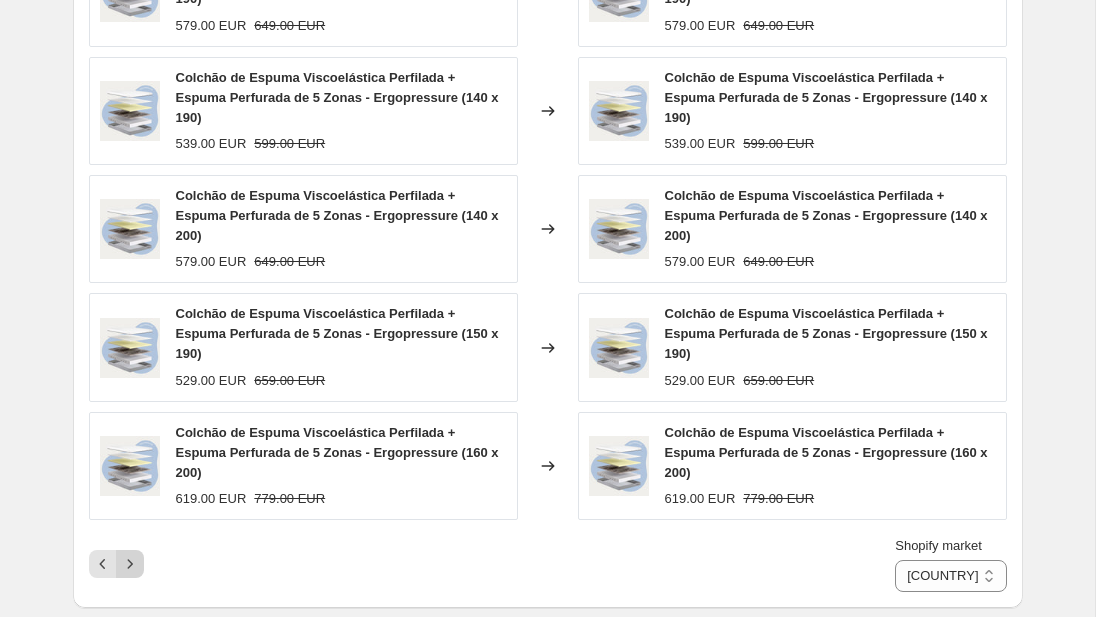 click 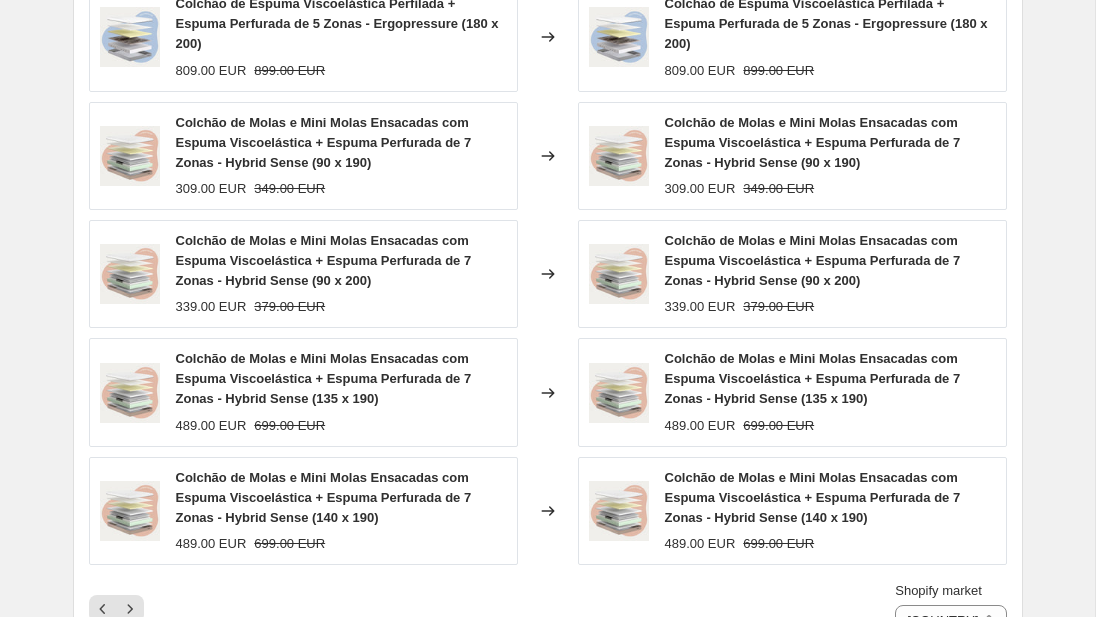 scroll, scrollTop: 1073, scrollLeft: 0, axis: vertical 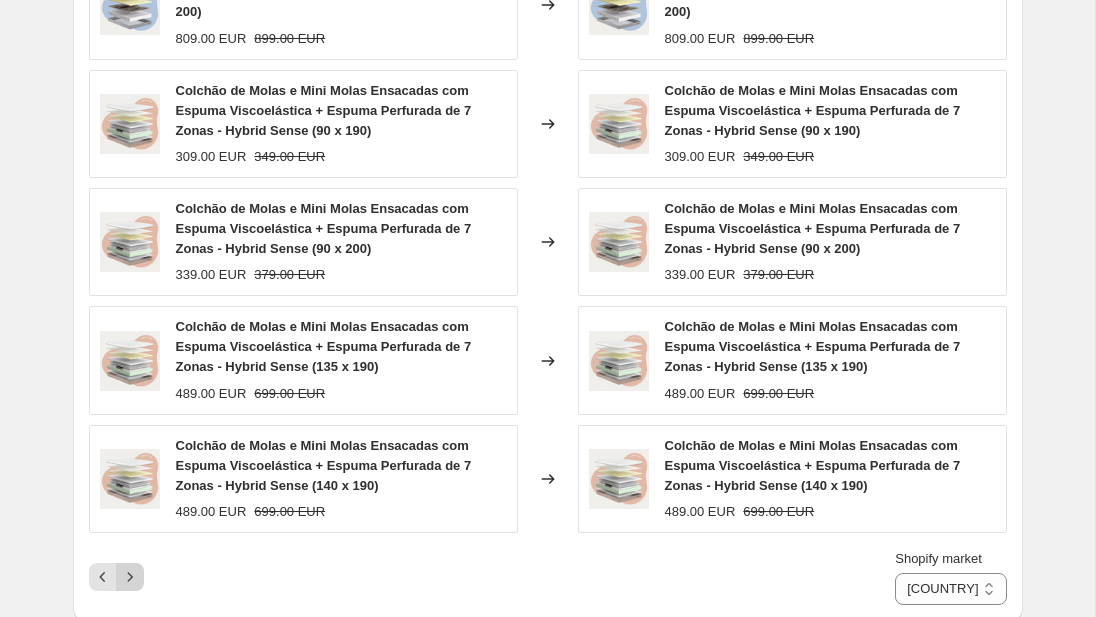 click 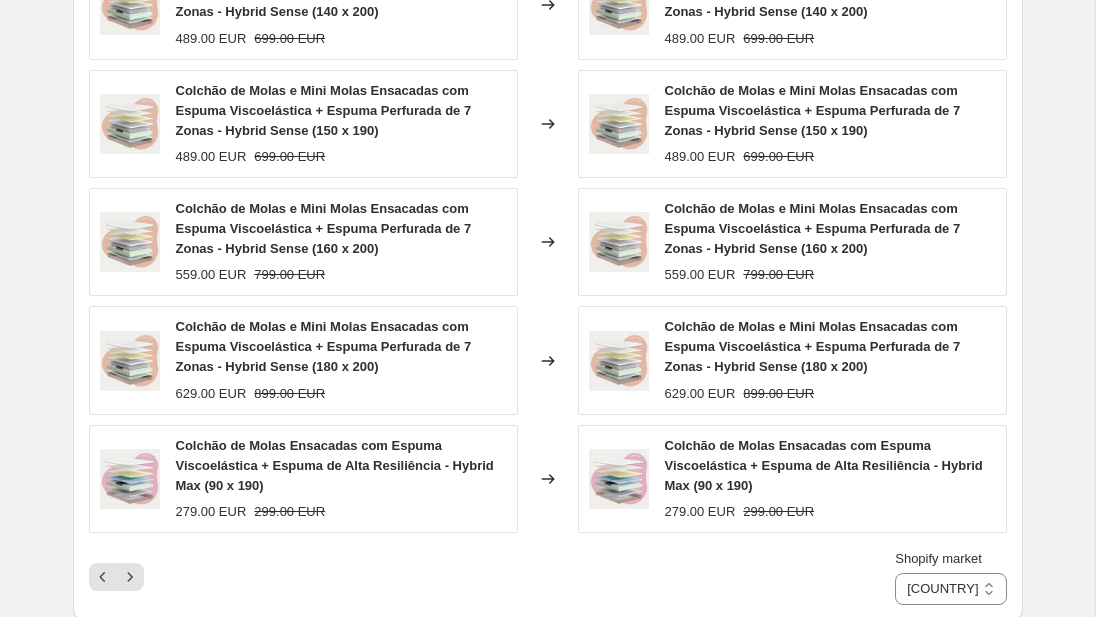 click 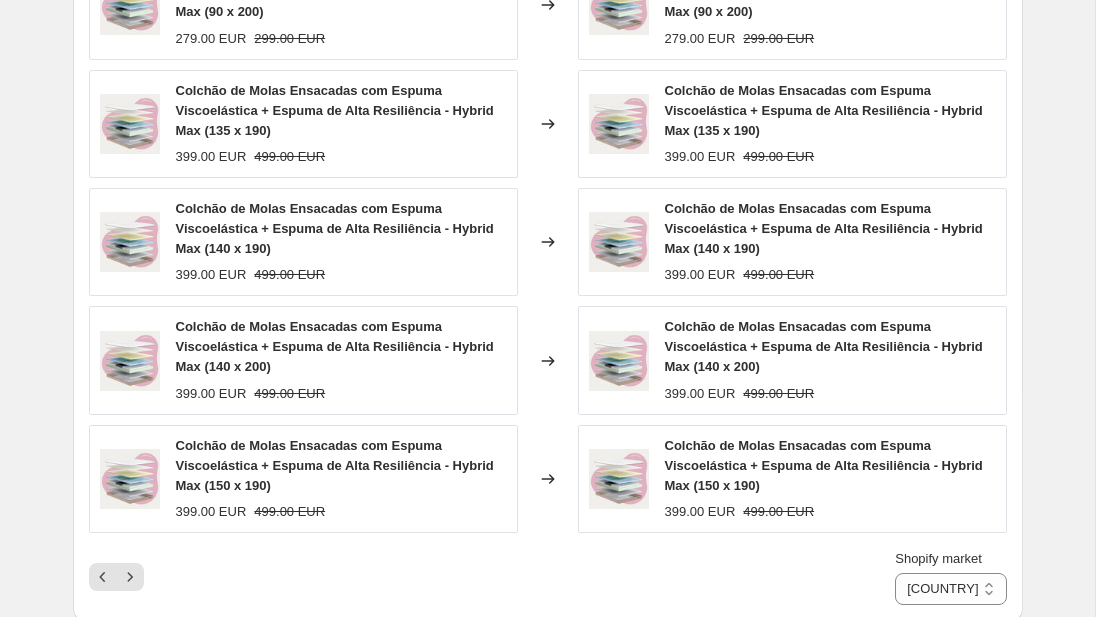 click 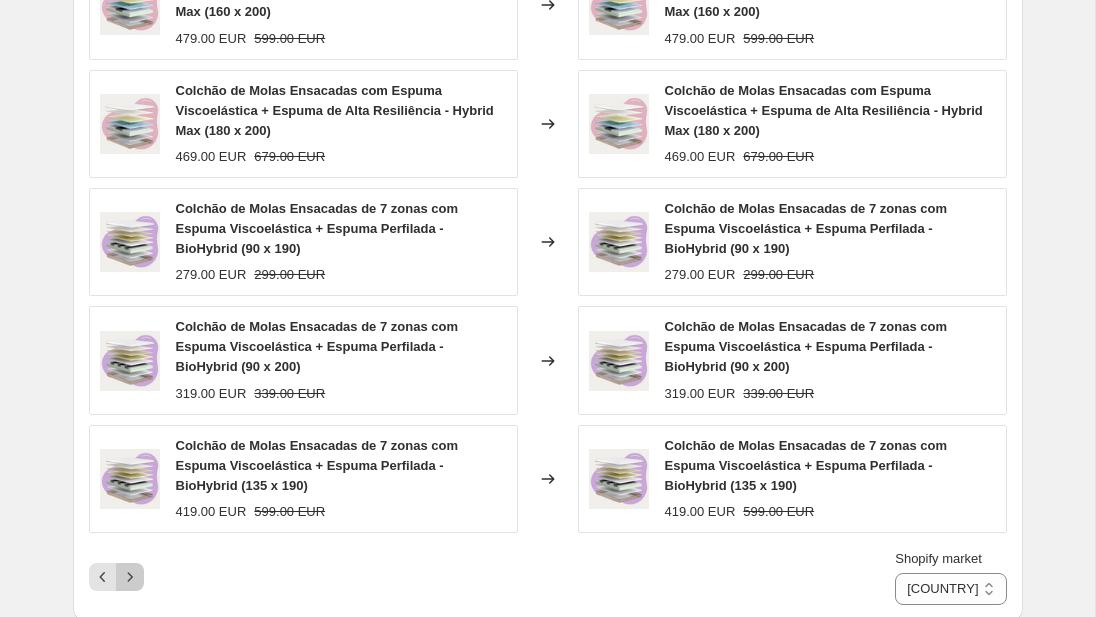 click 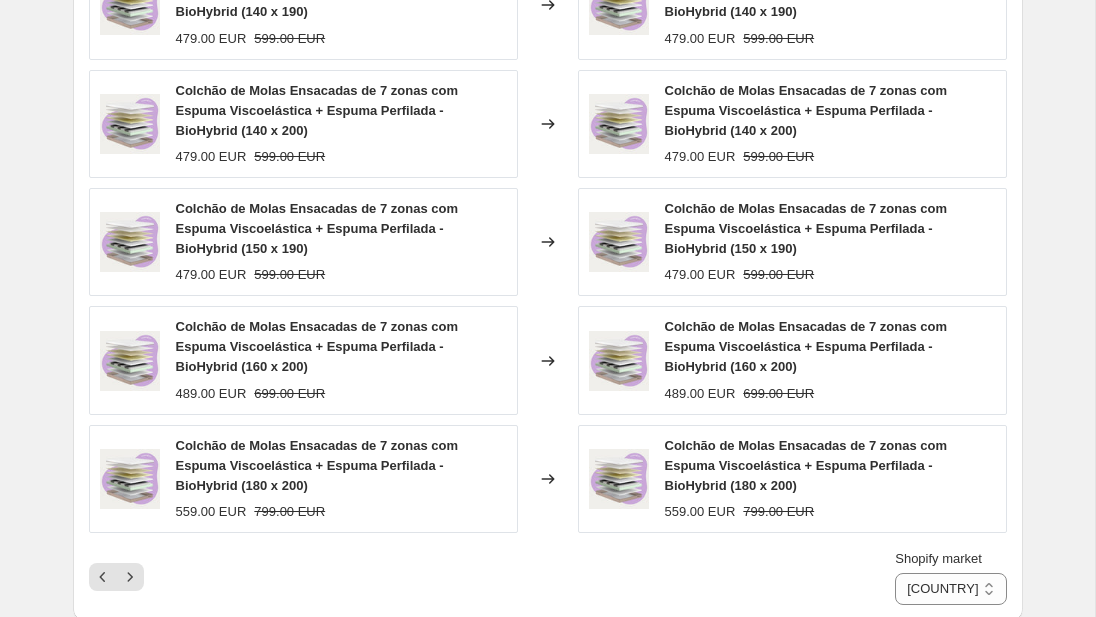 click 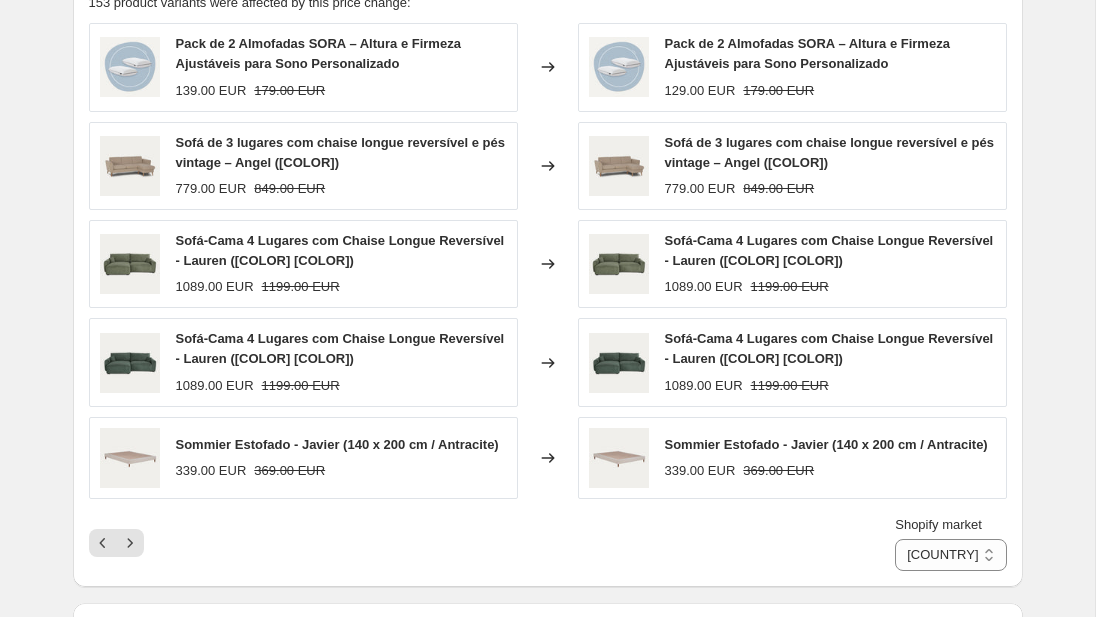 scroll, scrollTop: 1000, scrollLeft: 0, axis: vertical 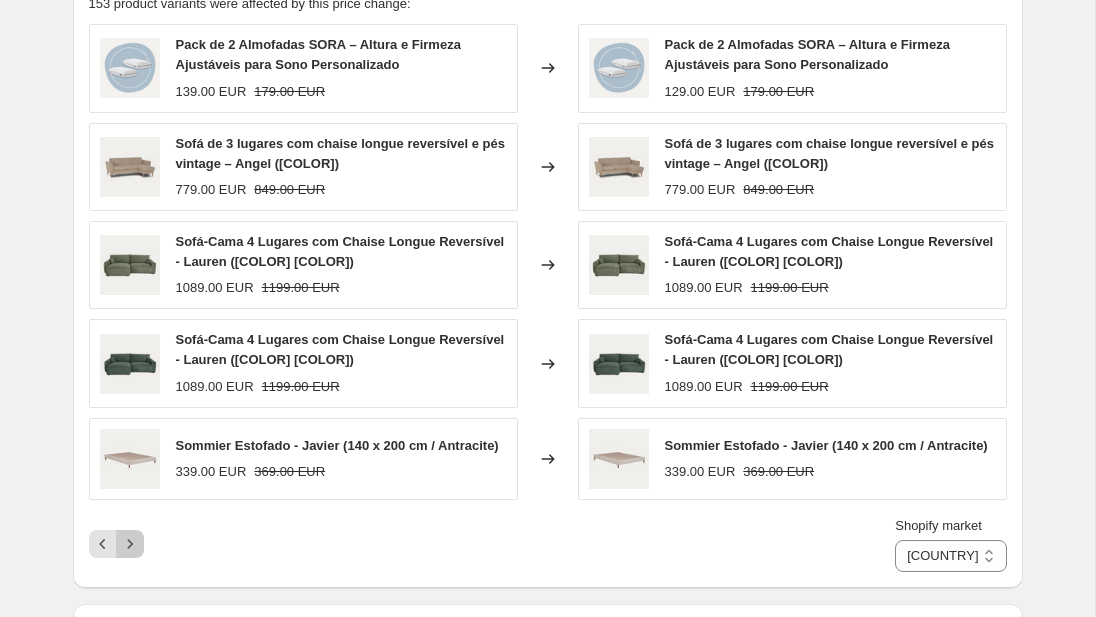 click 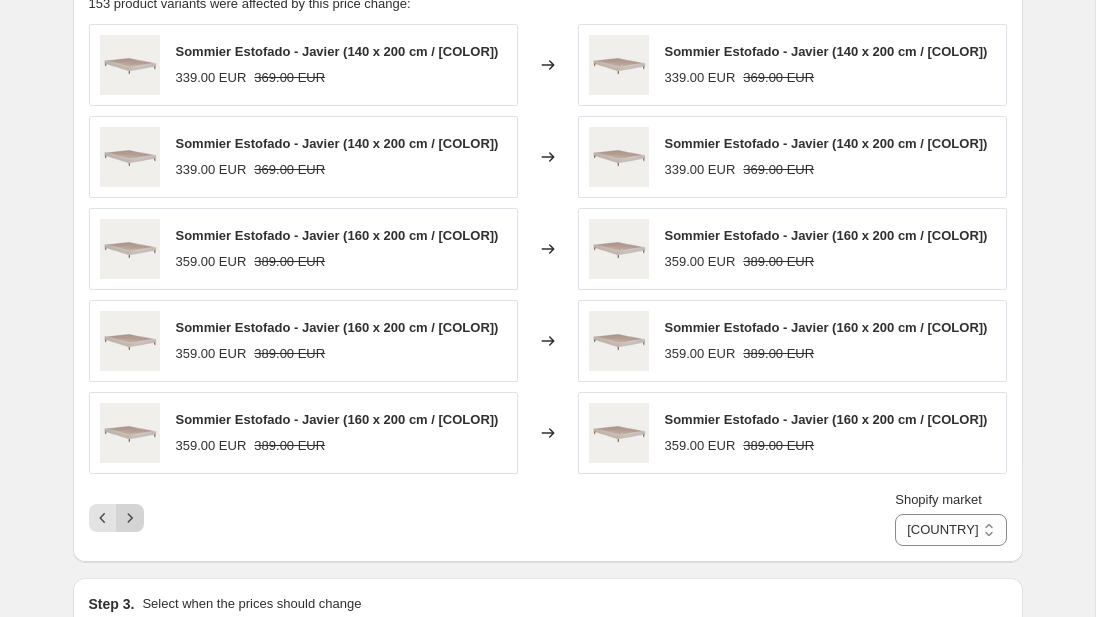 click 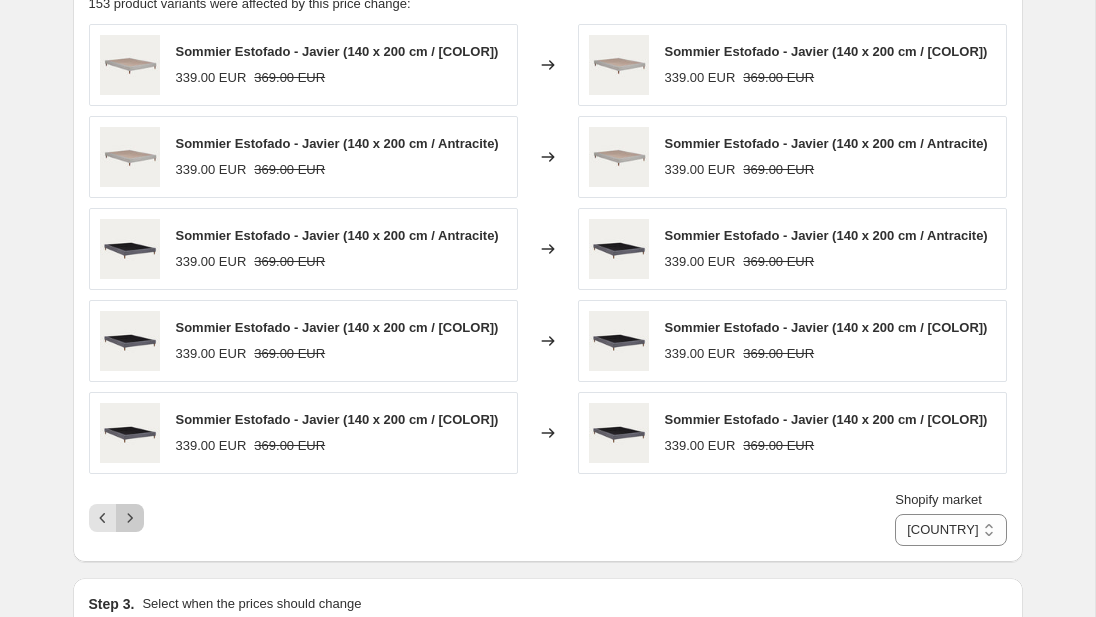 click 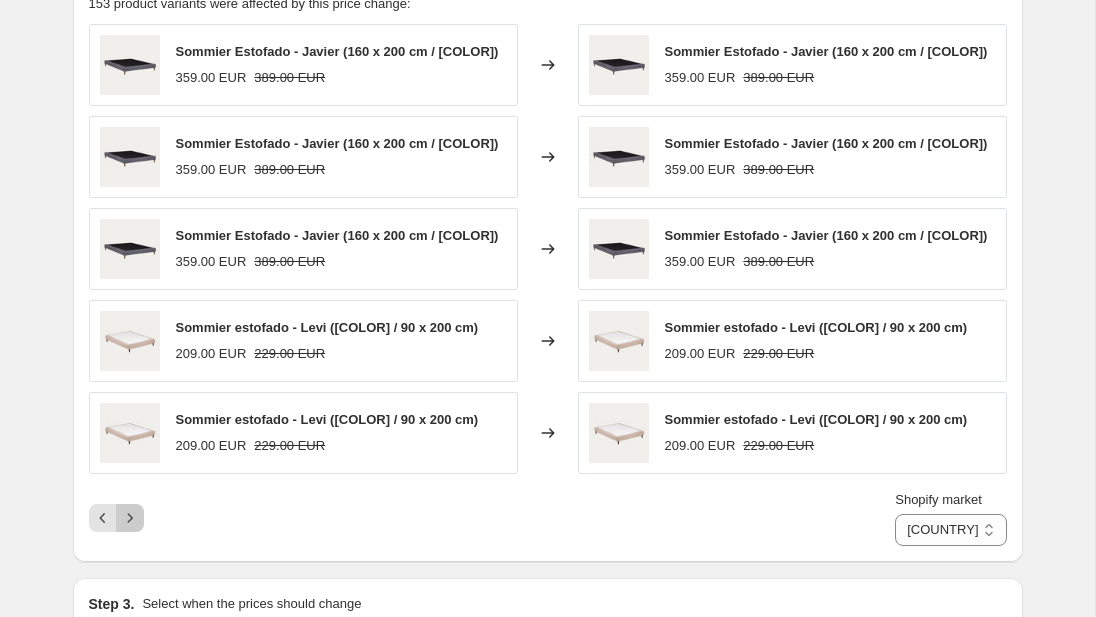 click at bounding box center (130, 518) 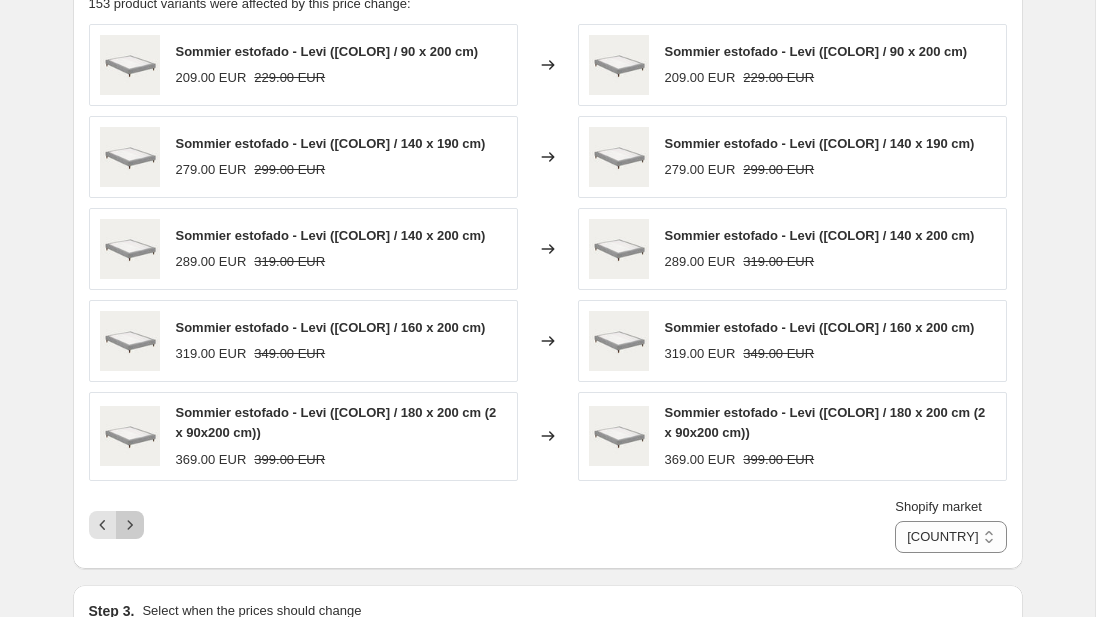 click 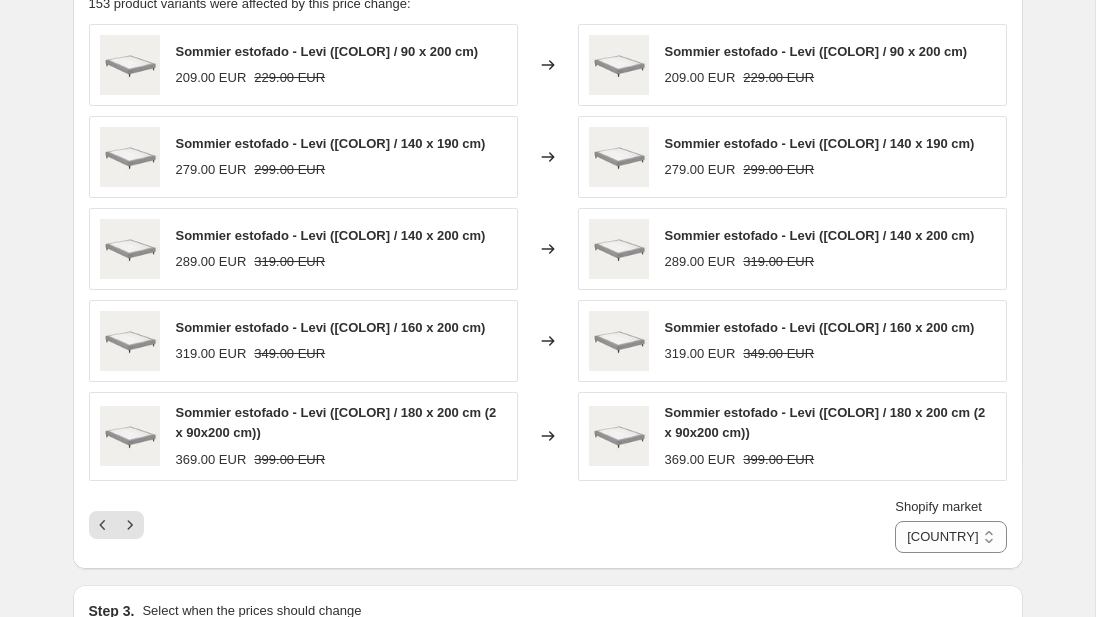 click 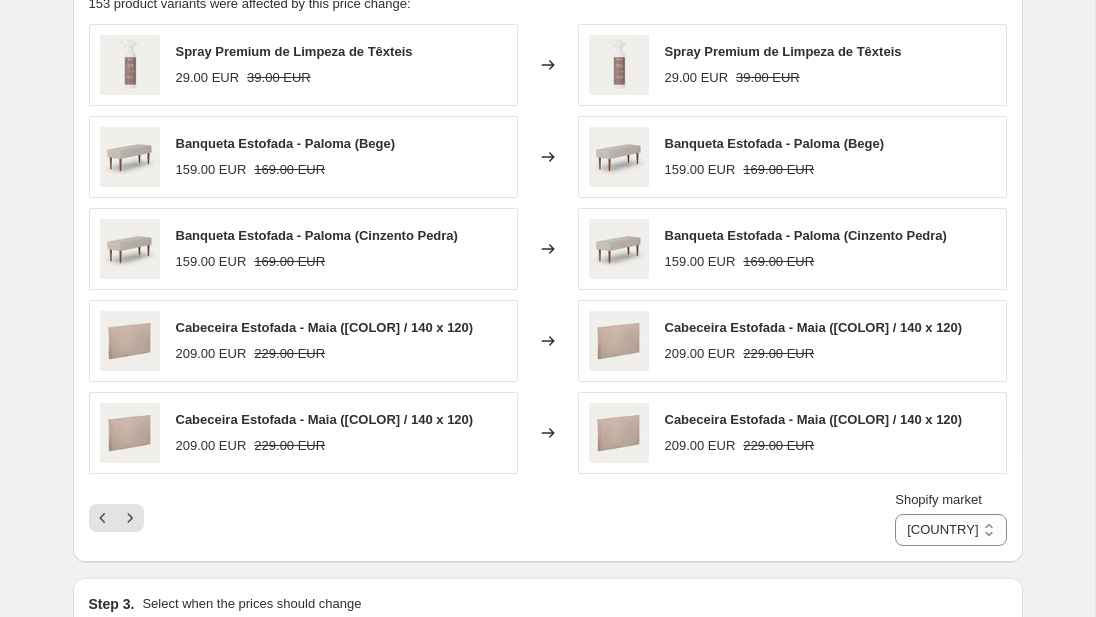 click at bounding box center [130, 518] 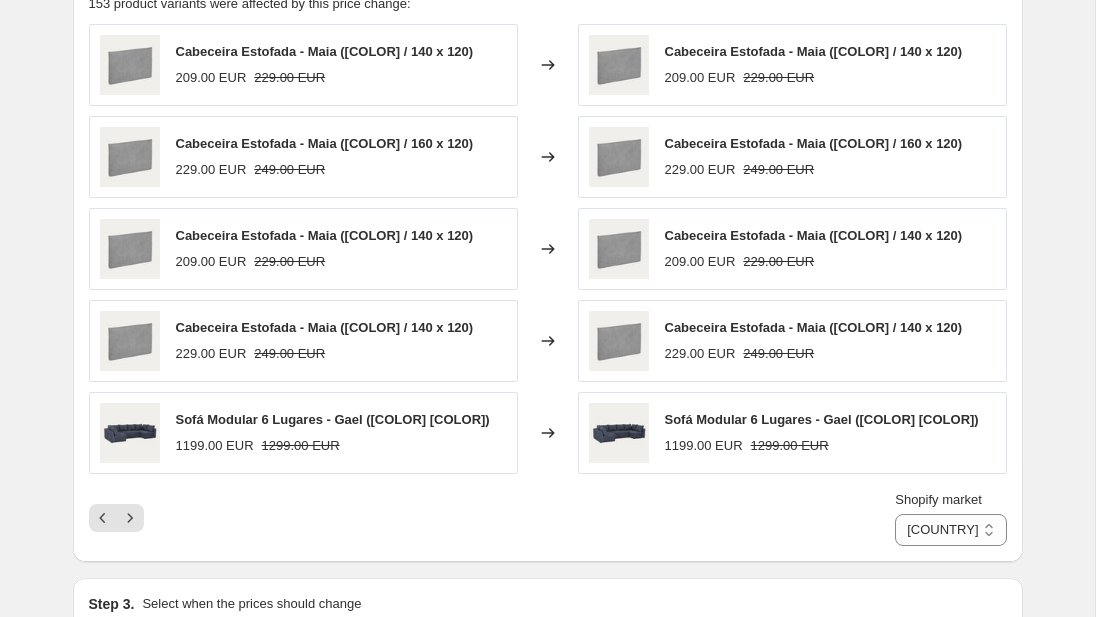click at bounding box center [130, 518] 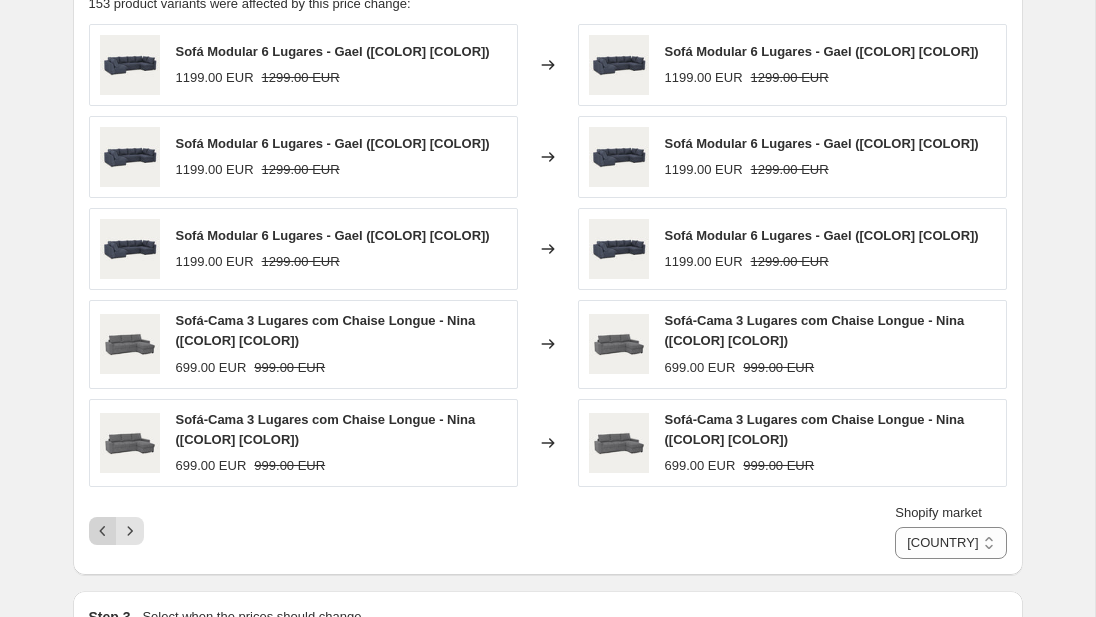 click at bounding box center [103, 531] 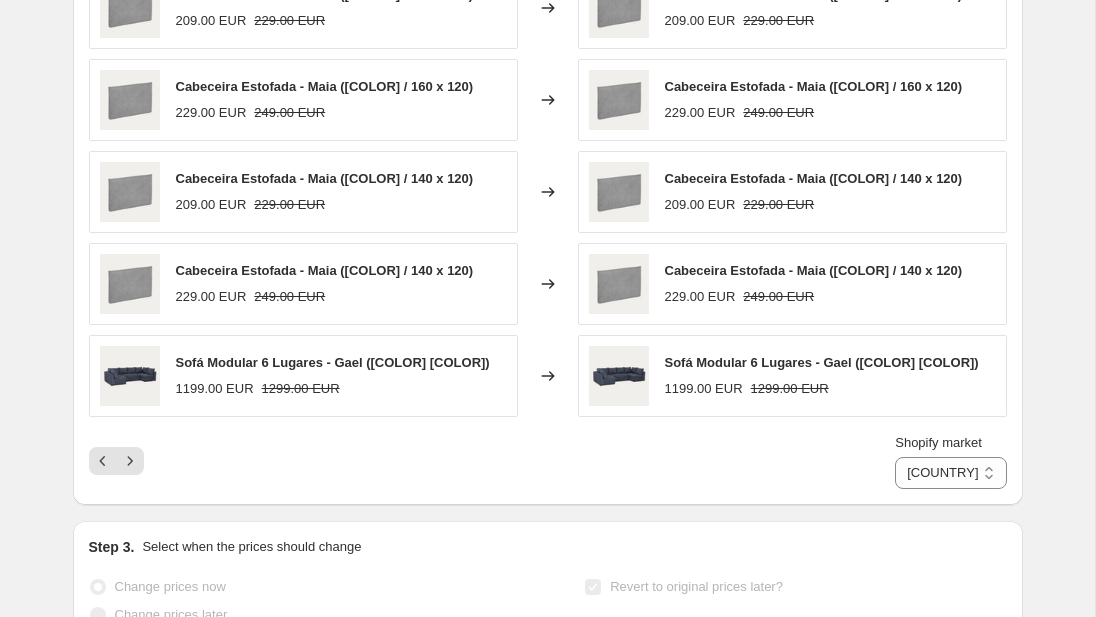 scroll, scrollTop: 1049, scrollLeft: 0, axis: vertical 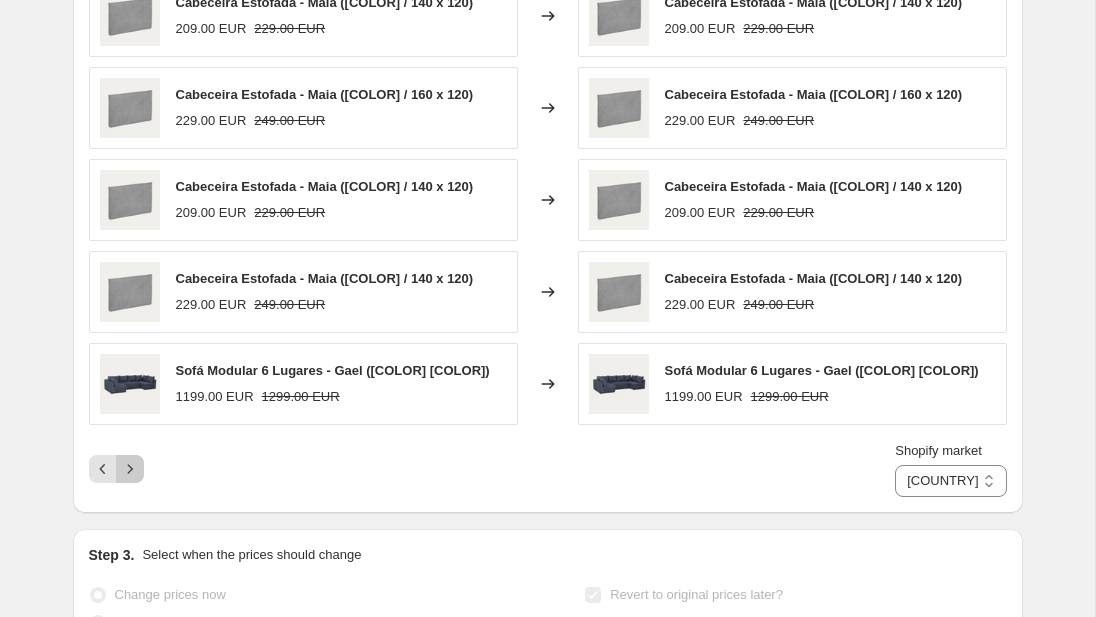 click 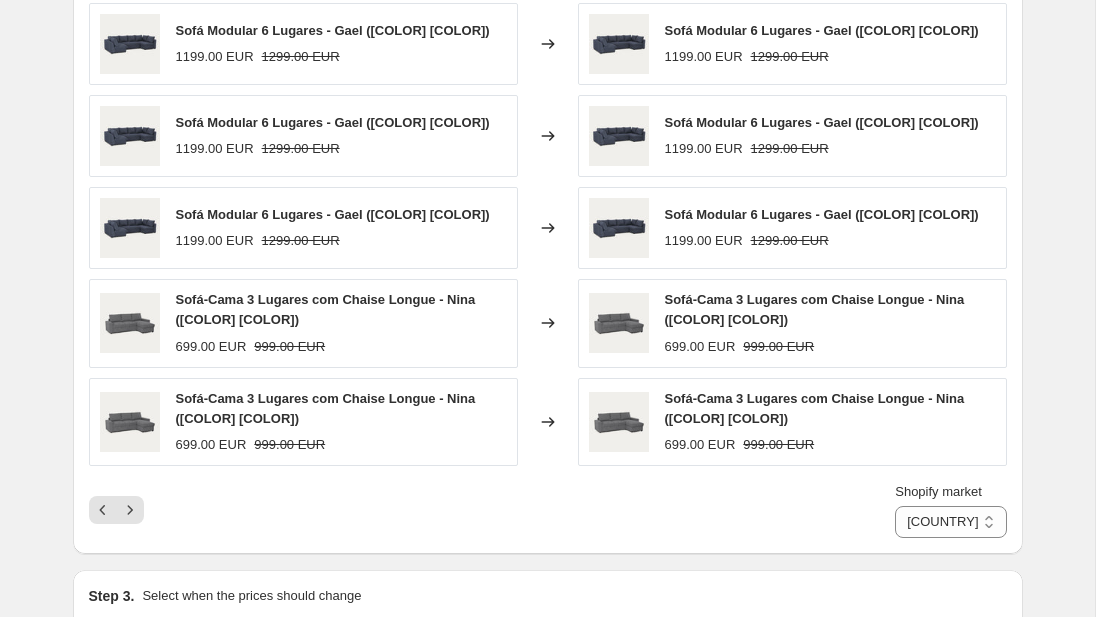 scroll, scrollTop: 1024, scrollLeft: 0, axis: vertical 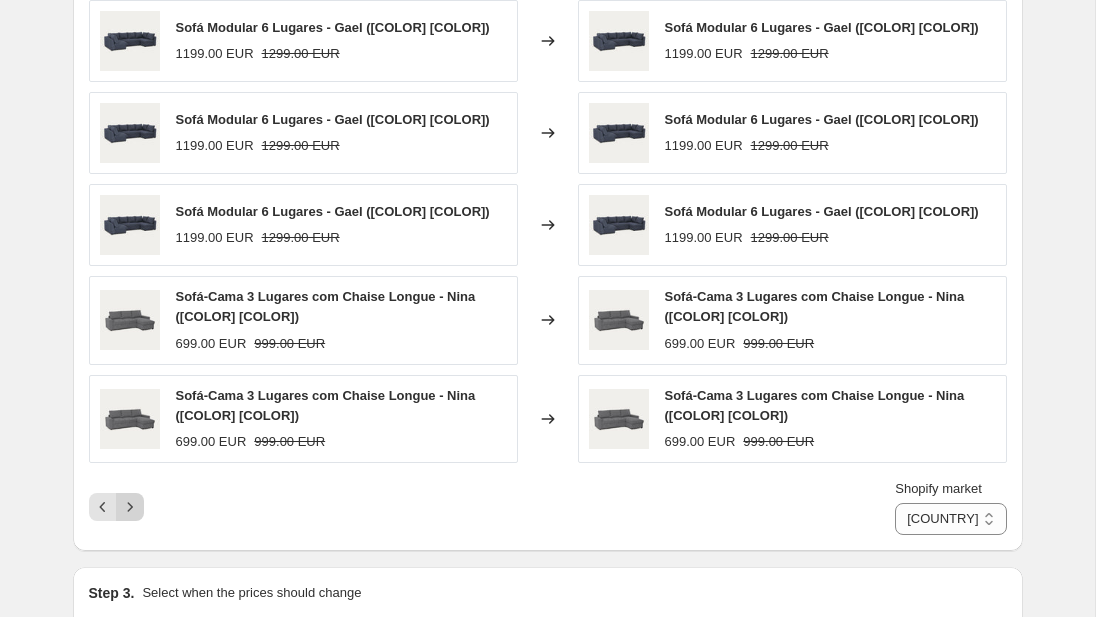 click 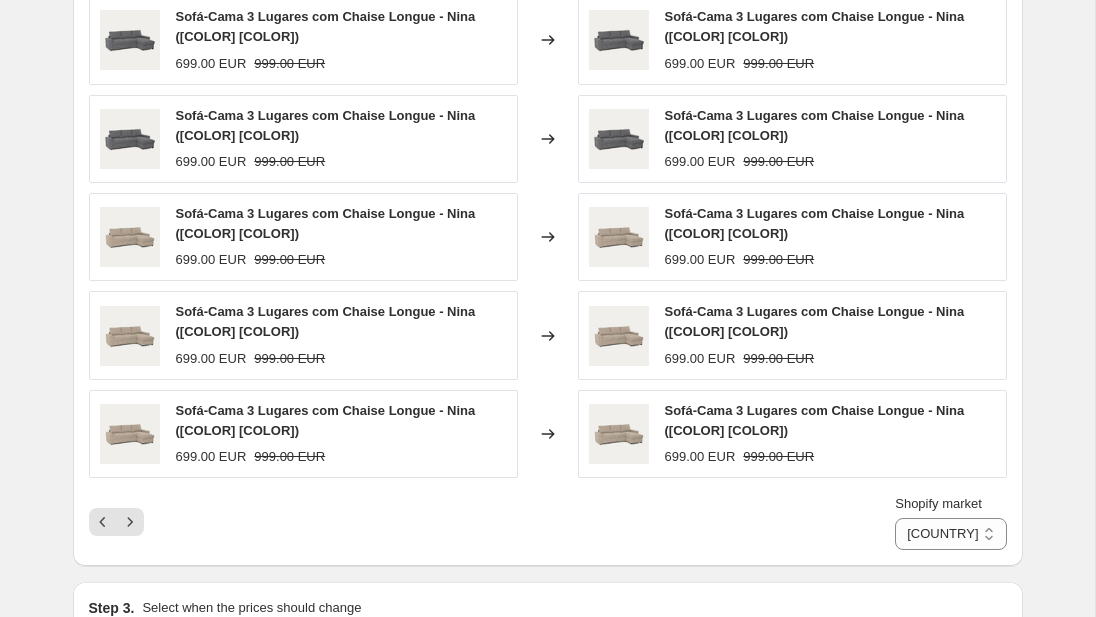 scroll, scrollTop: 1029, scrollLeft: 0, axis: vertical 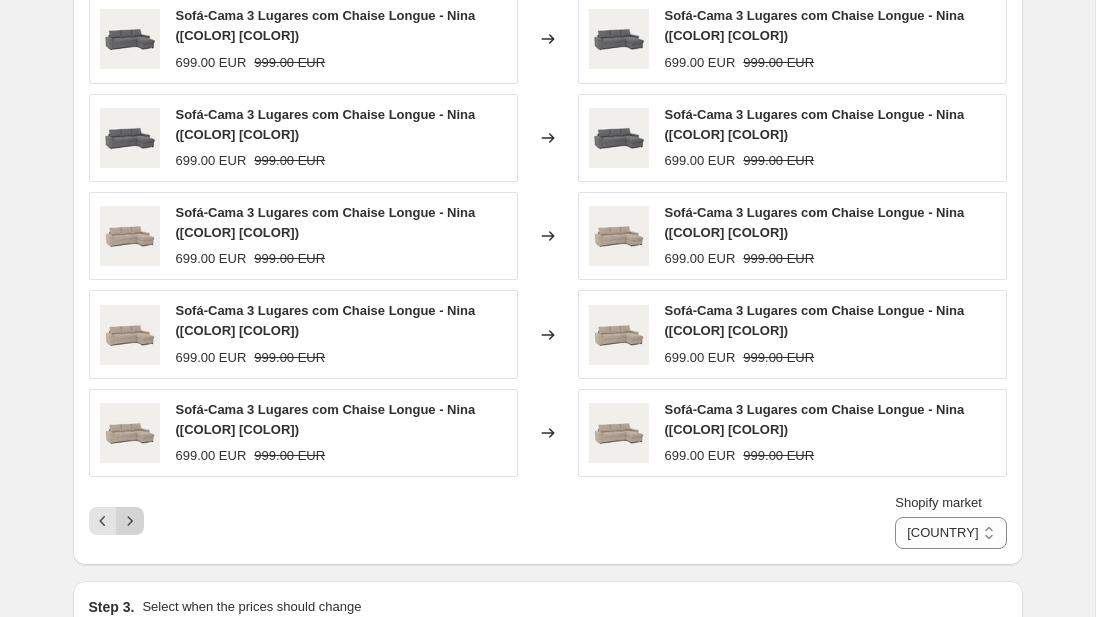 click 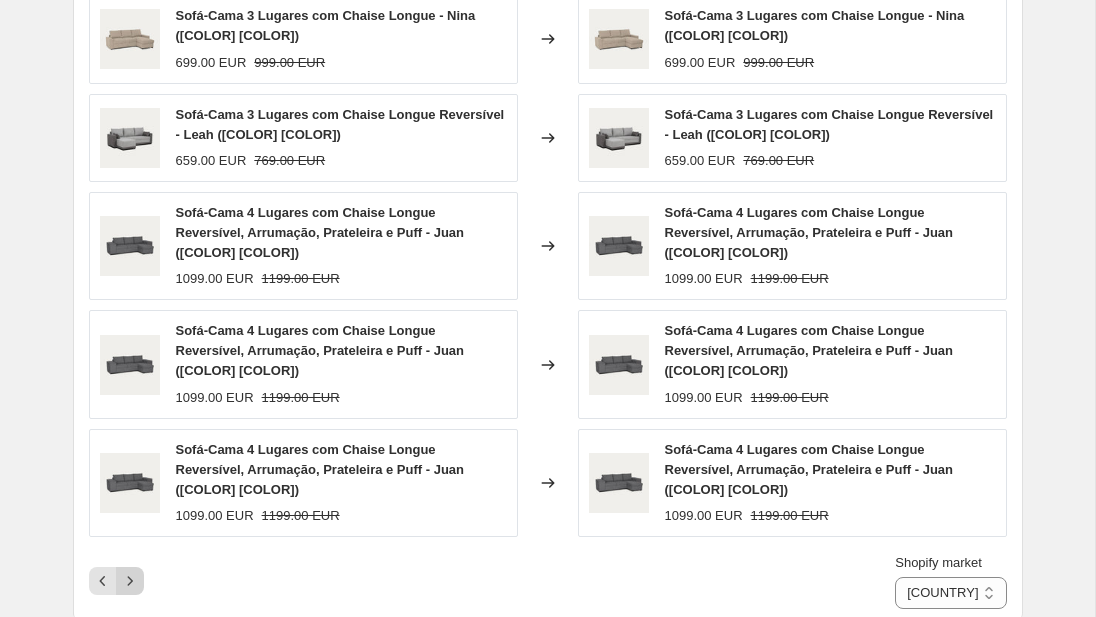 scroll, scrollTop: 1003, scrollLeft: 0, axis: vertical 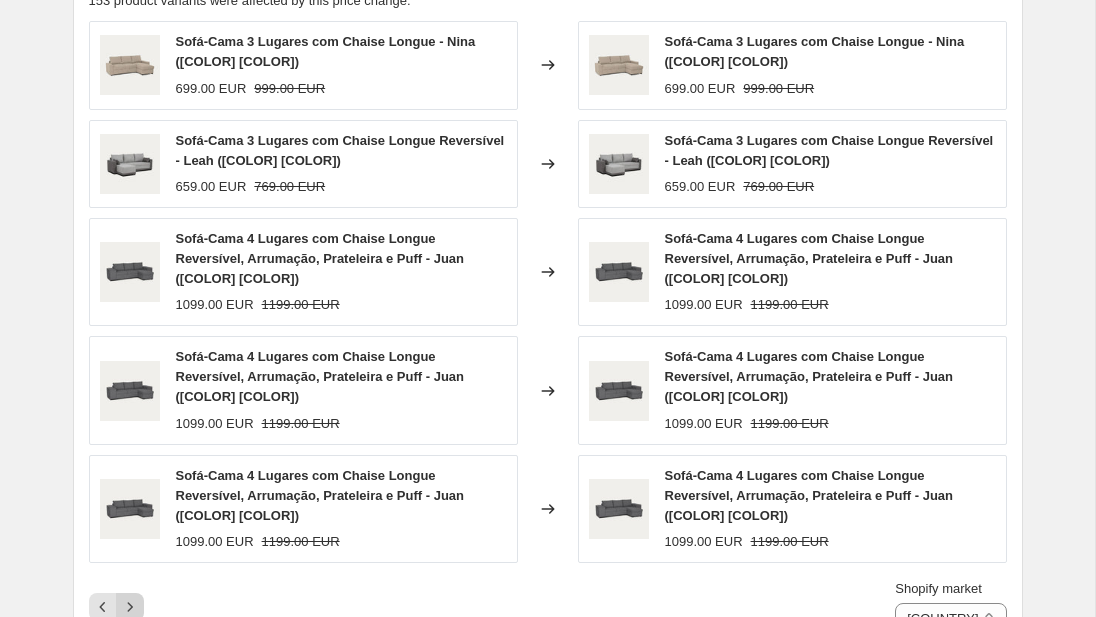 click 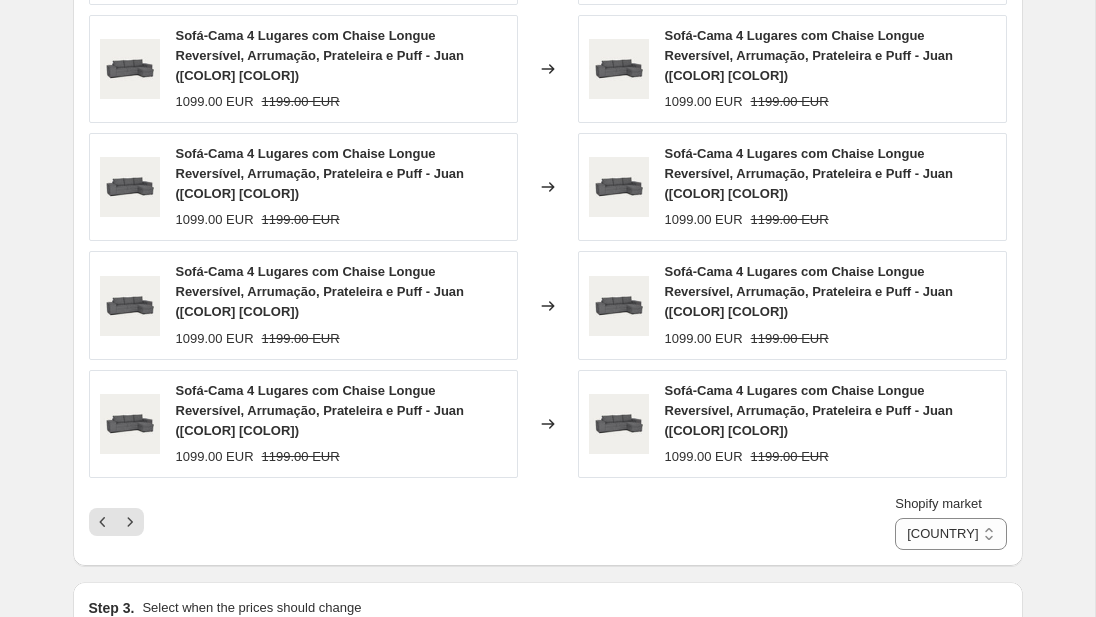 scroll, scrollTop: 1132, scrollLeft: 0, axis: vertical 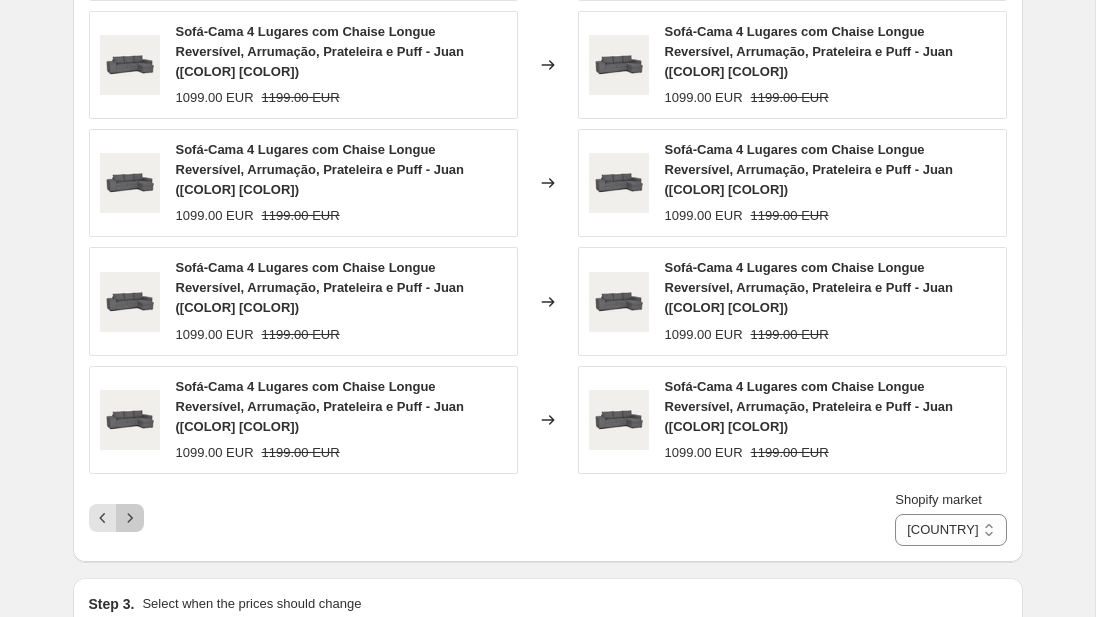 click at bounding box center [130, 518] 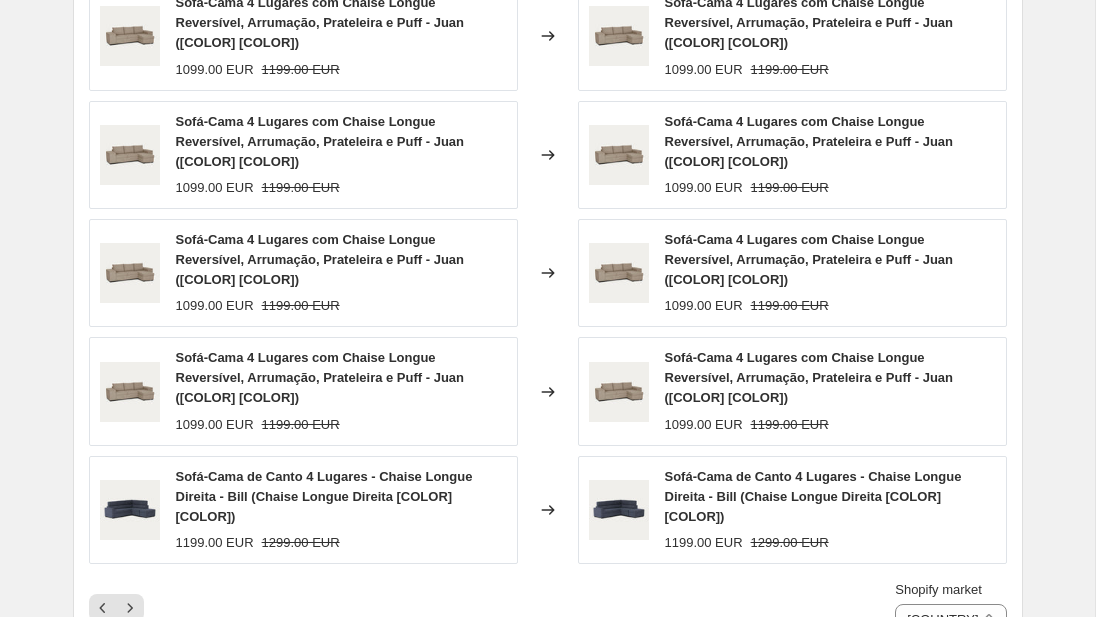 scroll, scrollTop: 1038, scrollLeft: 0, axis: vertical 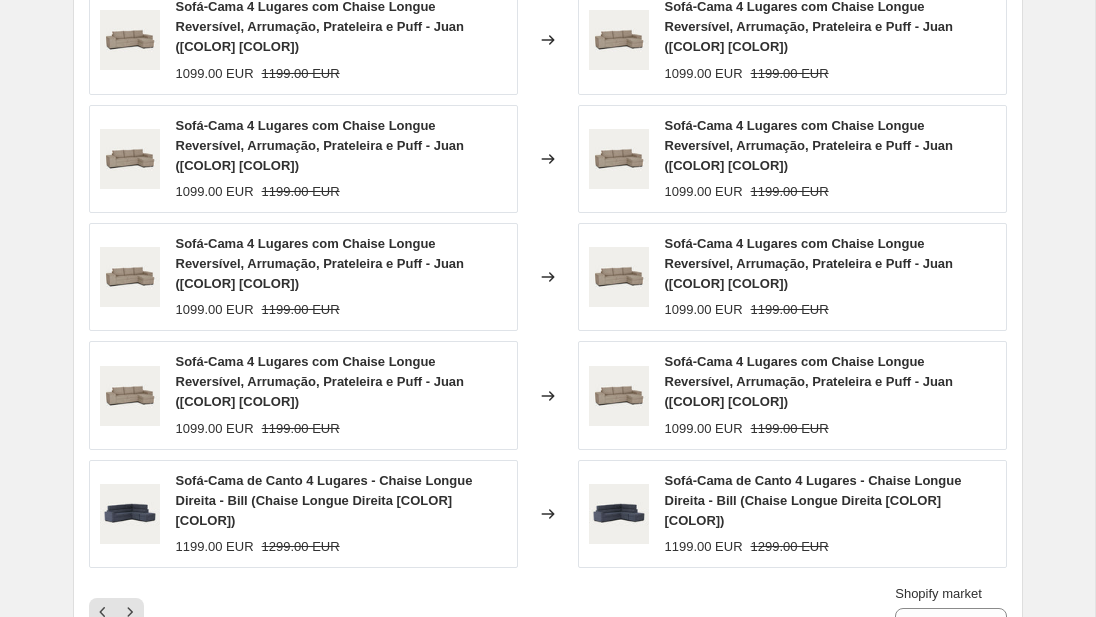 click on "Shopify market [COUNTRY] [COUNTRY] [COUNTRY] [COUNTRY] [COUNTRY] [COUNTRY] [COUNTRY] [COUNTRY]" at bounding box center (548, 612) 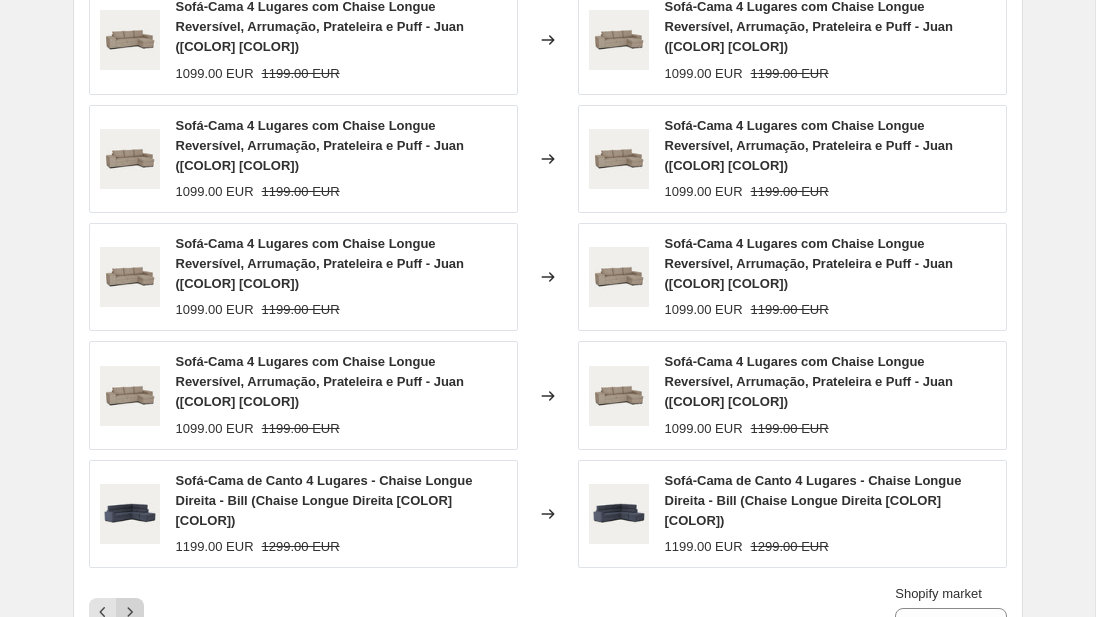 click at bounding box center [130, 612] 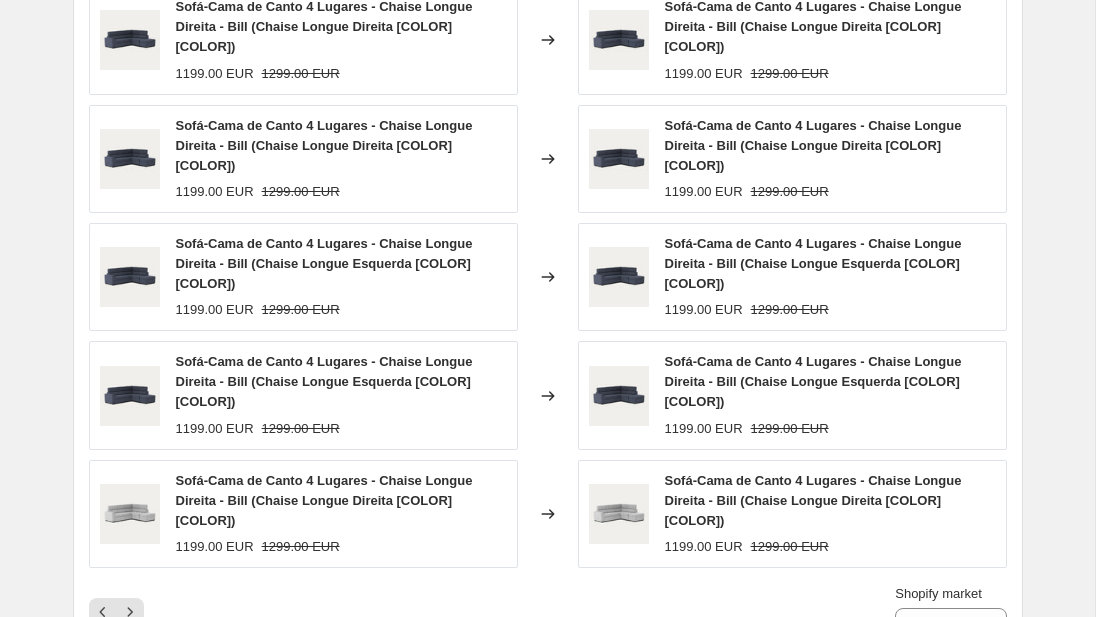click on "Shopify market [COUNTRY] [COUNTRY] [COUNTRY] [COUNTRY] [COUNTRY] [COUNTRY] [COUNTRY] [COUNTRY]" at bounding box center (548, 612) 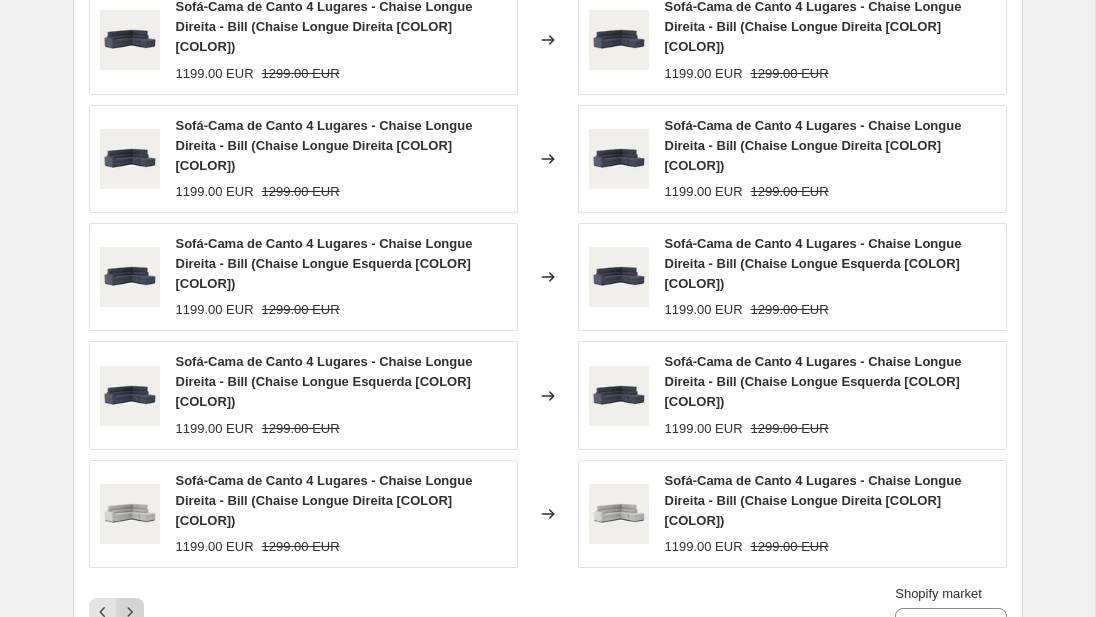 click 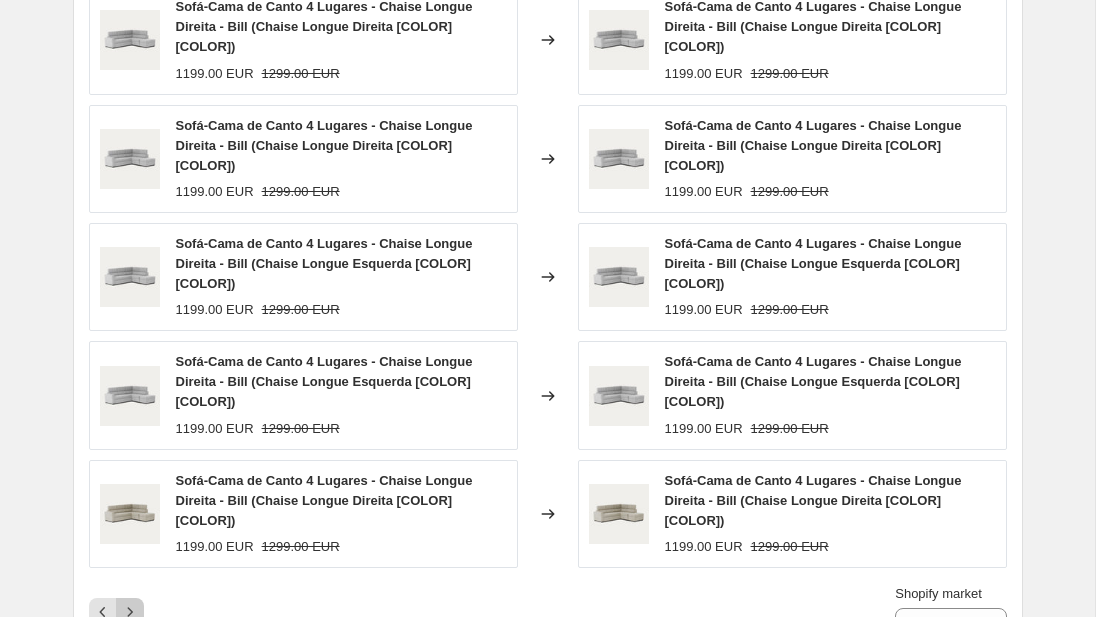 click 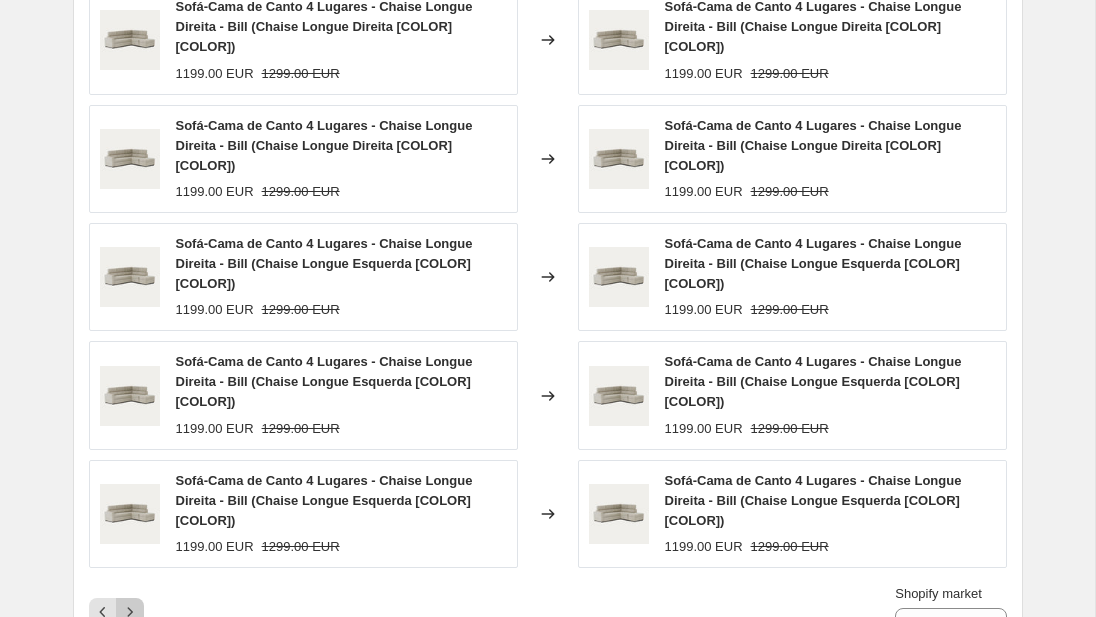 click 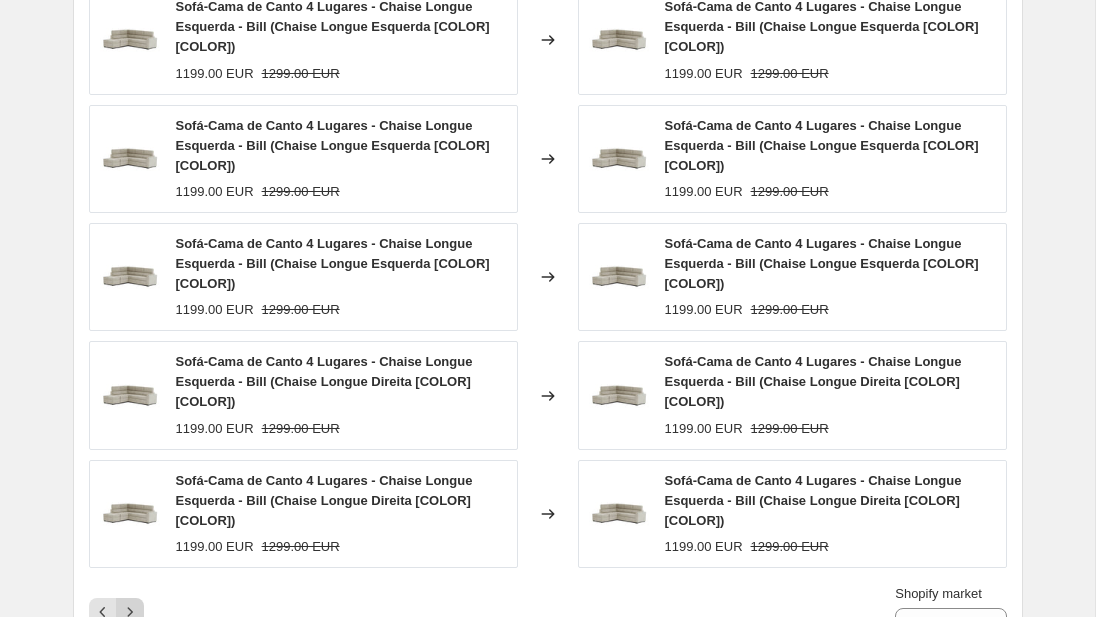 click 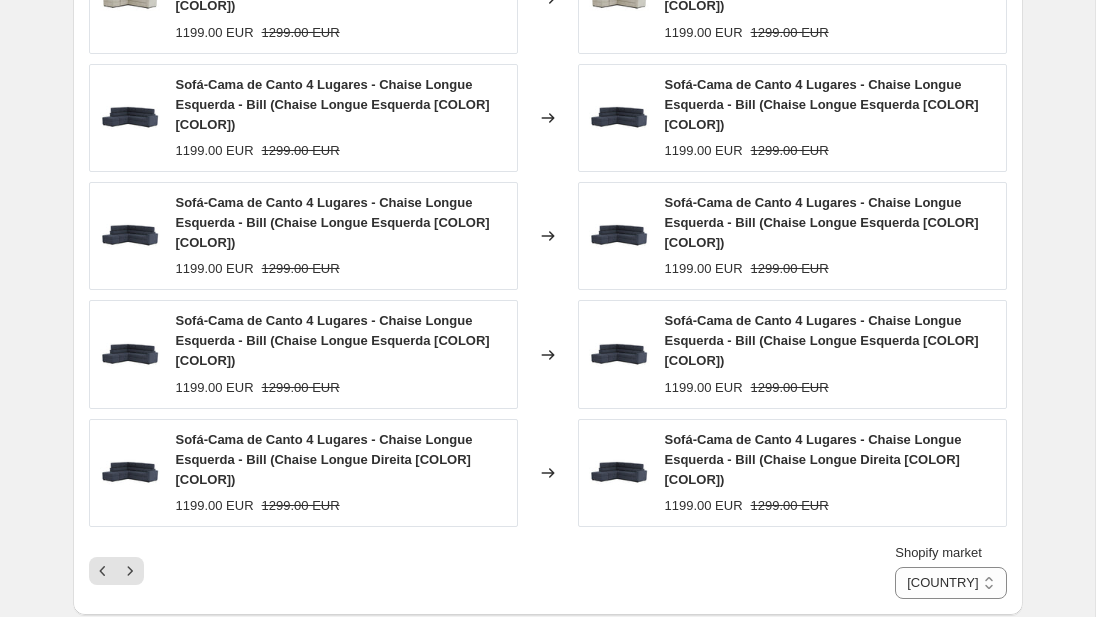 scroll, scrollTop: 1081, scrollLeft: 0, axis: vertical 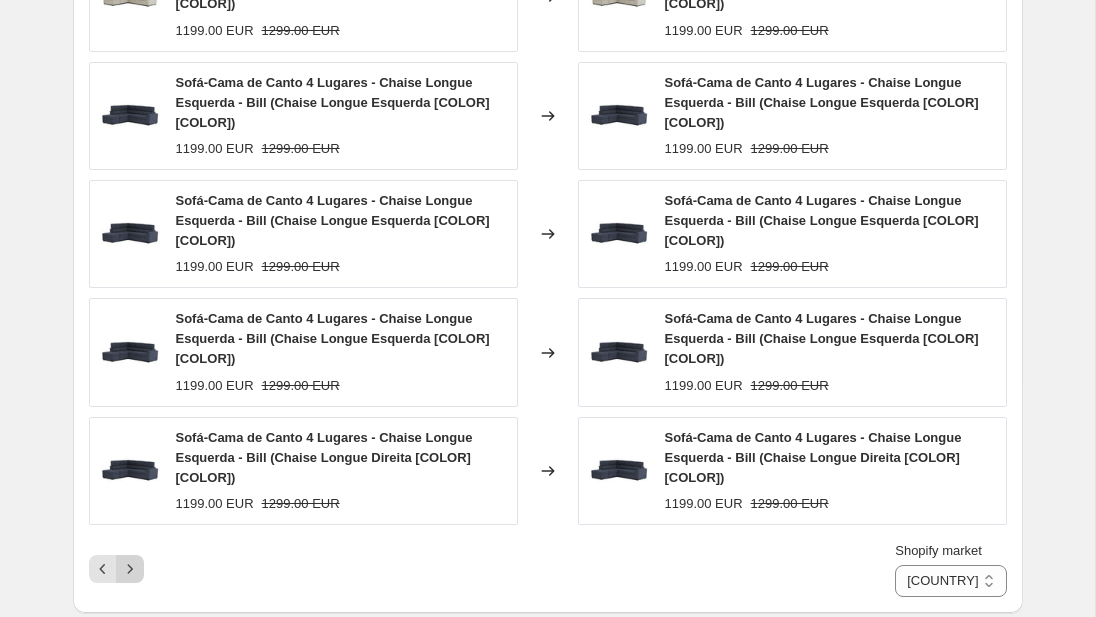 click at bounding box center [130, 569] 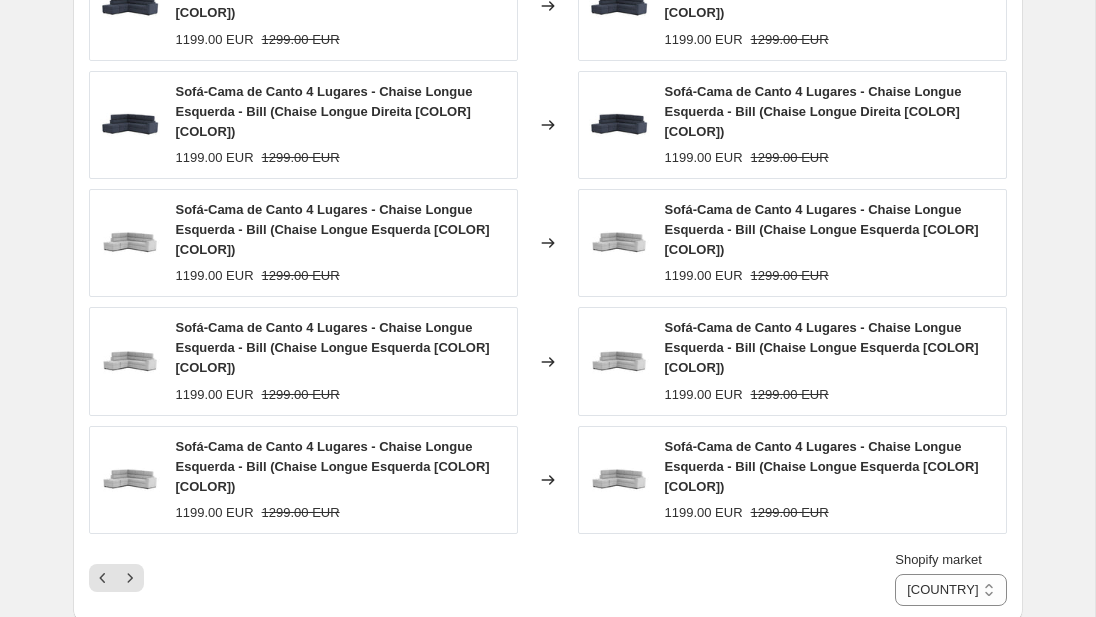 scroll, scrollTop: 1096, scrollLeft: 0, axis: vertical 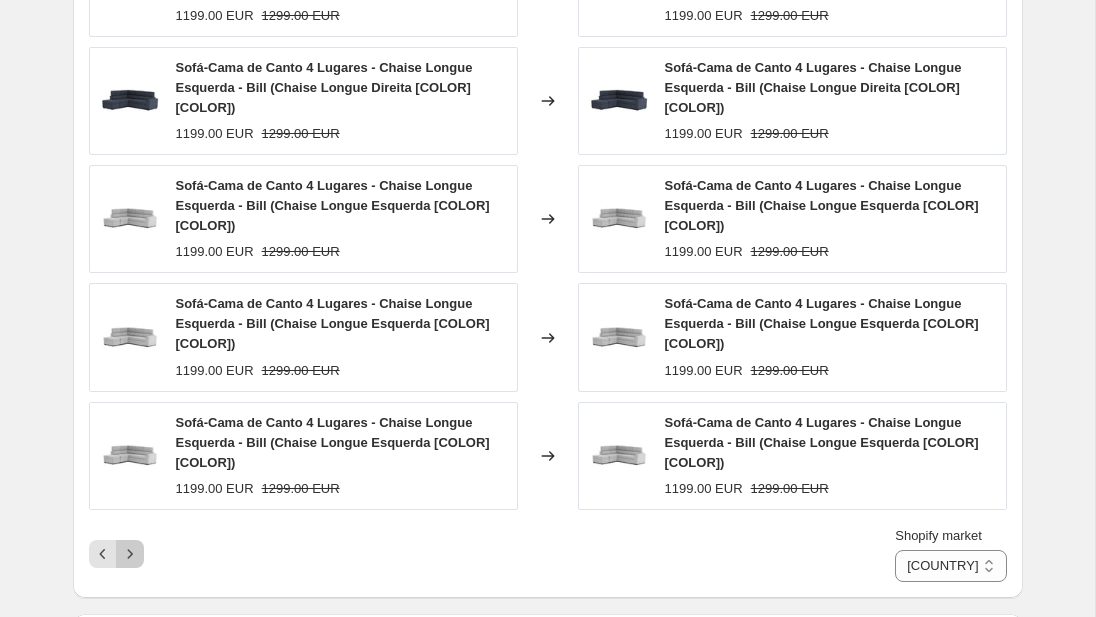 click 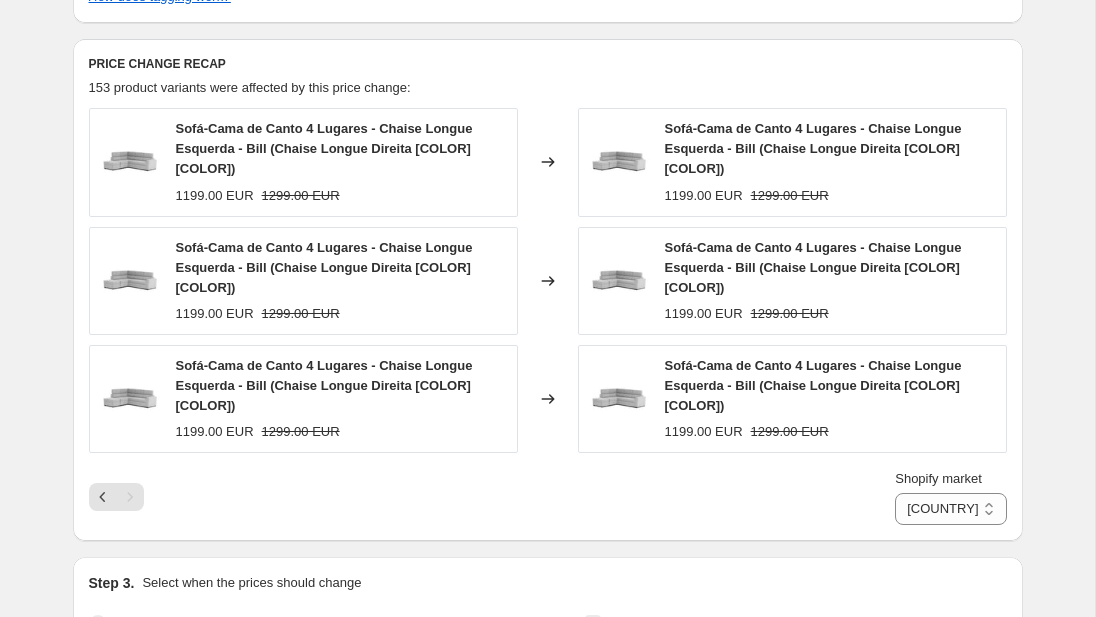 scroll, scrollTop: 907, scrollLeft: 0, axis: vertical 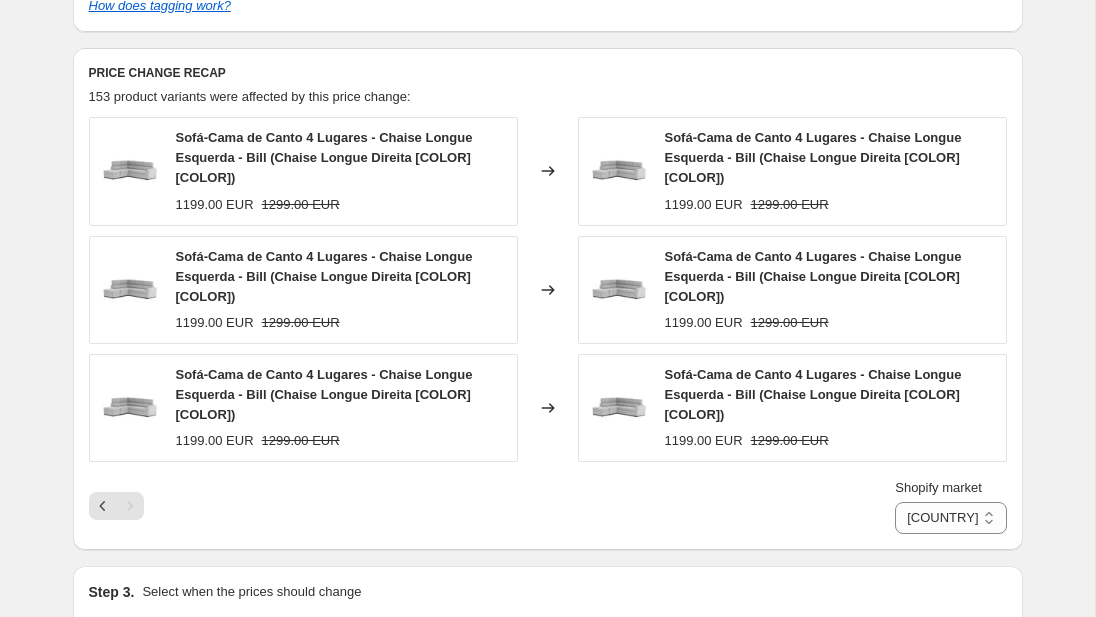 click at bounding box center (130, 506) 